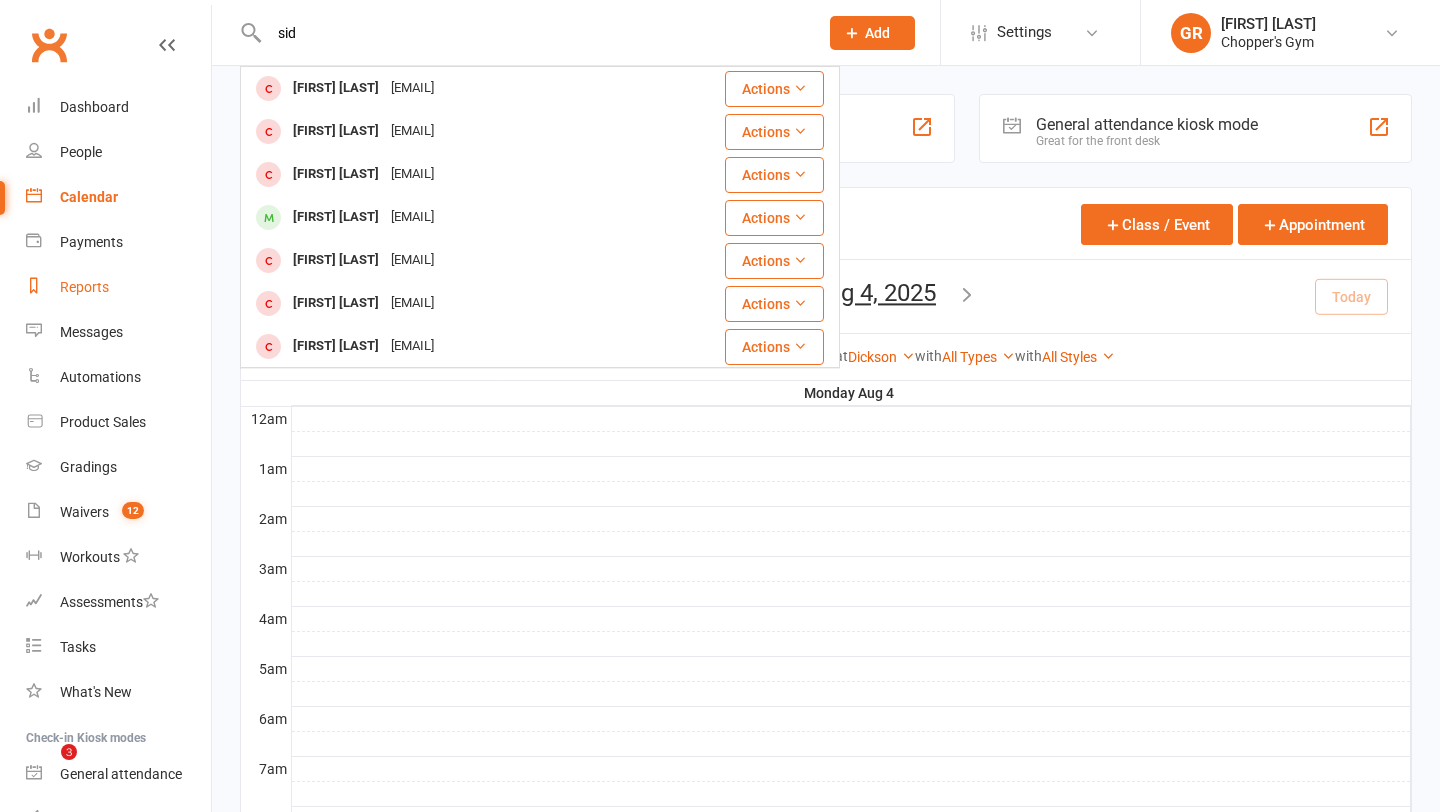 click on "Reports" at bounding box center (118, 287) 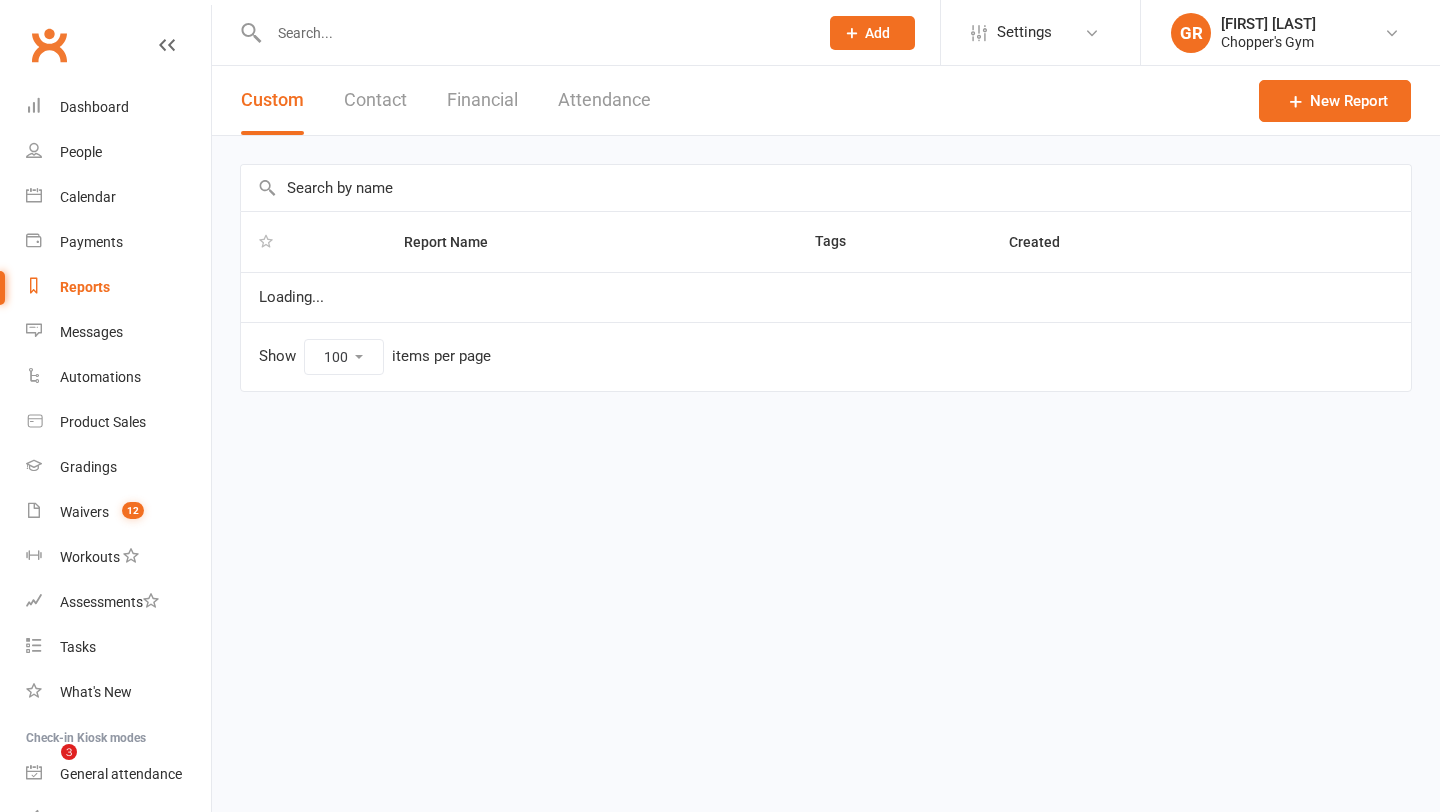 type 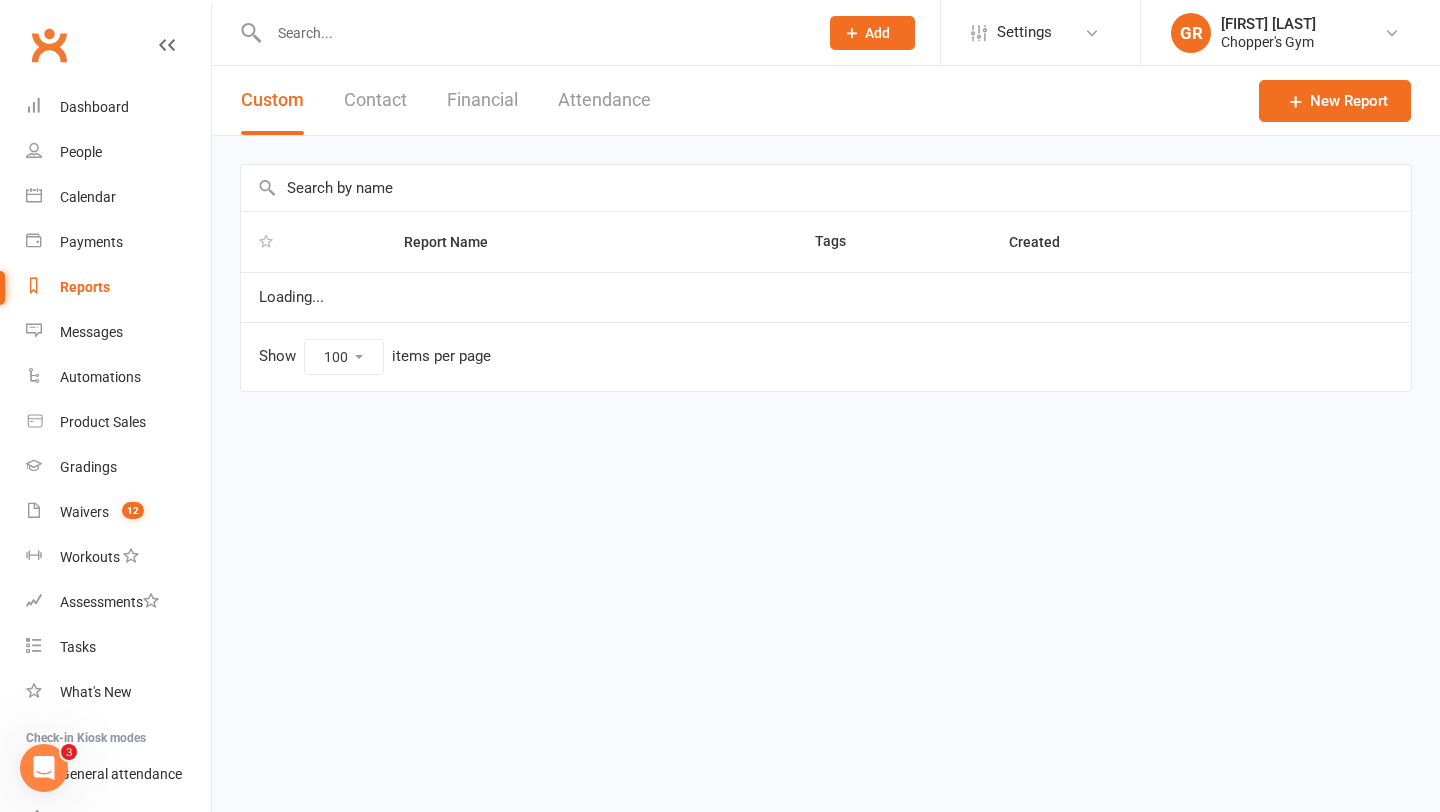 scroll, scrollTop: 0, scrollLeft: 0, axis: both 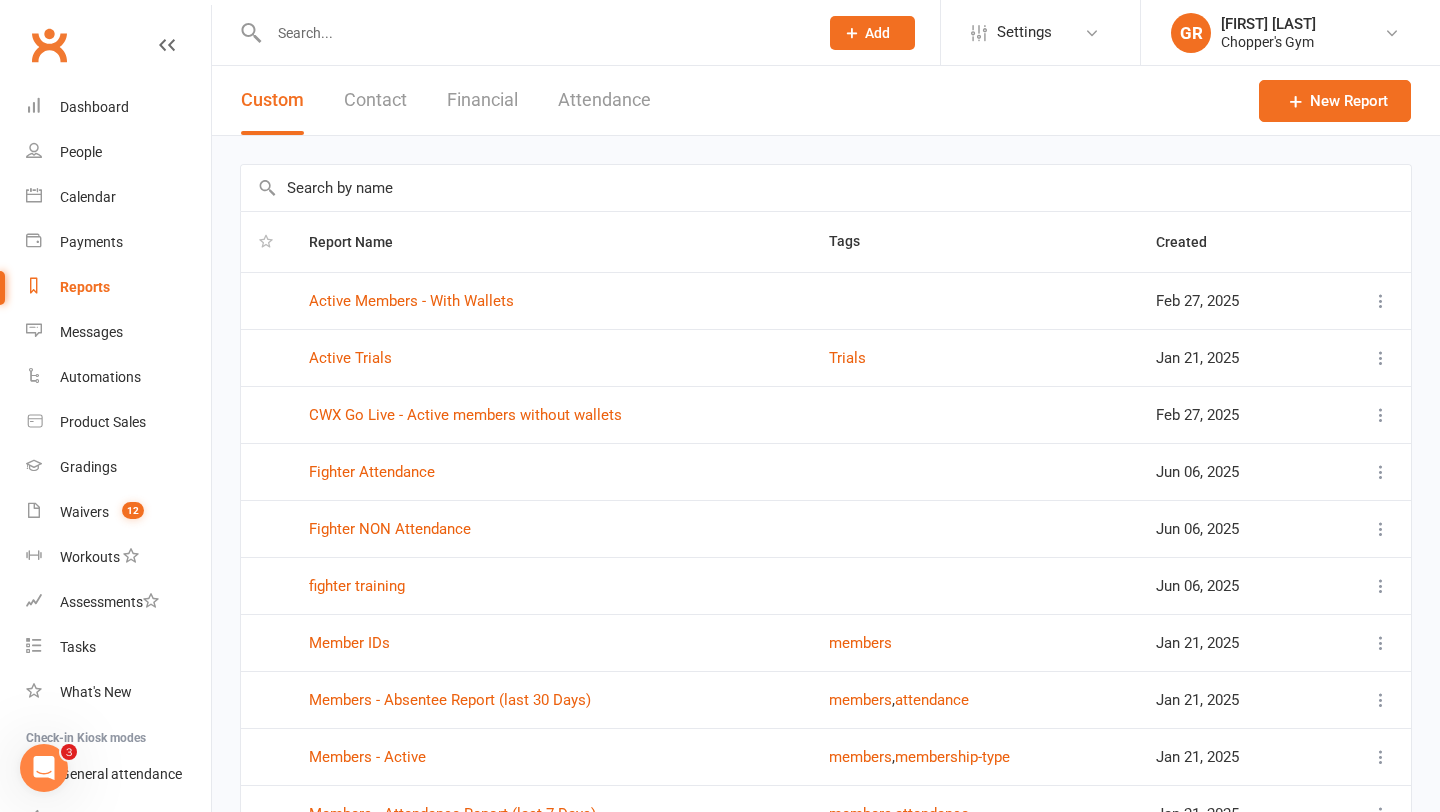 click on "Financial" at bounding box center [482, 100] 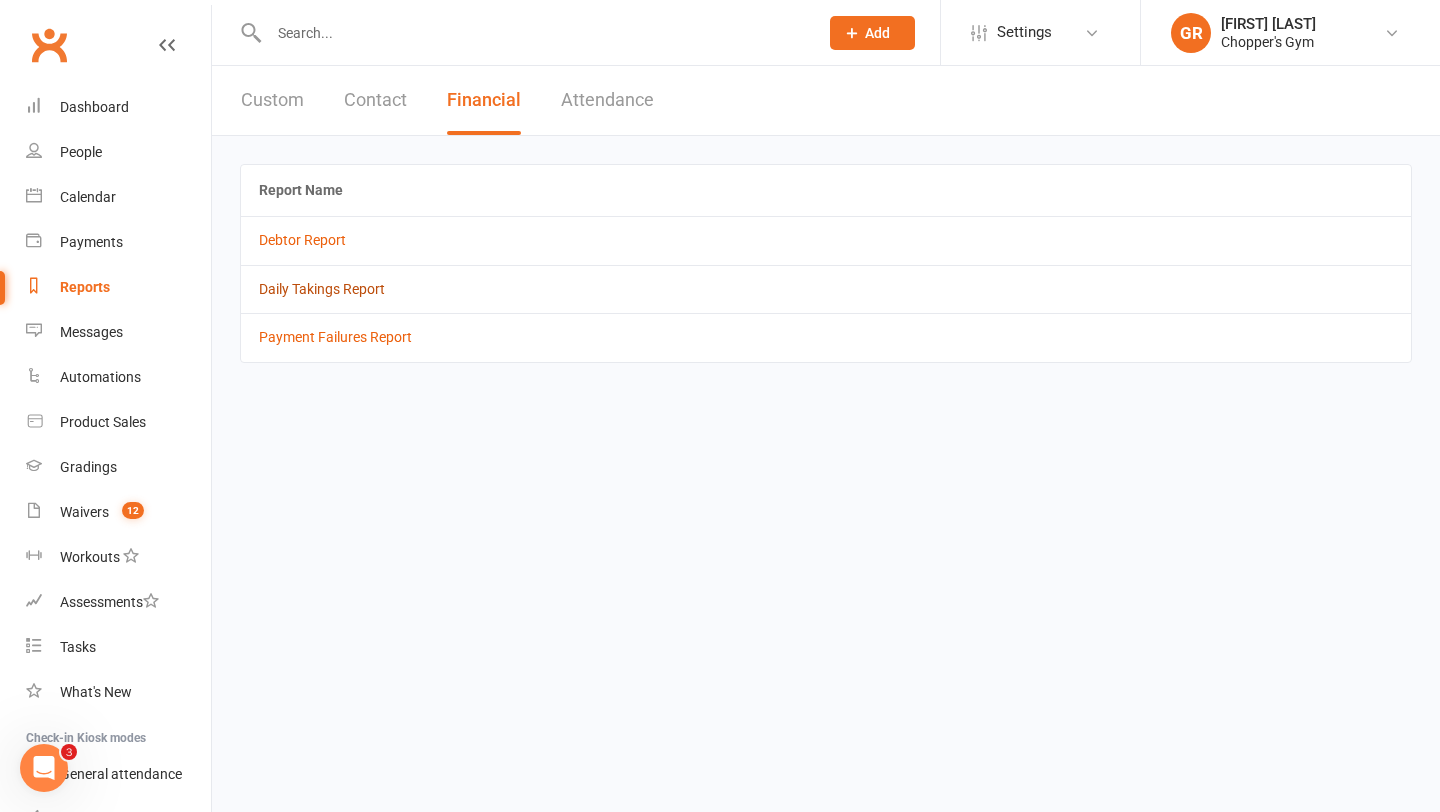 click on "Daily Takings Report" at bounding box center [322, 289] 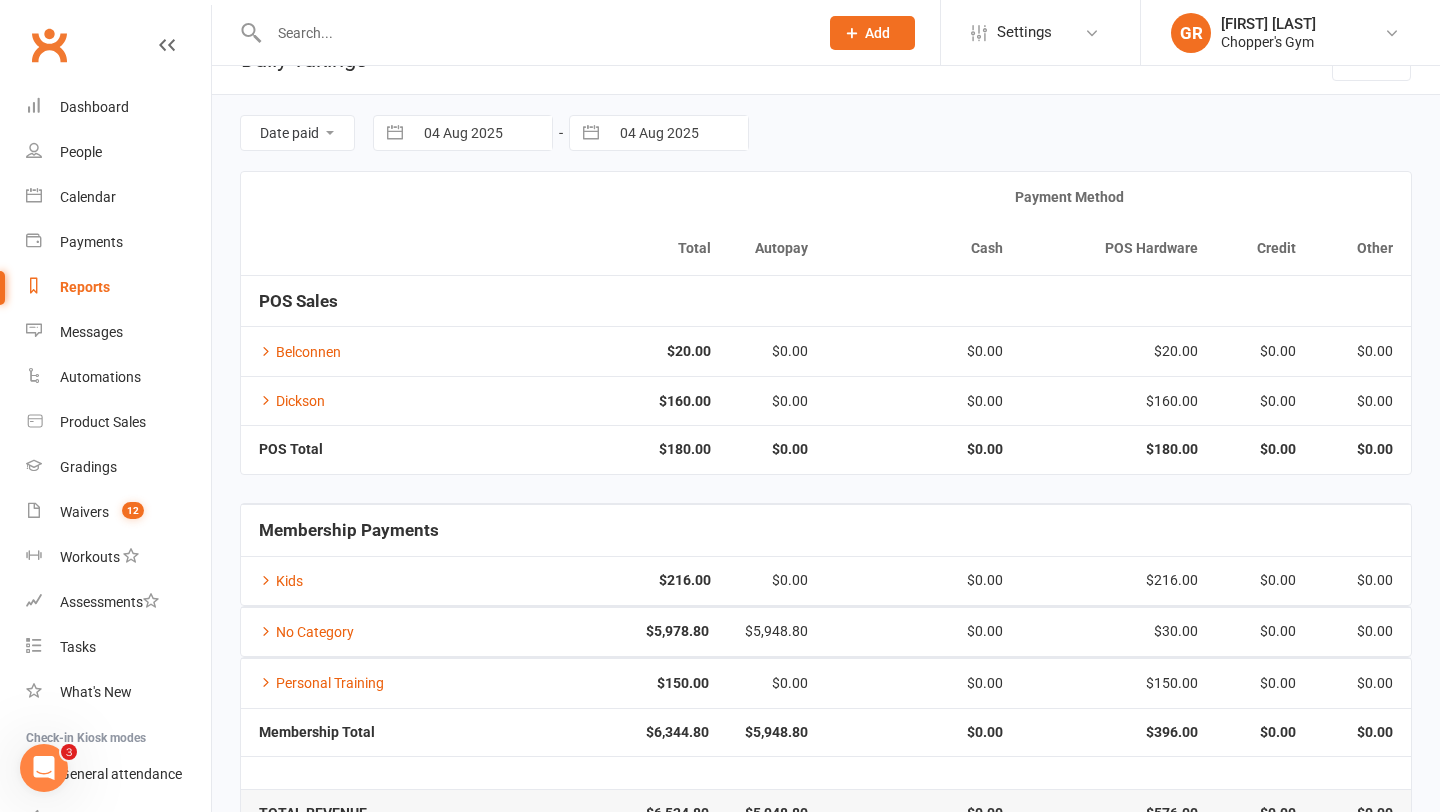 scroll, scrollTop: 96, scrollLeft: 0, axis: vertical 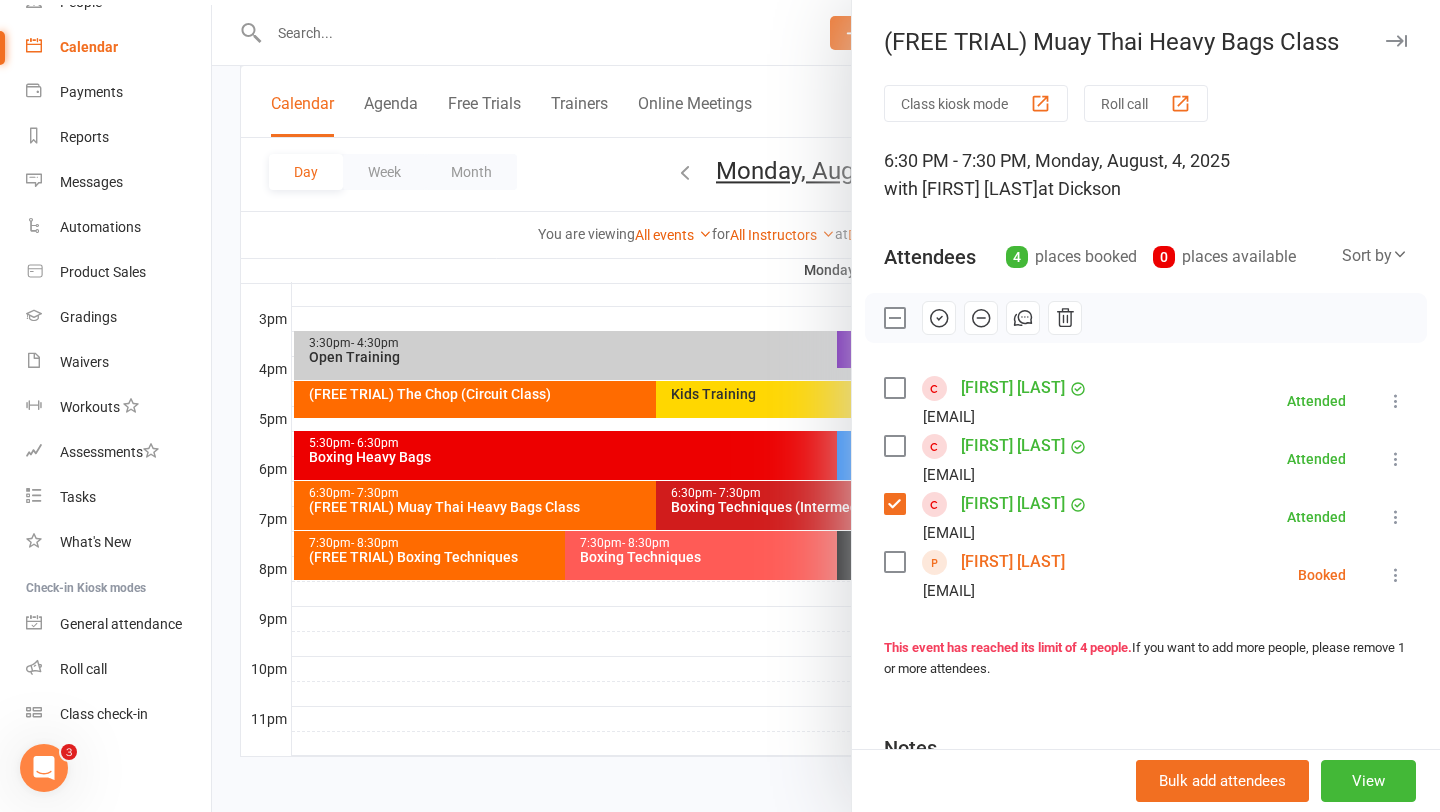 click at bounding box center [826, 406] 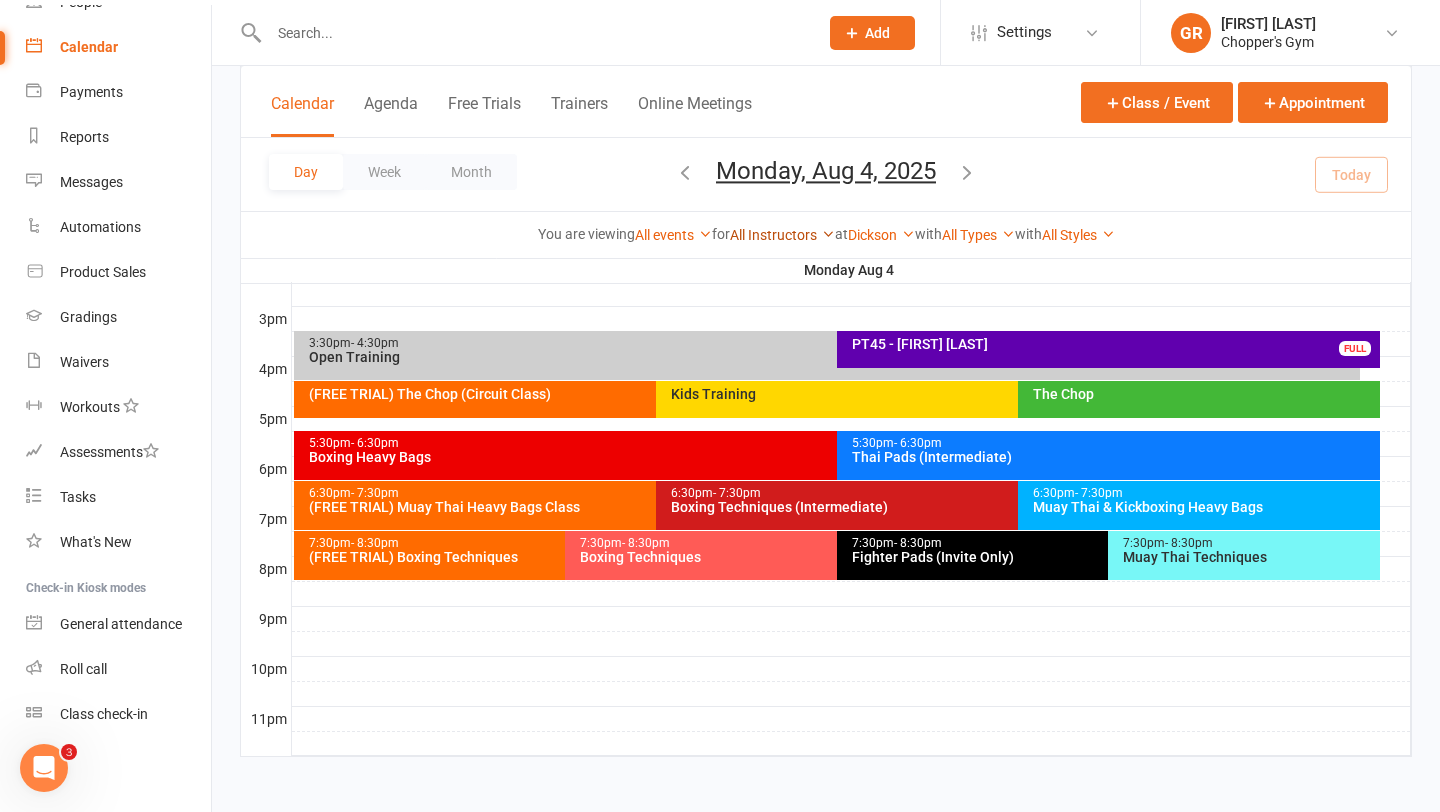 click on "All Instructors" at bounding box center [782, 235] 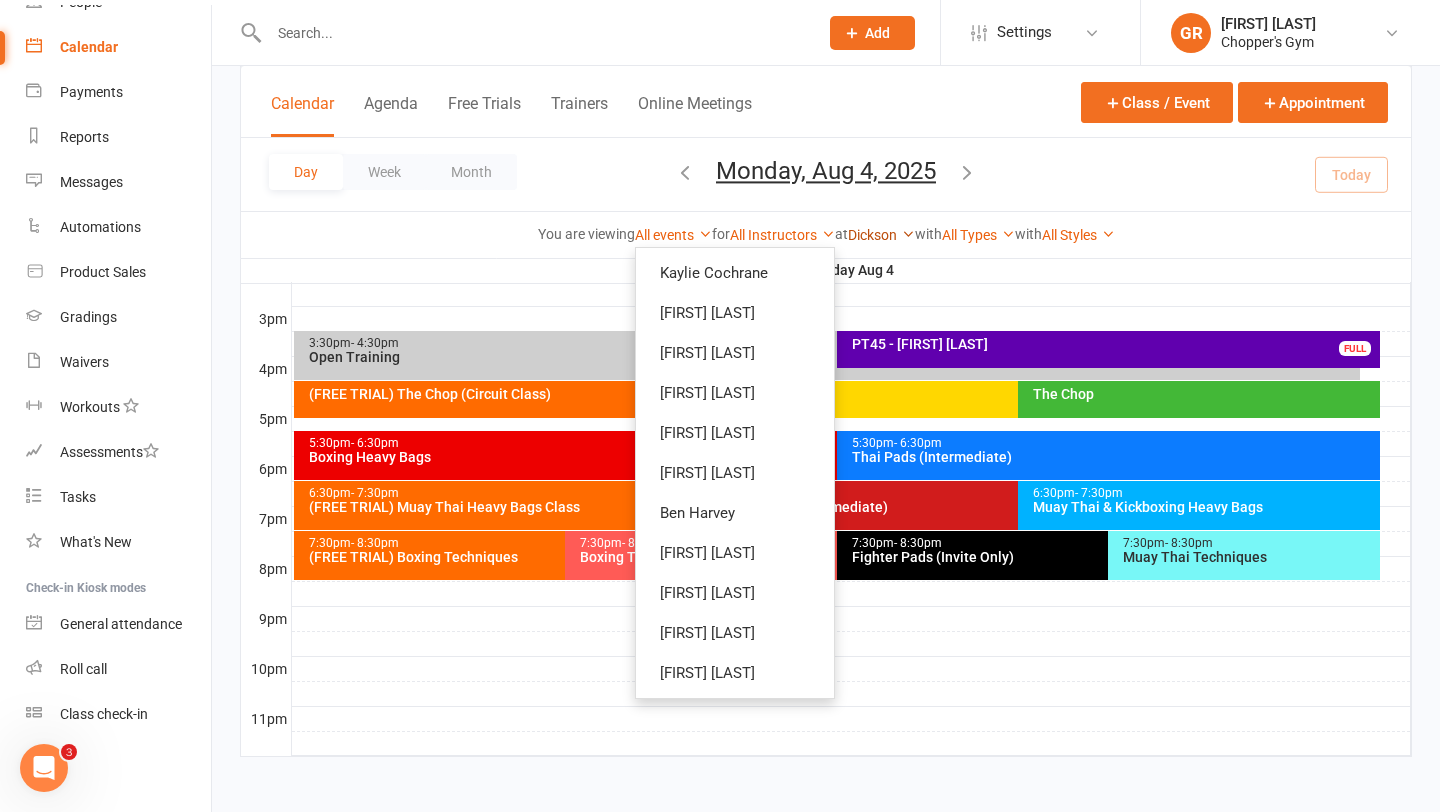click on "Dickson" at bounding box center (881, 235) 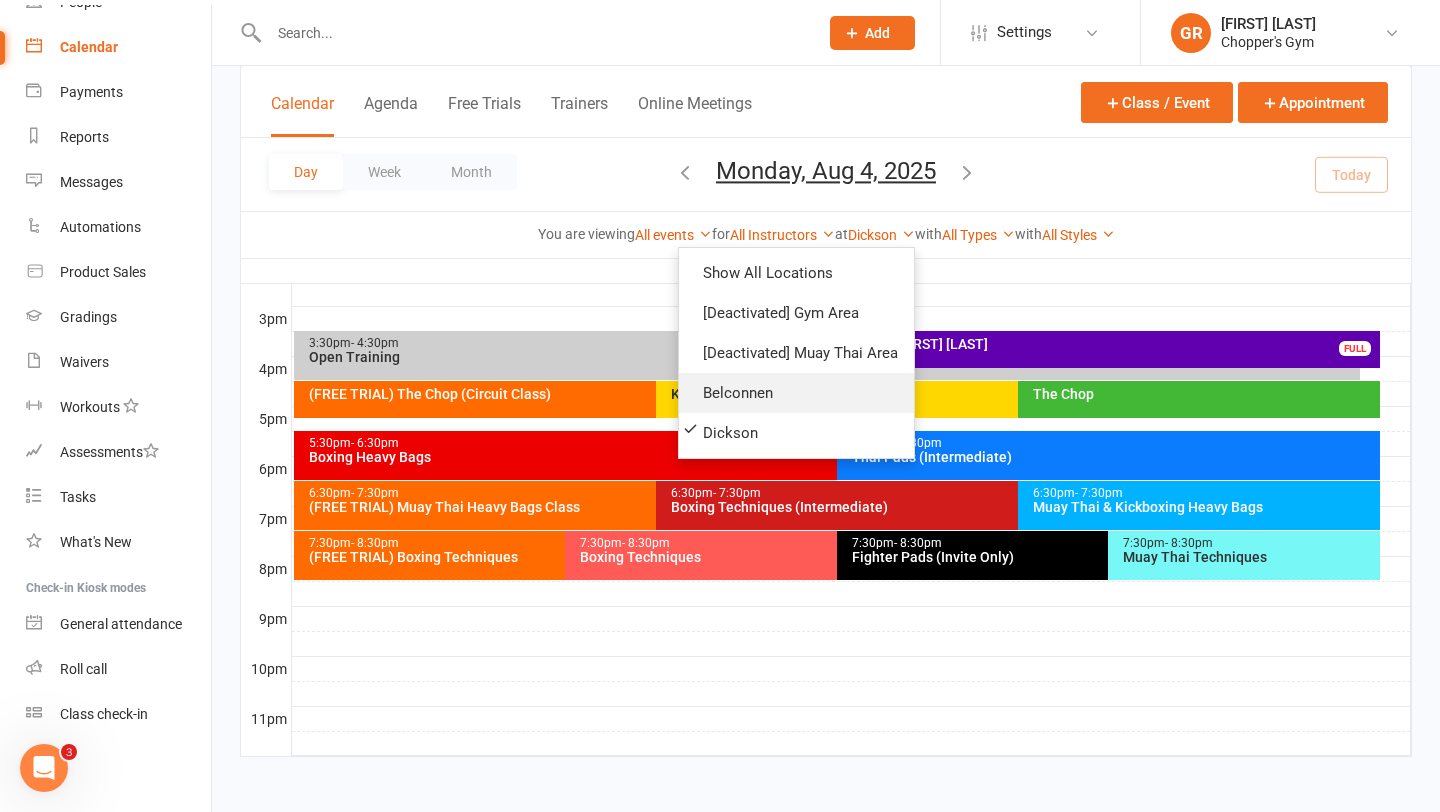 click on "Belconnen" at bounding box center [796, 393] 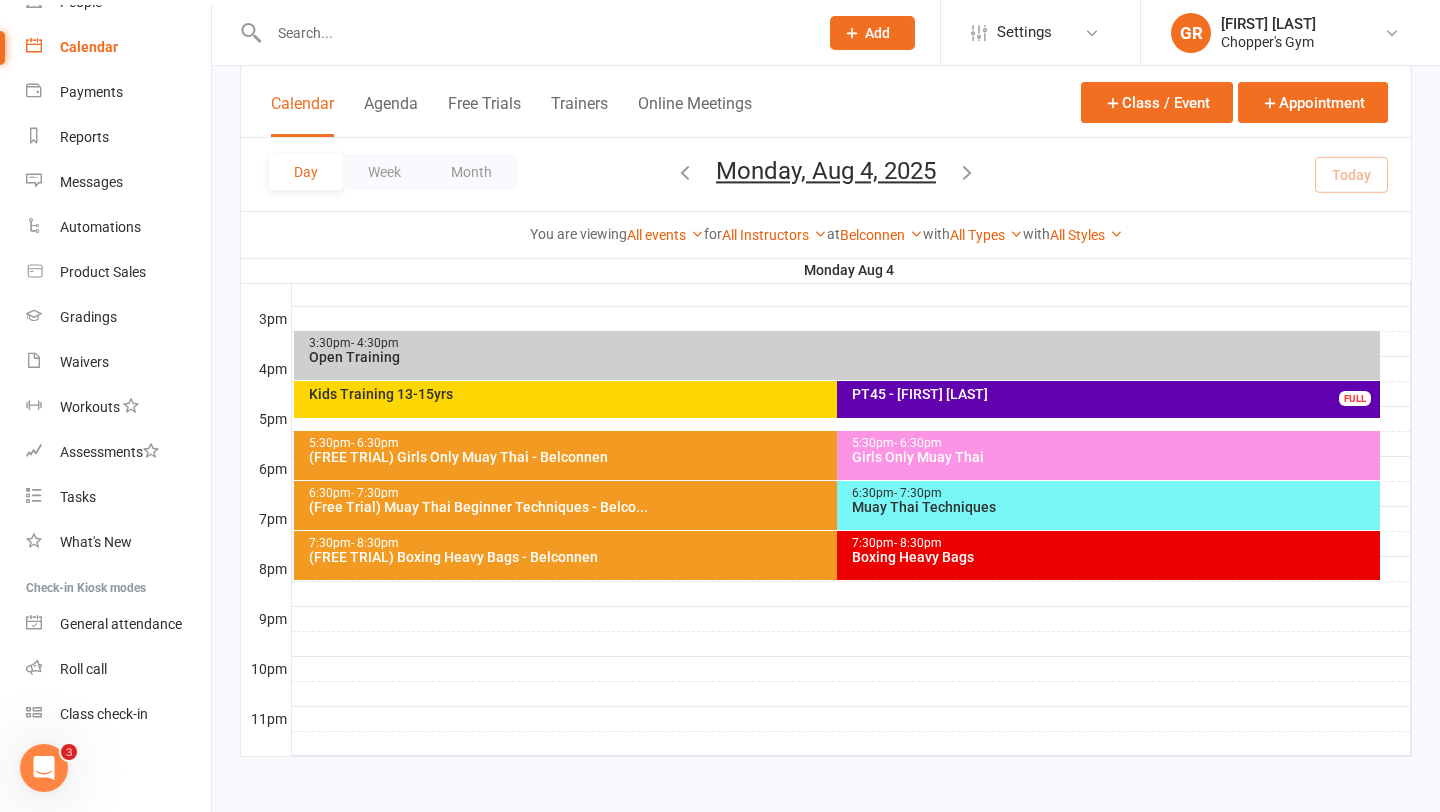 scroll, scrollTop: 852, scrollLeft: 0, axis: vertical 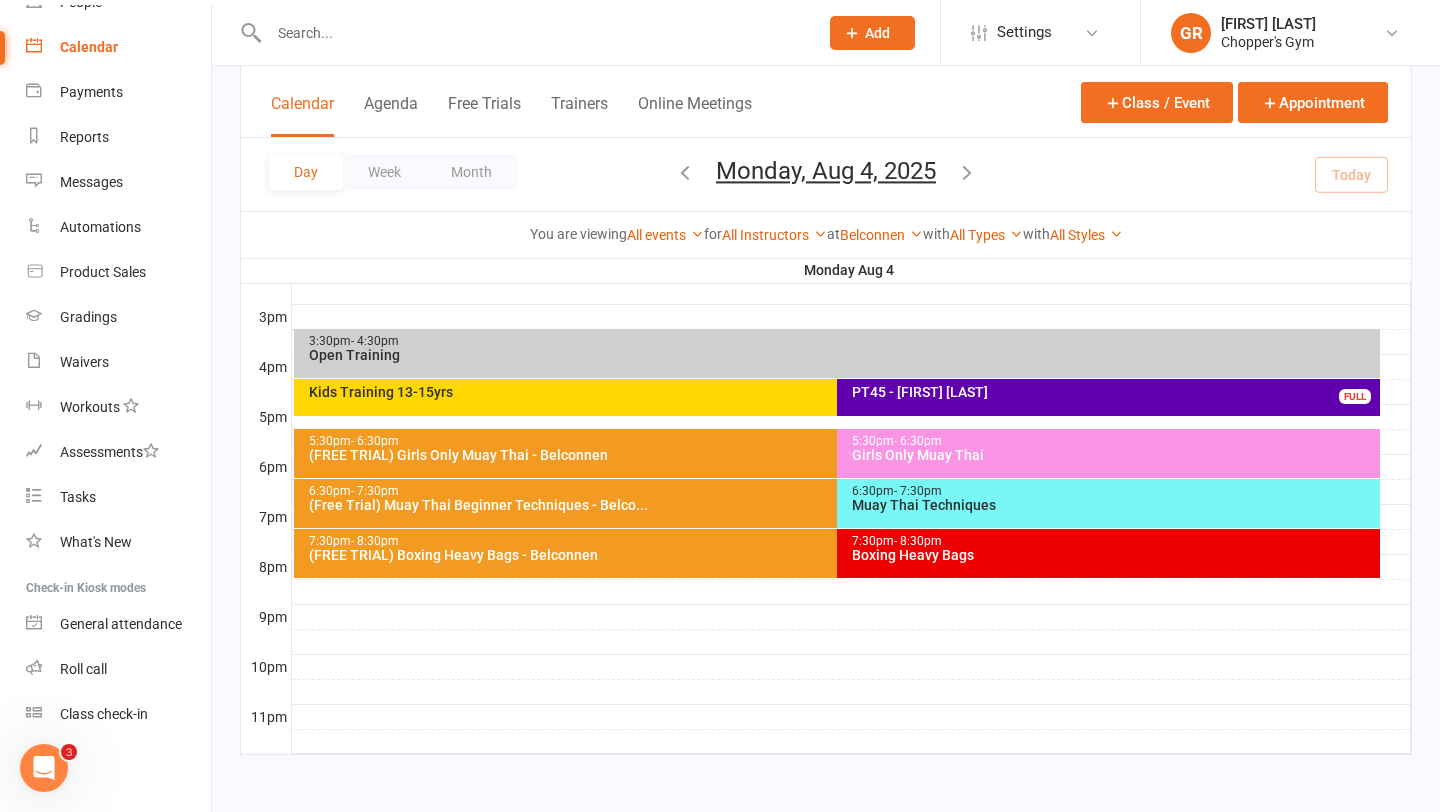 click on "Boxing Heavy Bags" at bounding box center [1113, 555] 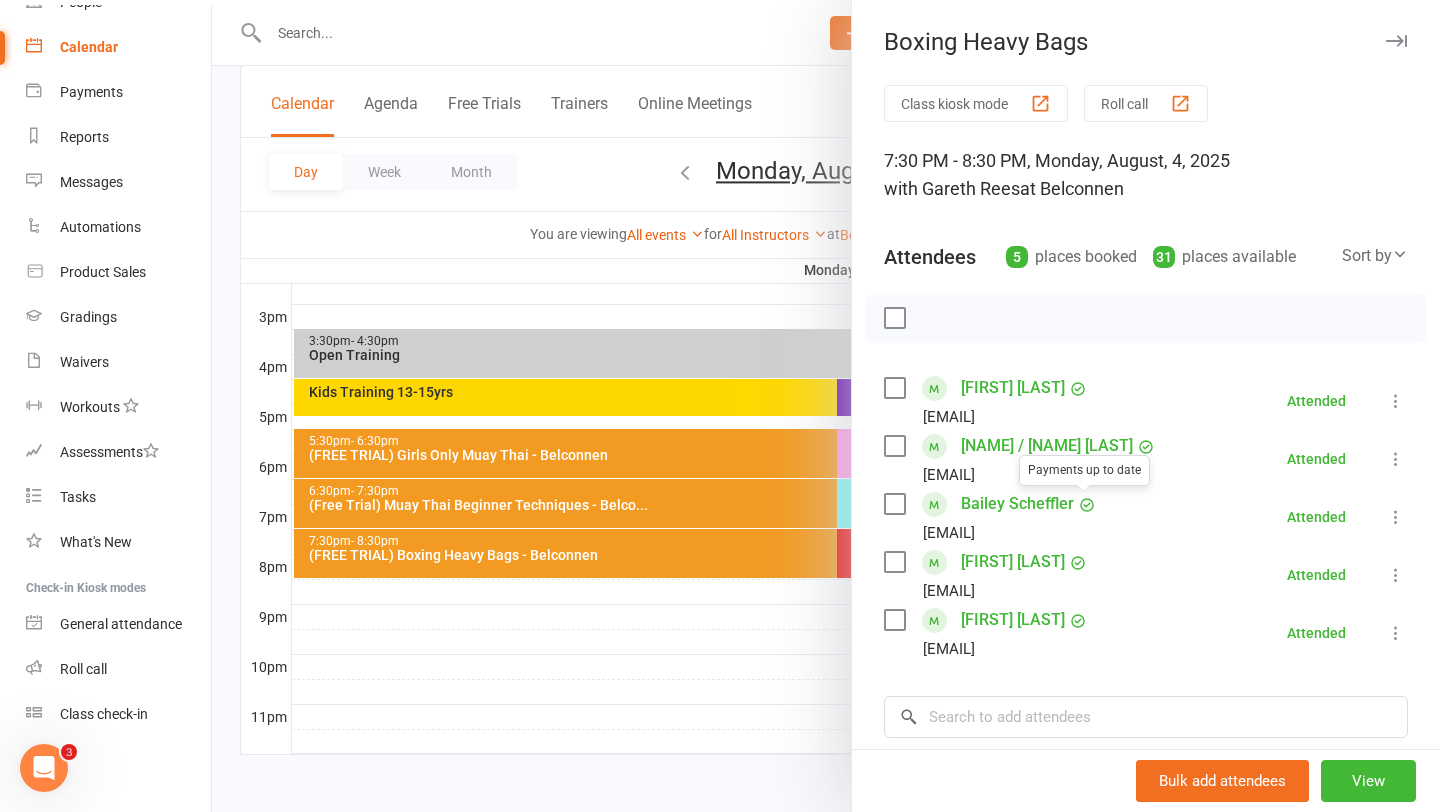 scroll, scrollTop: 13, scrollLeft: 0, axis: vertical 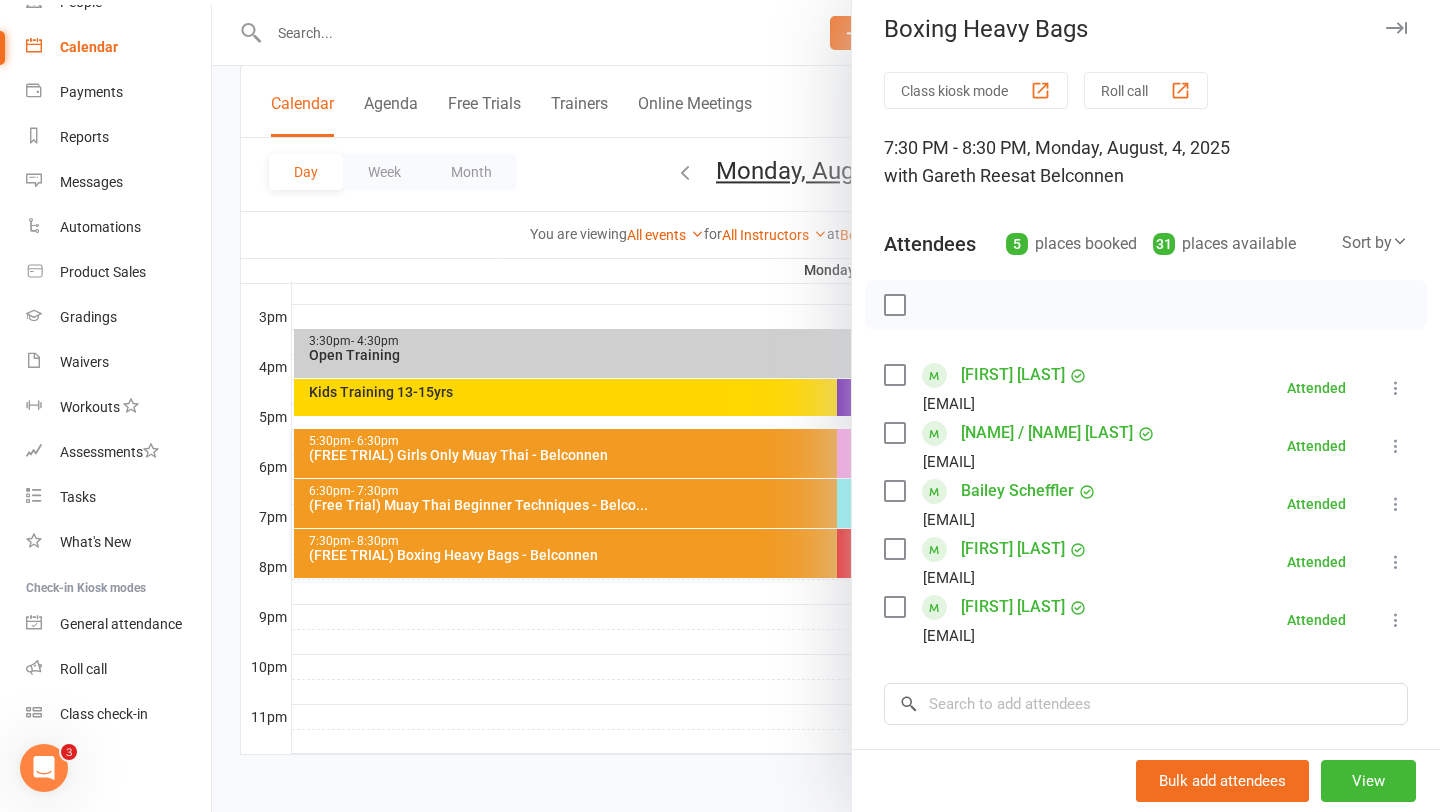 click on "Richie Dang" at bounding box center (1013, 375) 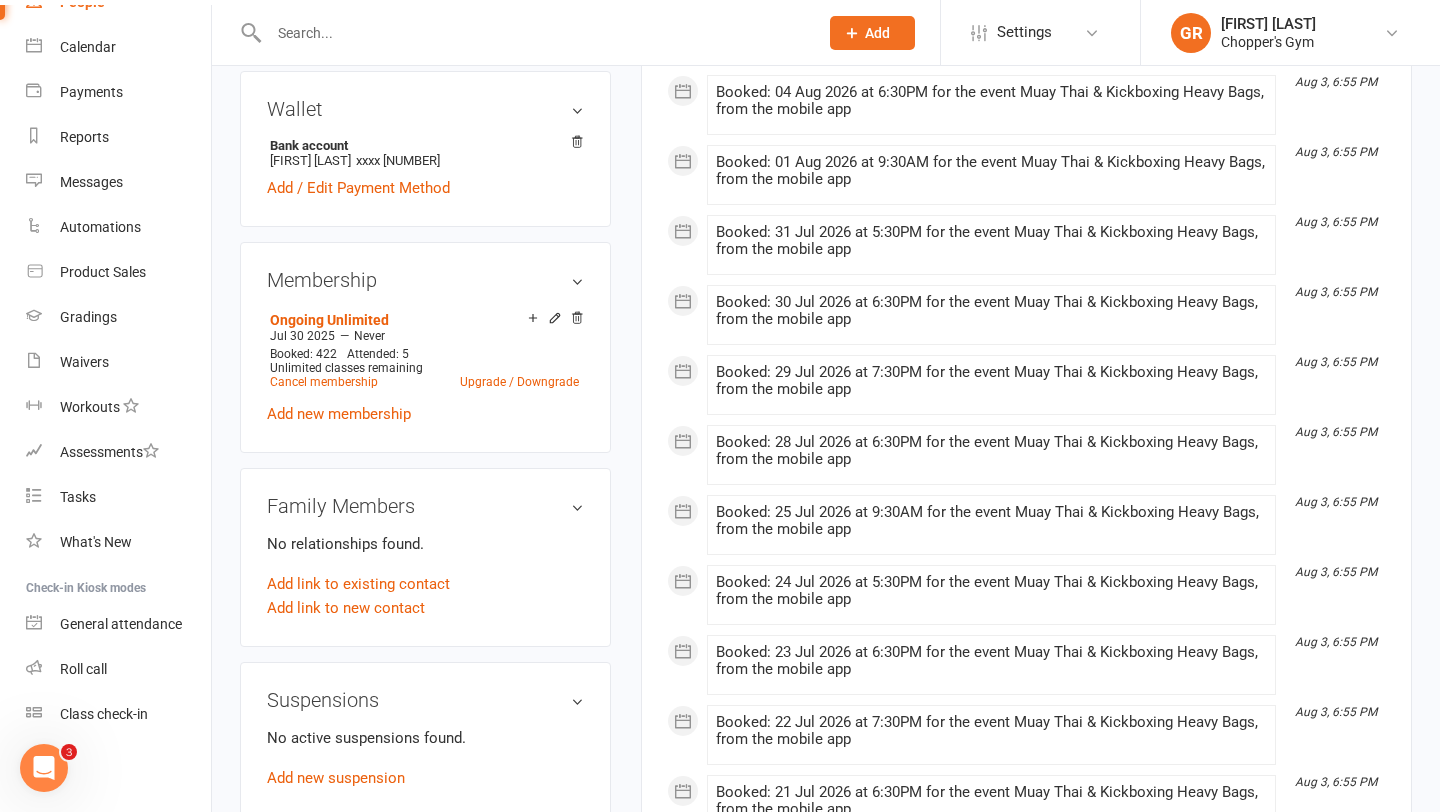 scroll, scrollTop: 613, scrollLeft: 0, axis: vertical 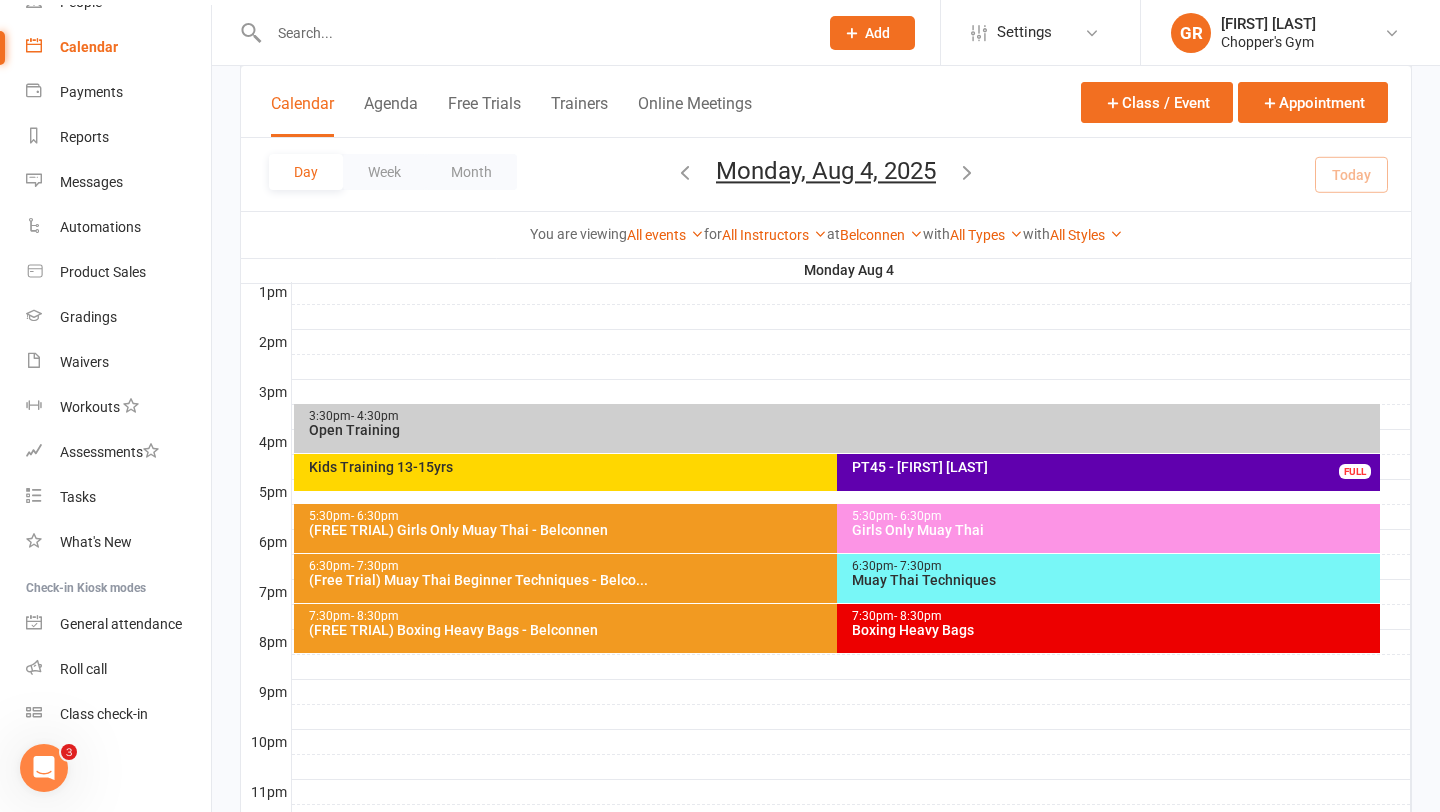 click on "7:30pm  - 8:30pm" at bounding box center (1113, 616) 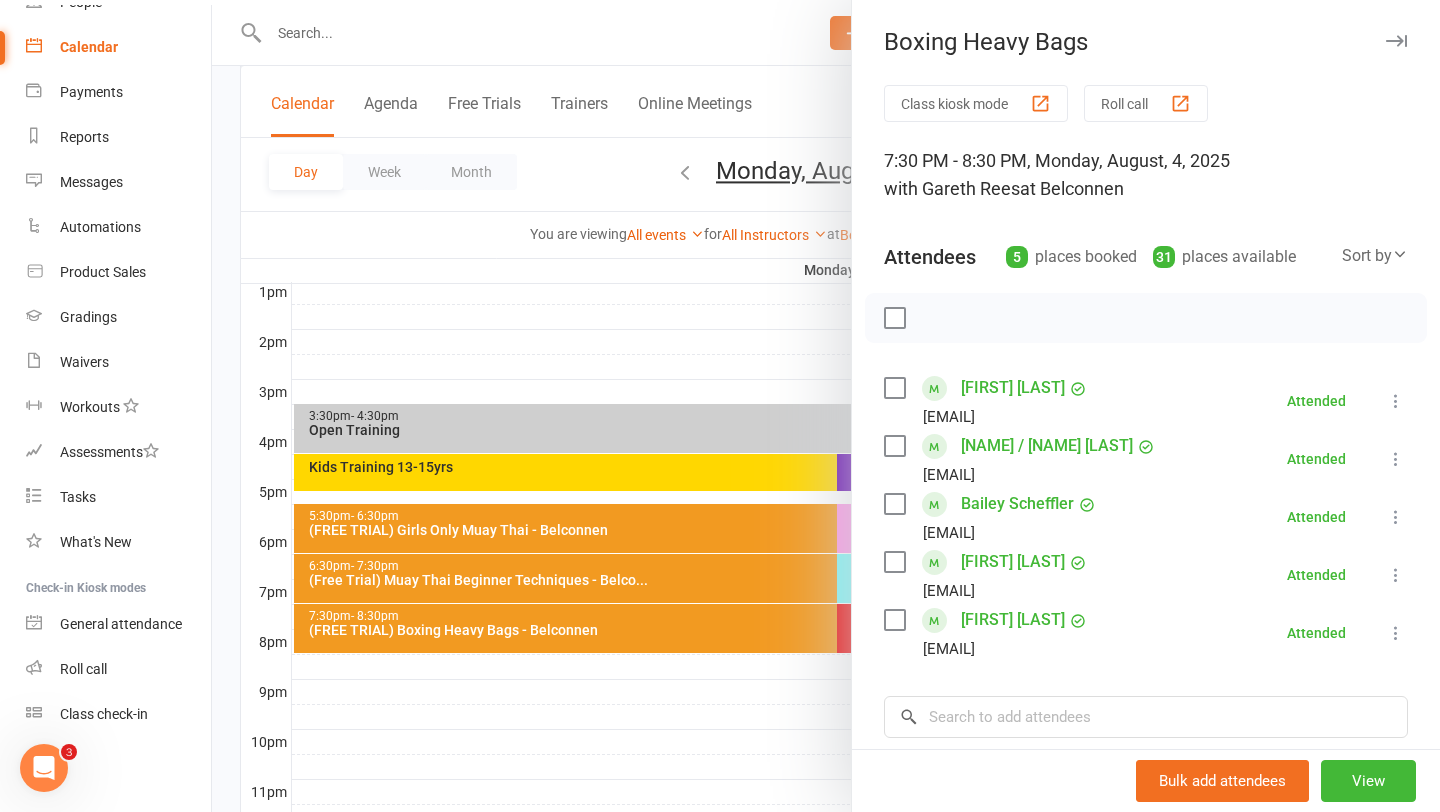 click on "Daniel Tscherry" at bounding box center [1013, 620] 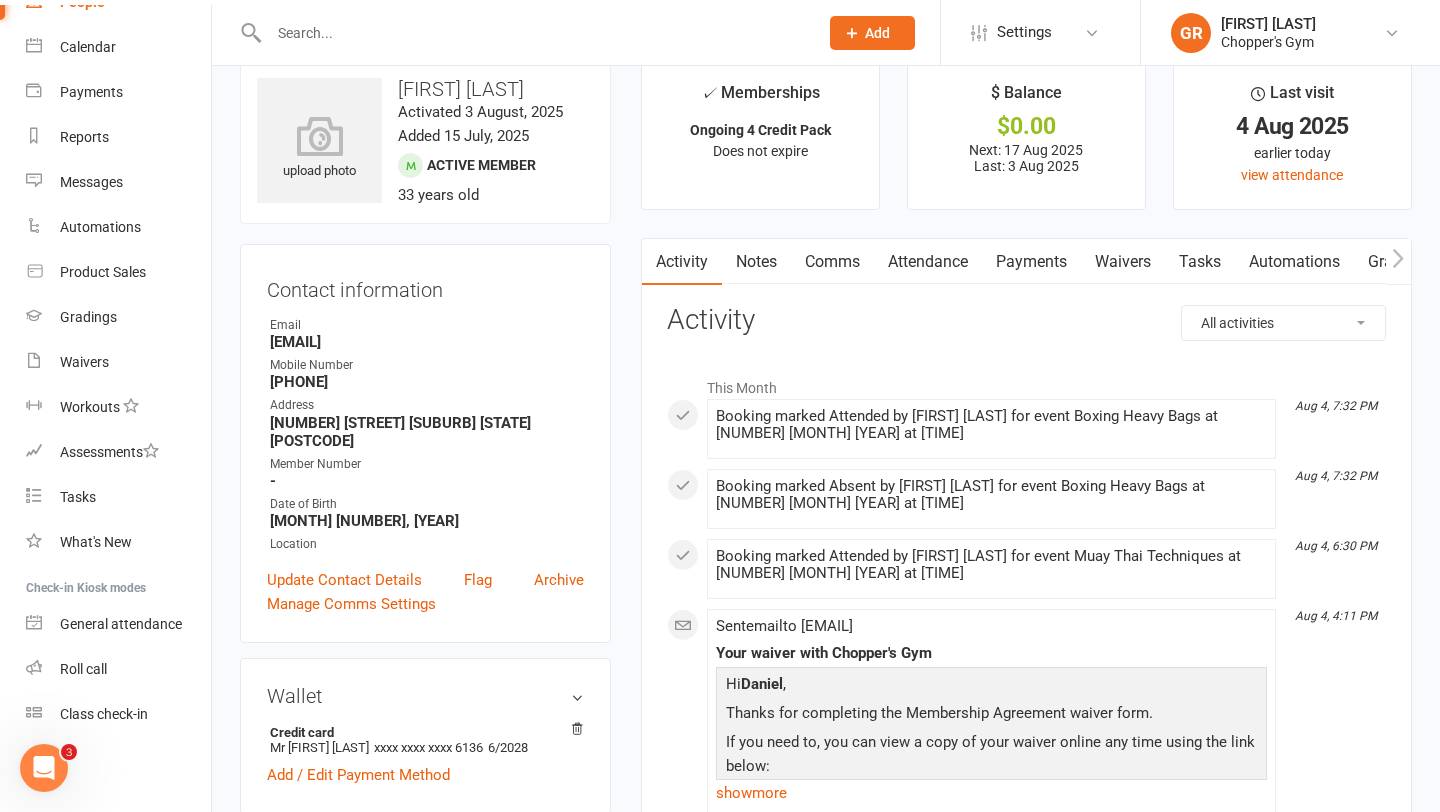 scroll, scrollTop: 0, scrollLeft: 0, axis: both 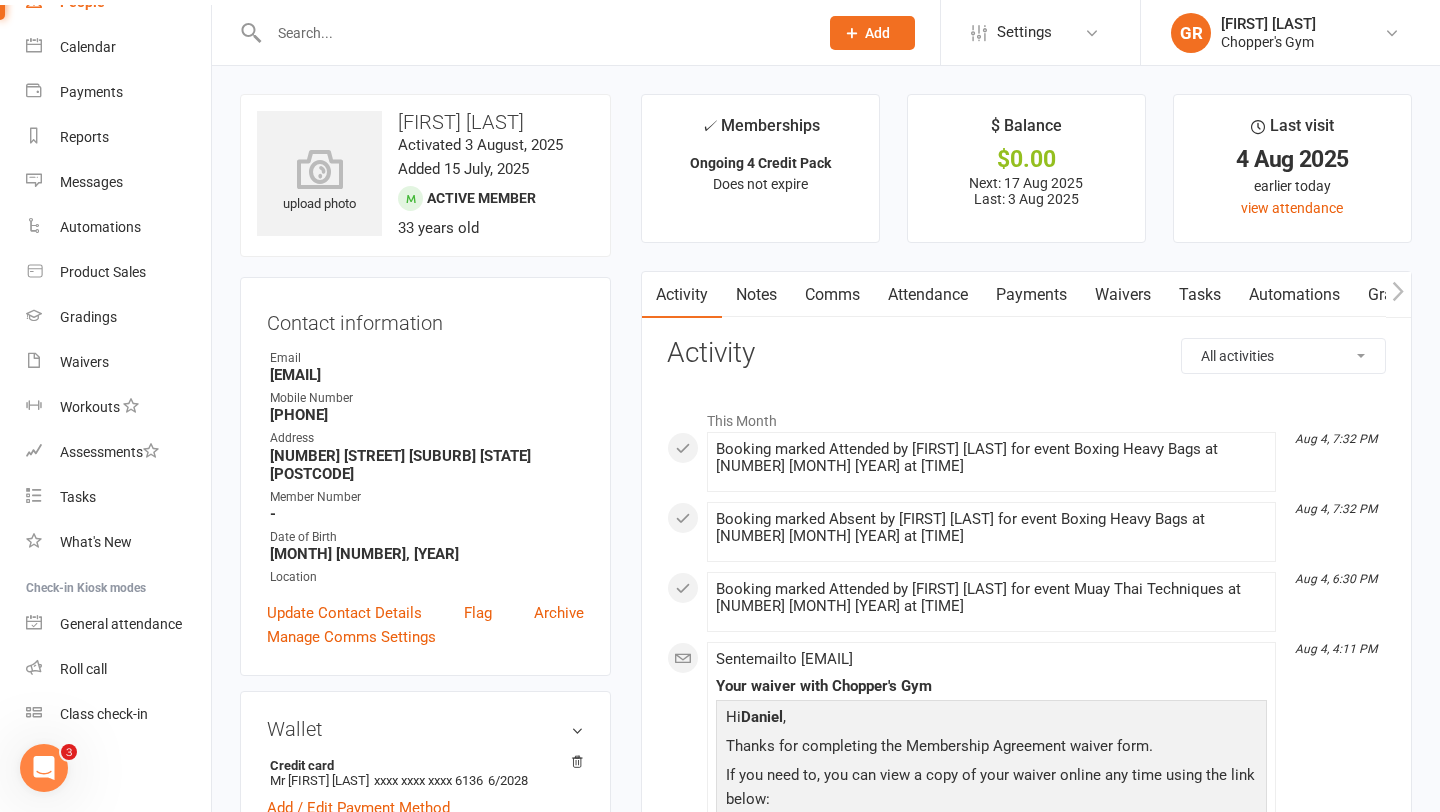 click on "Payments" at bounding box center [1031, 295] 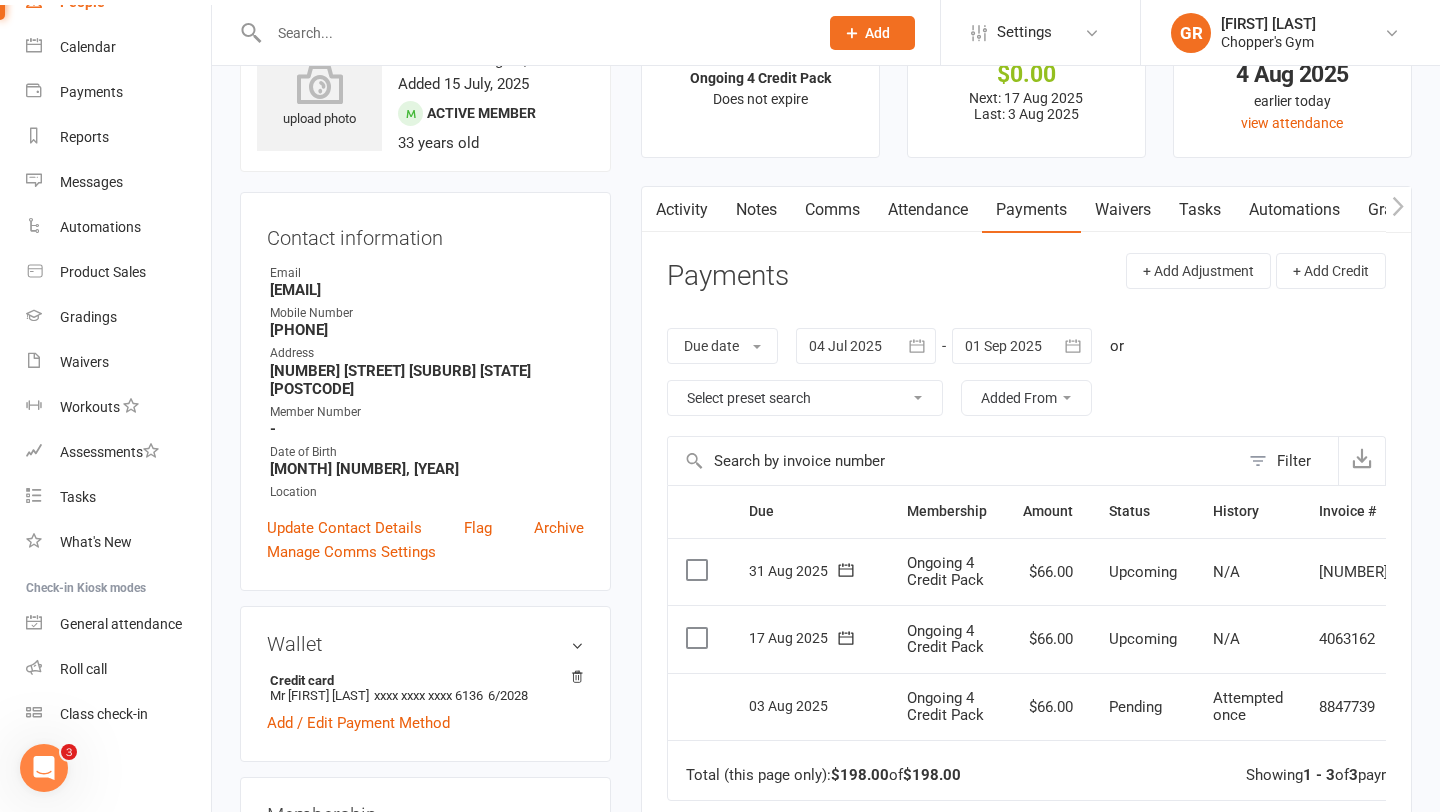 scroll, scrollTop: 91, scrollLeft: 0, axis: vertical 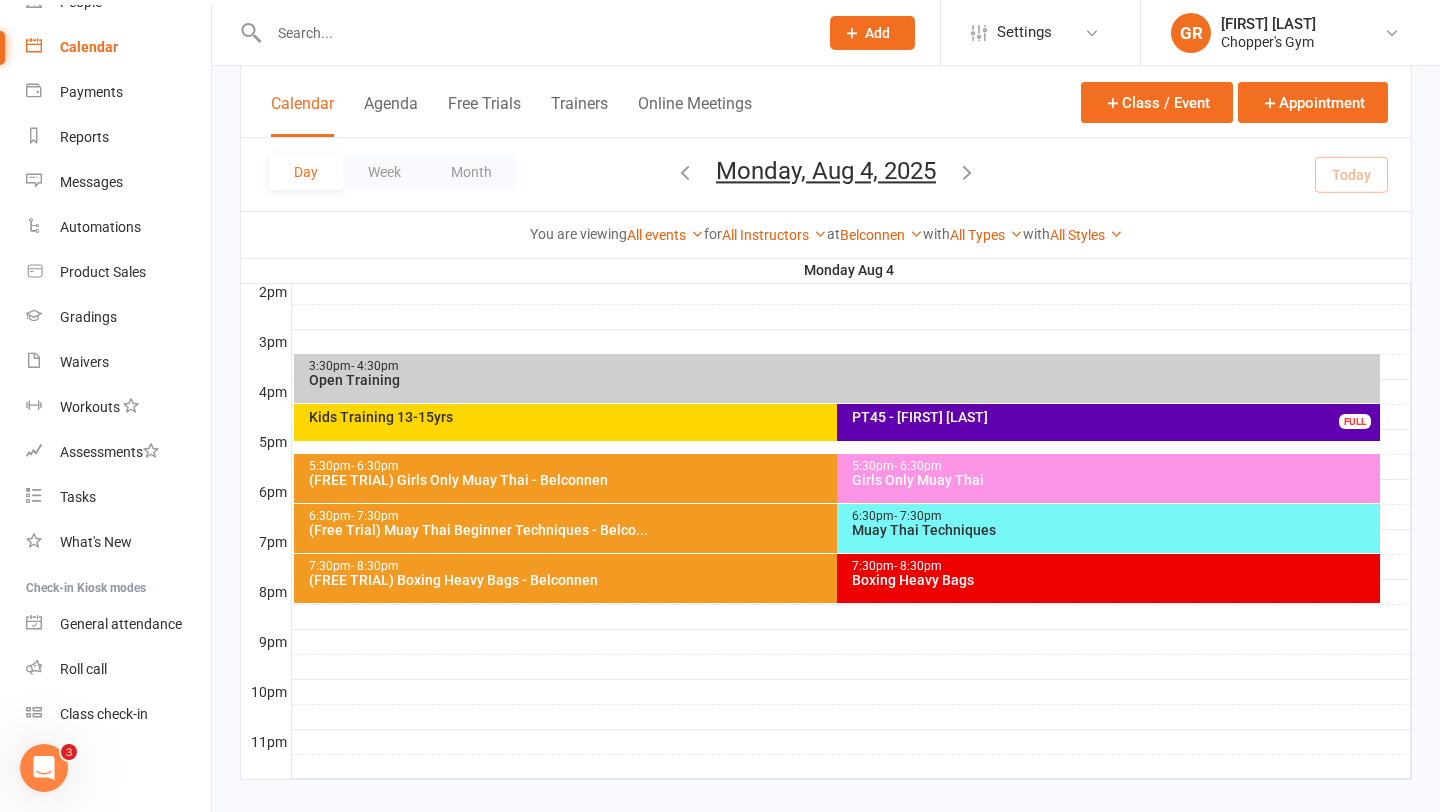 click on "7:30pm  - 8:30pm Boxing Heavy Bags" at bounding box center [1108, 578] 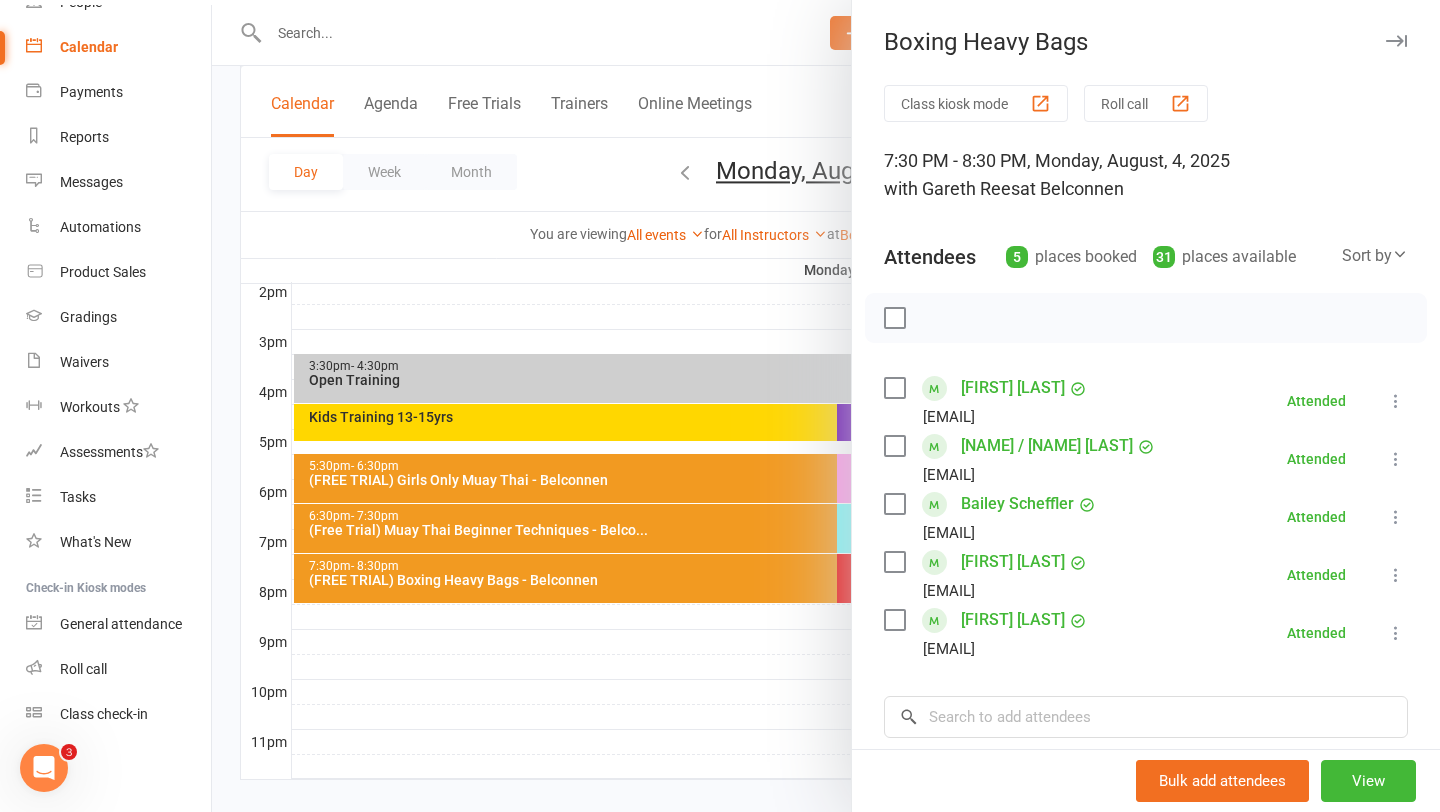 click on "Bailey Scheffler" at bounding box center [1017, 504] 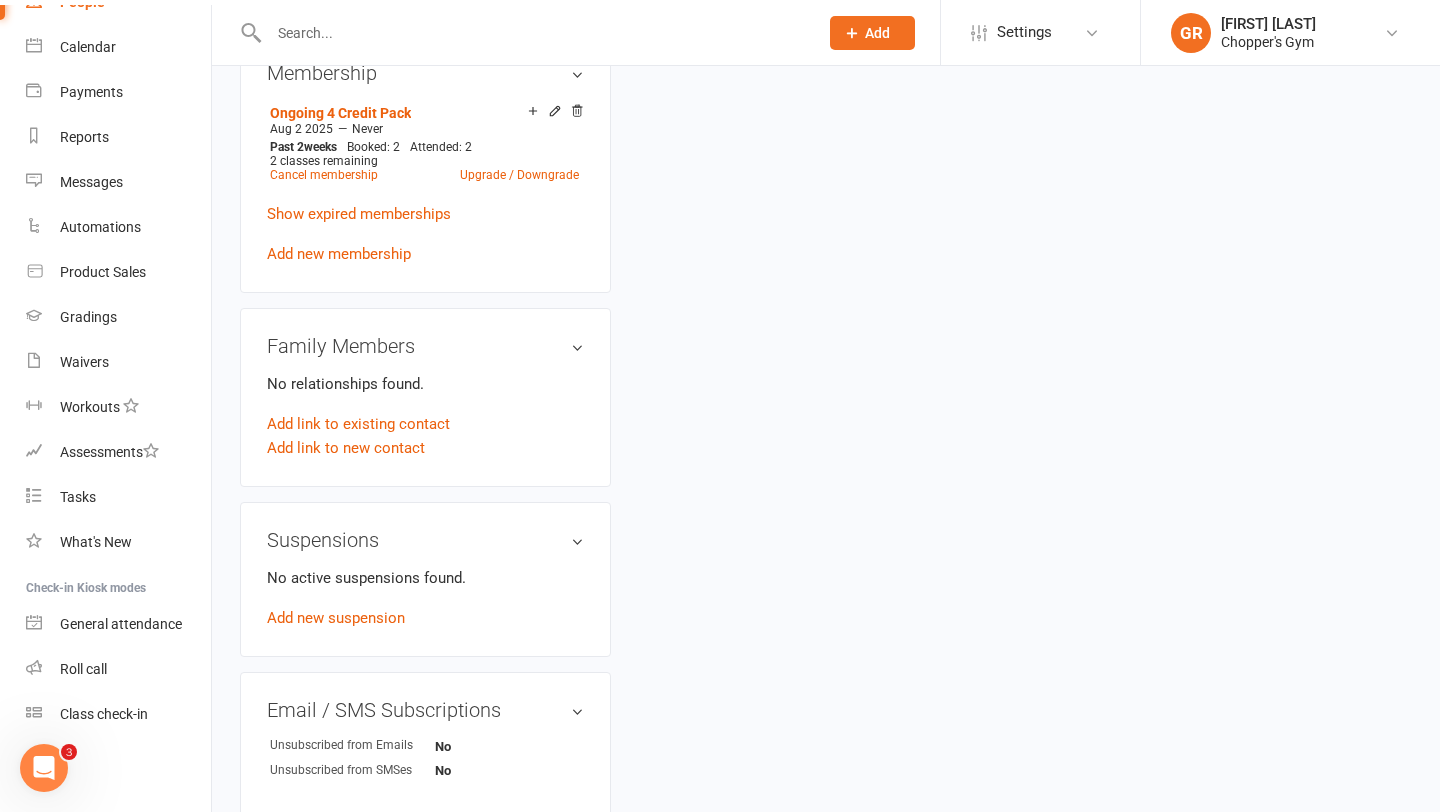 scroll, scrollTop: 0, scrollLeft: 0, axis: both 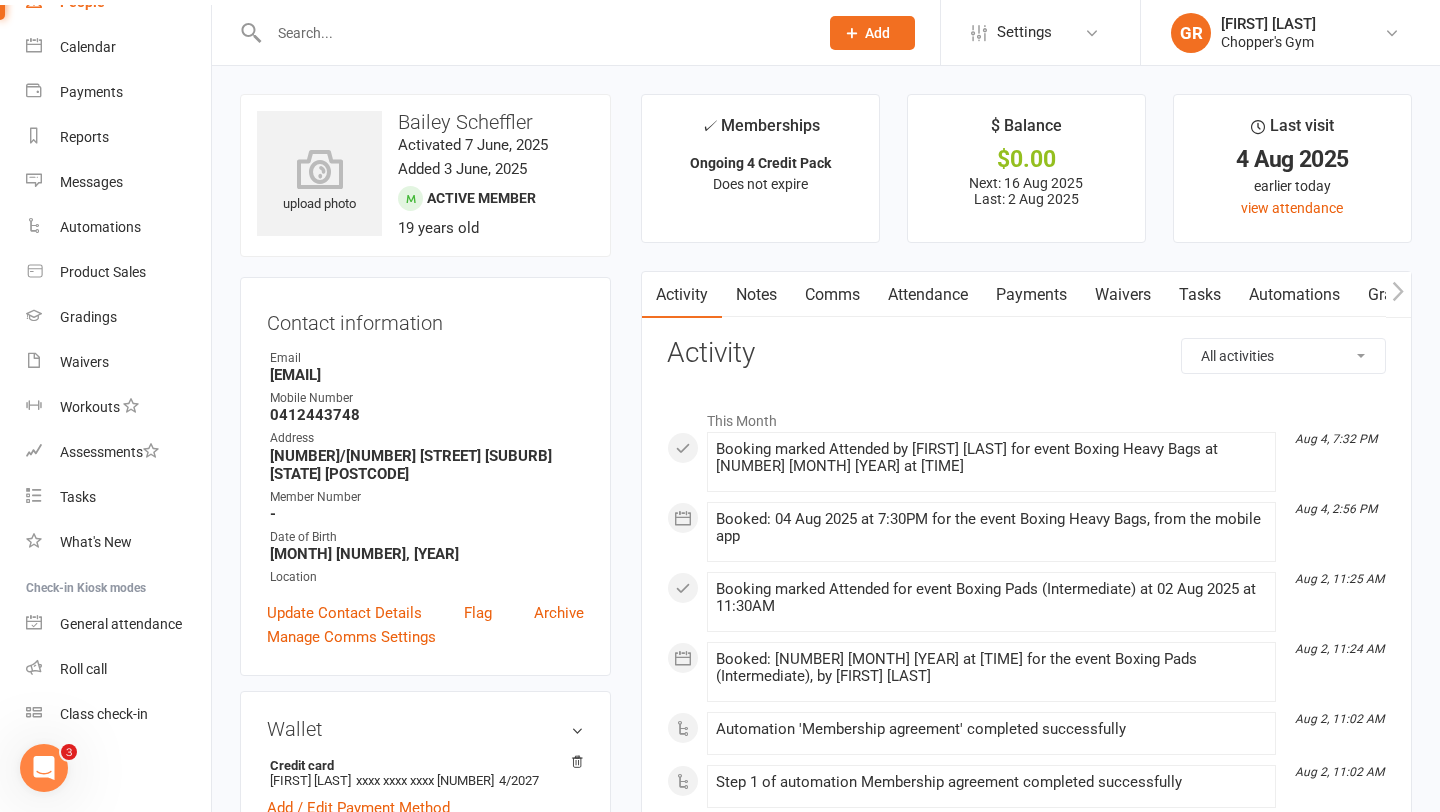click on "Payments" at bounding box center (1031, 295) 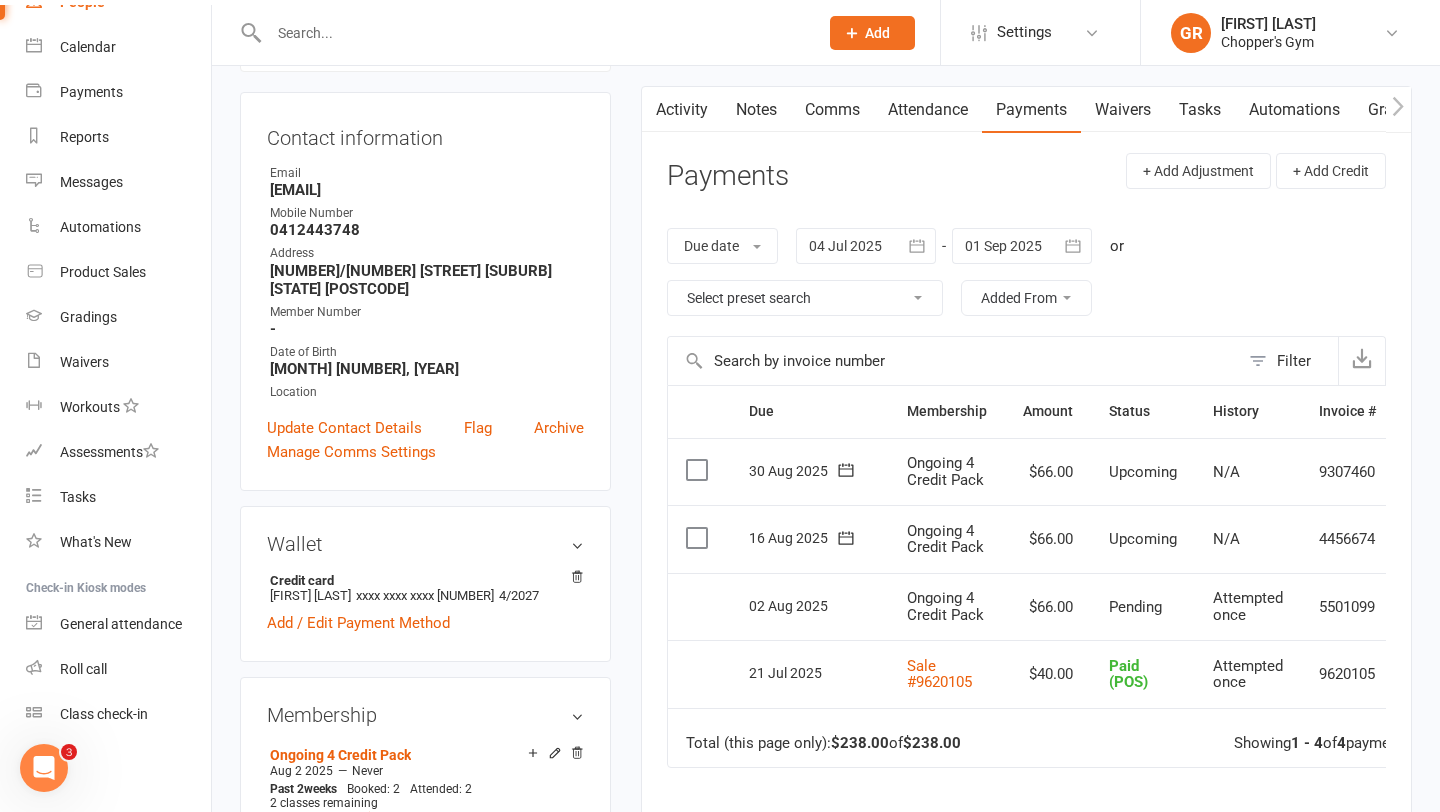 scroll, scrollTop: 203, scrollLeft: 0, axis: vertical 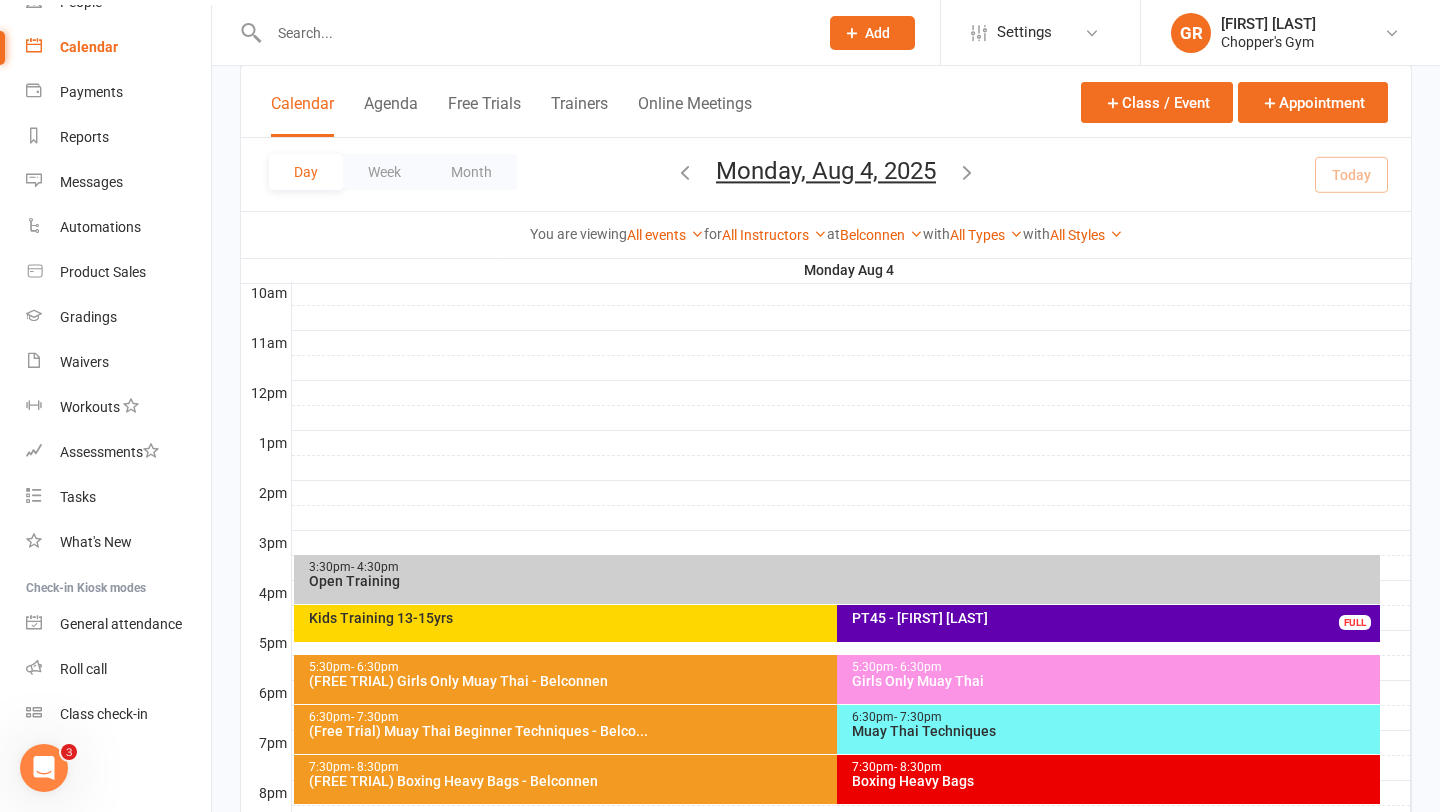 click on "- 8:30pm" at bounding box center [918, 767] 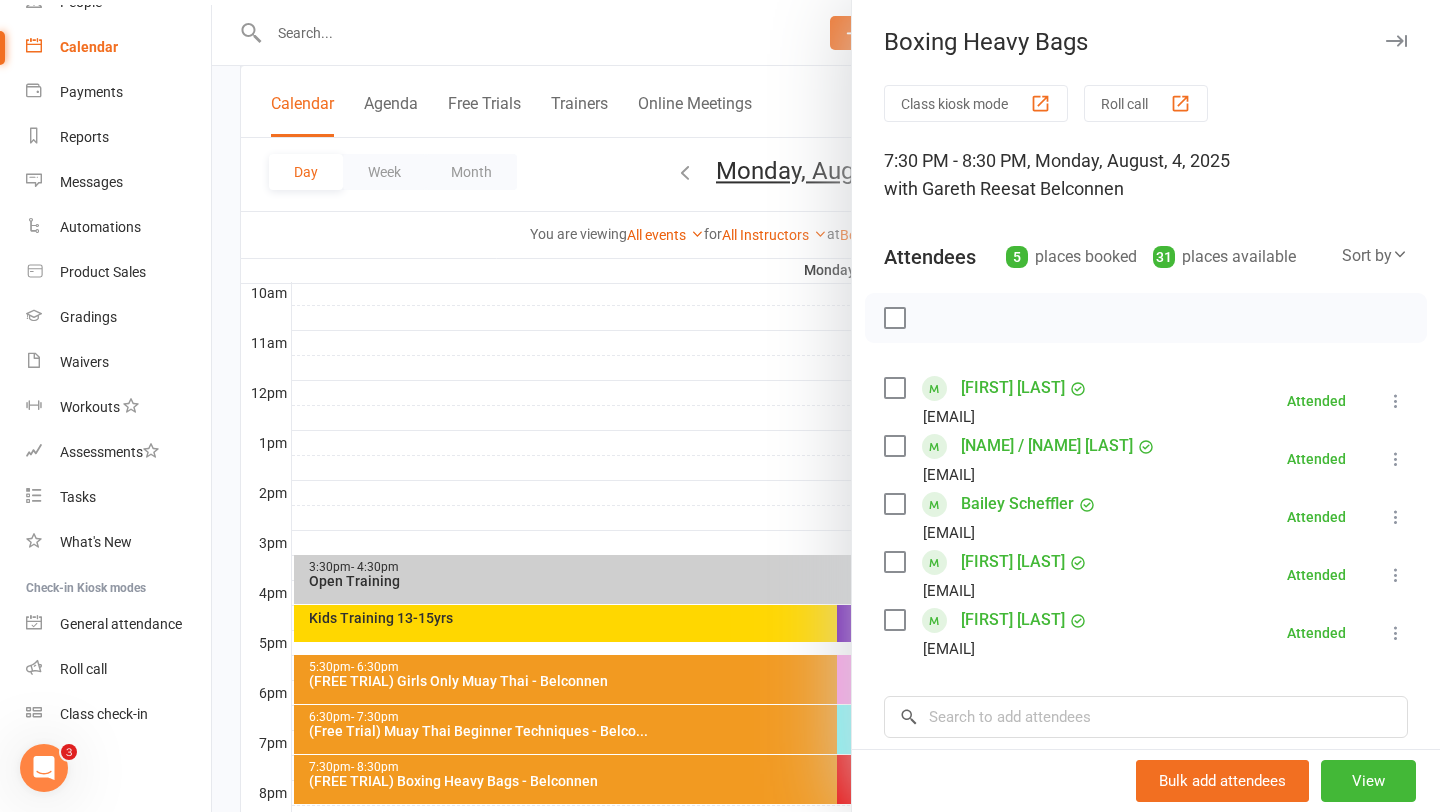 click on "Shane / Dusha Kugathas" at bounding box center (1047, 446) 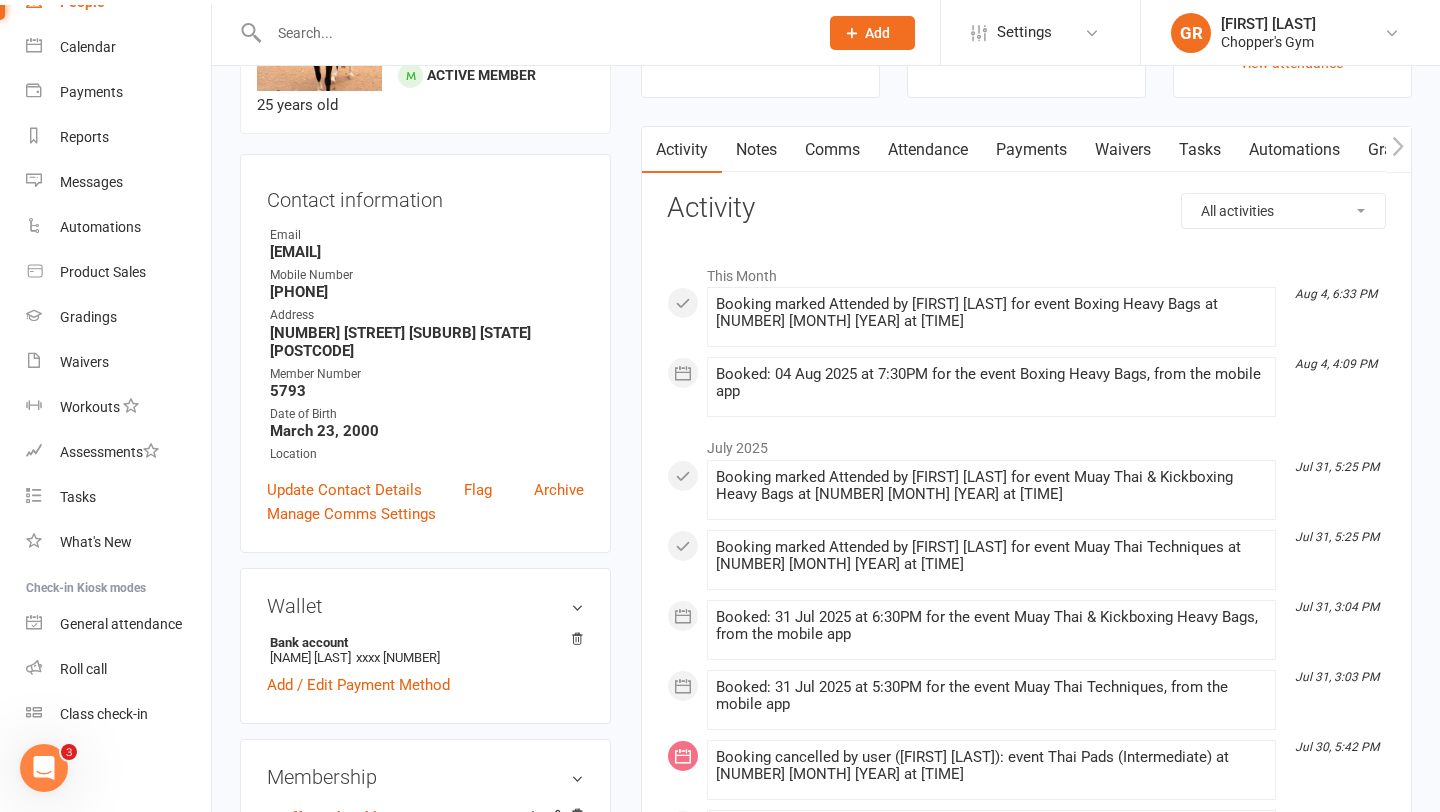 scroll, scrollTop: 306, scrollLeft: 0, axis: vertical 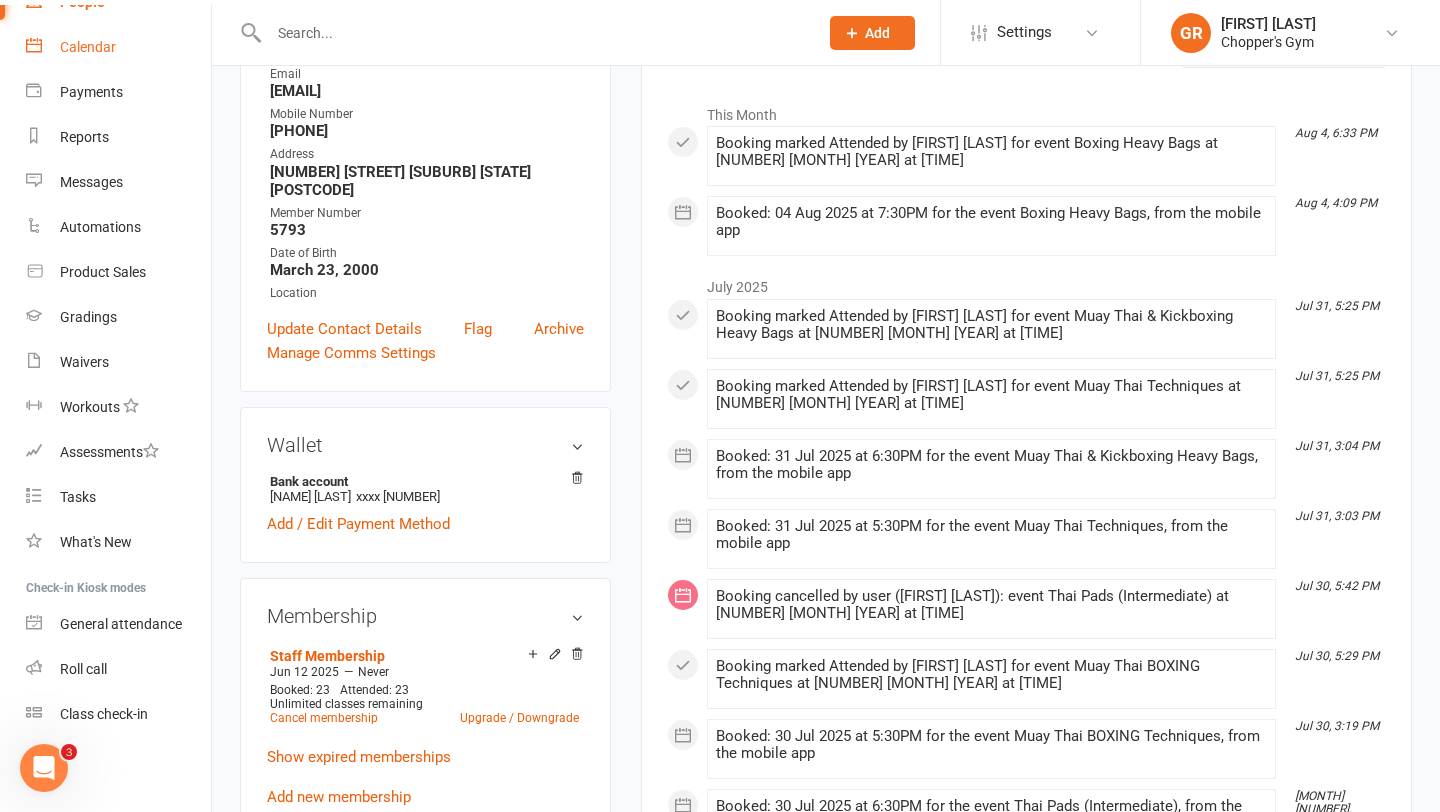 click on "Calendar" at bounding box center [88, 47] 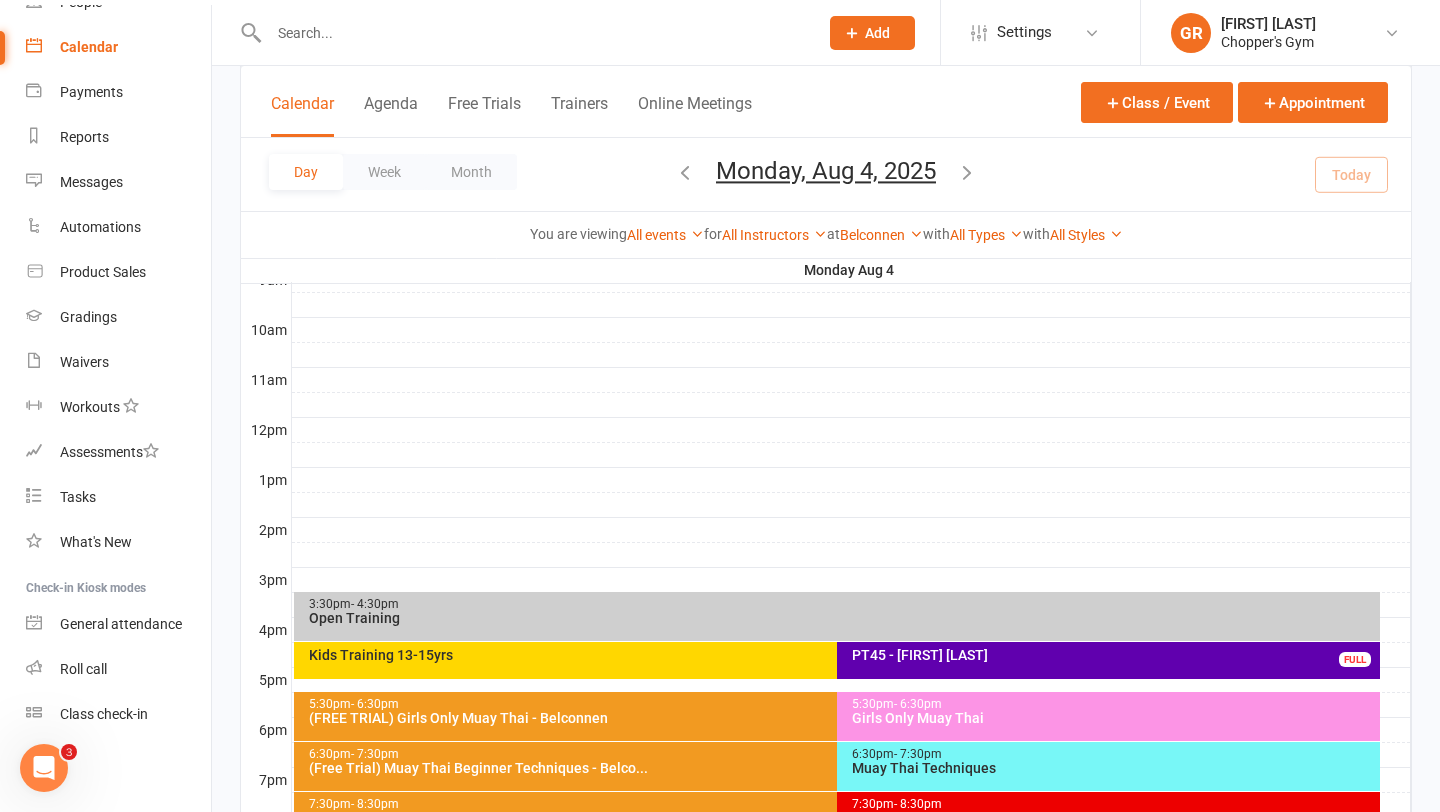 scroll, scrollTop: 615, scrollLeft: 0, axis: vertical 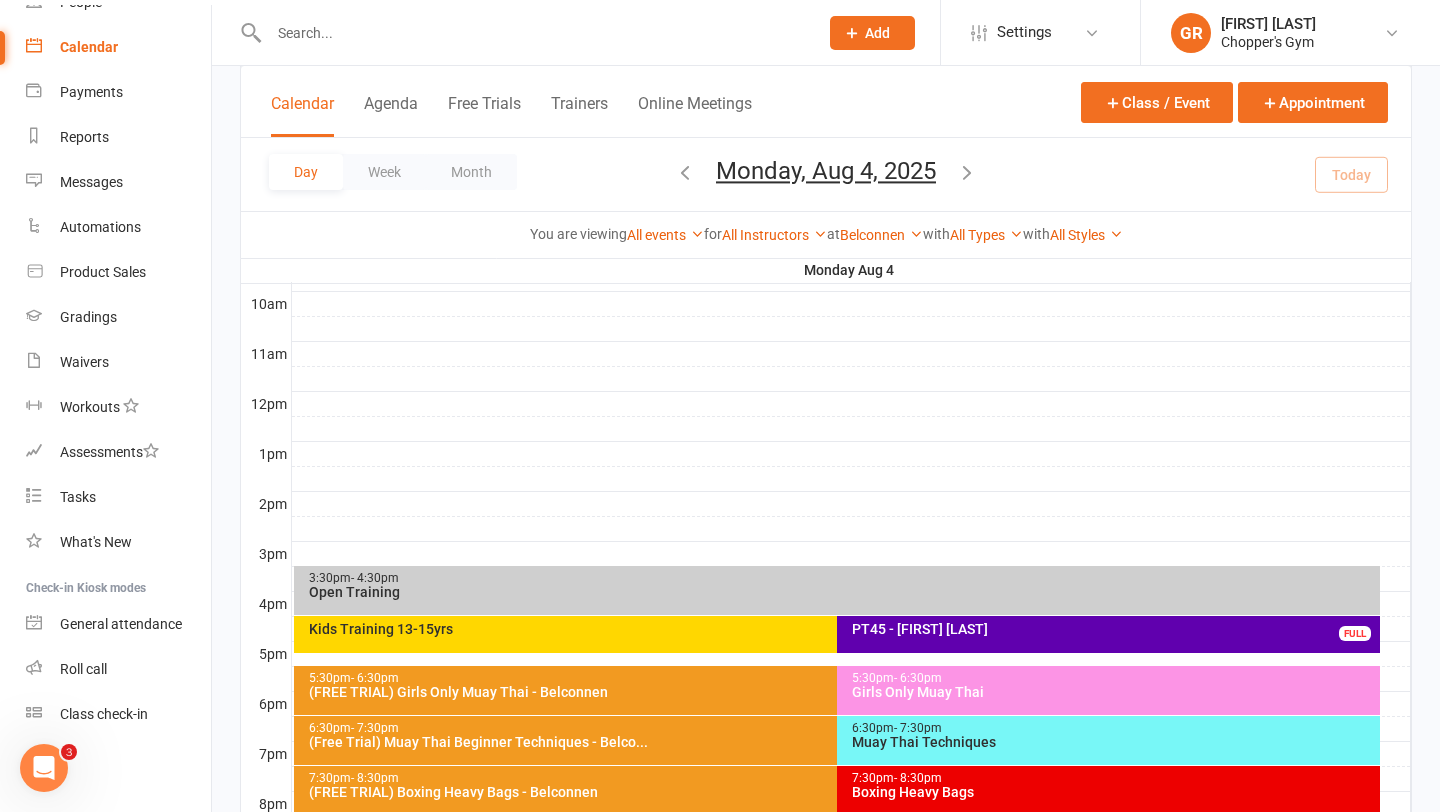 click on "Muay Thai Techniques" at bounding box center [1113, 742] 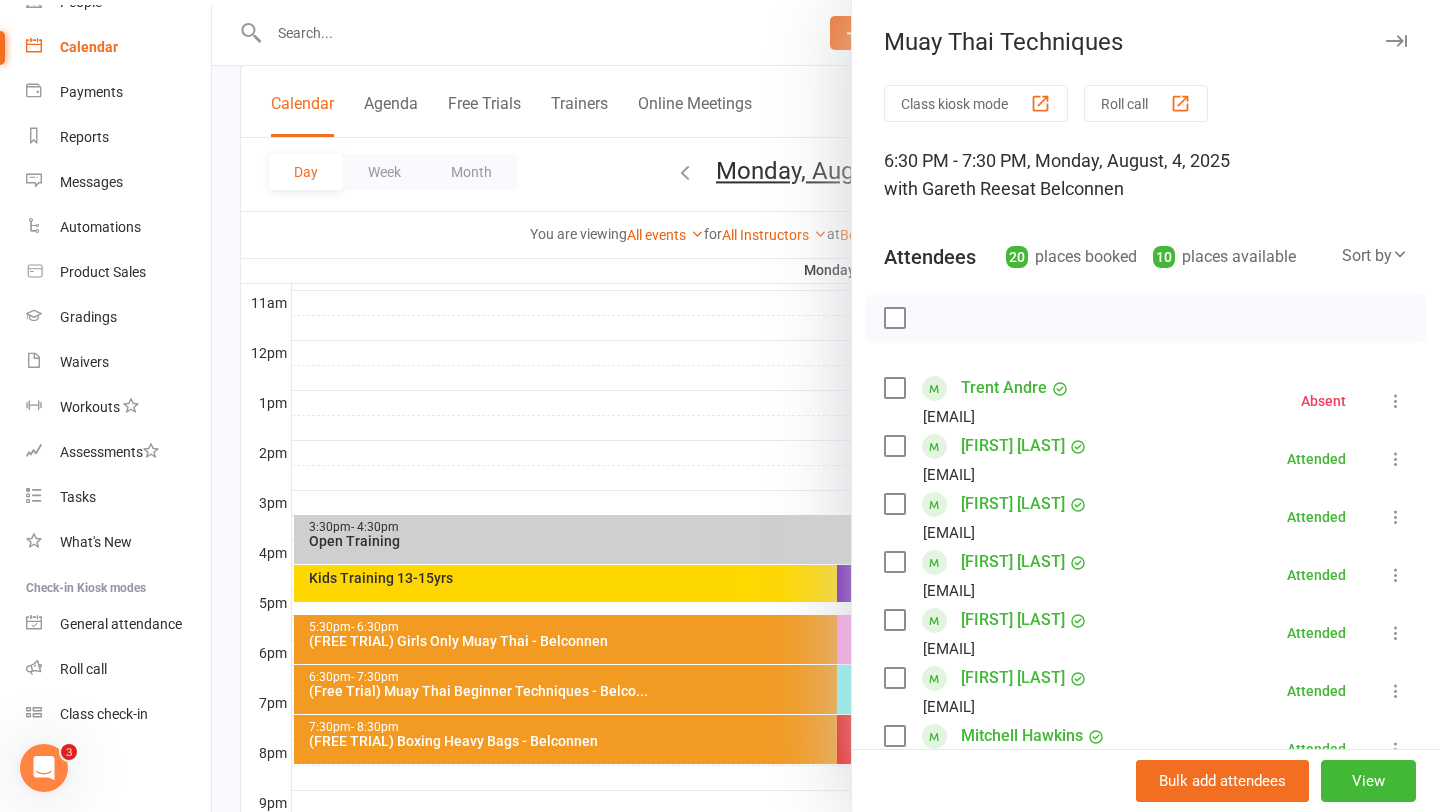 scroll, scrollTop: 668, scrollLeft: 0, axis: vertical 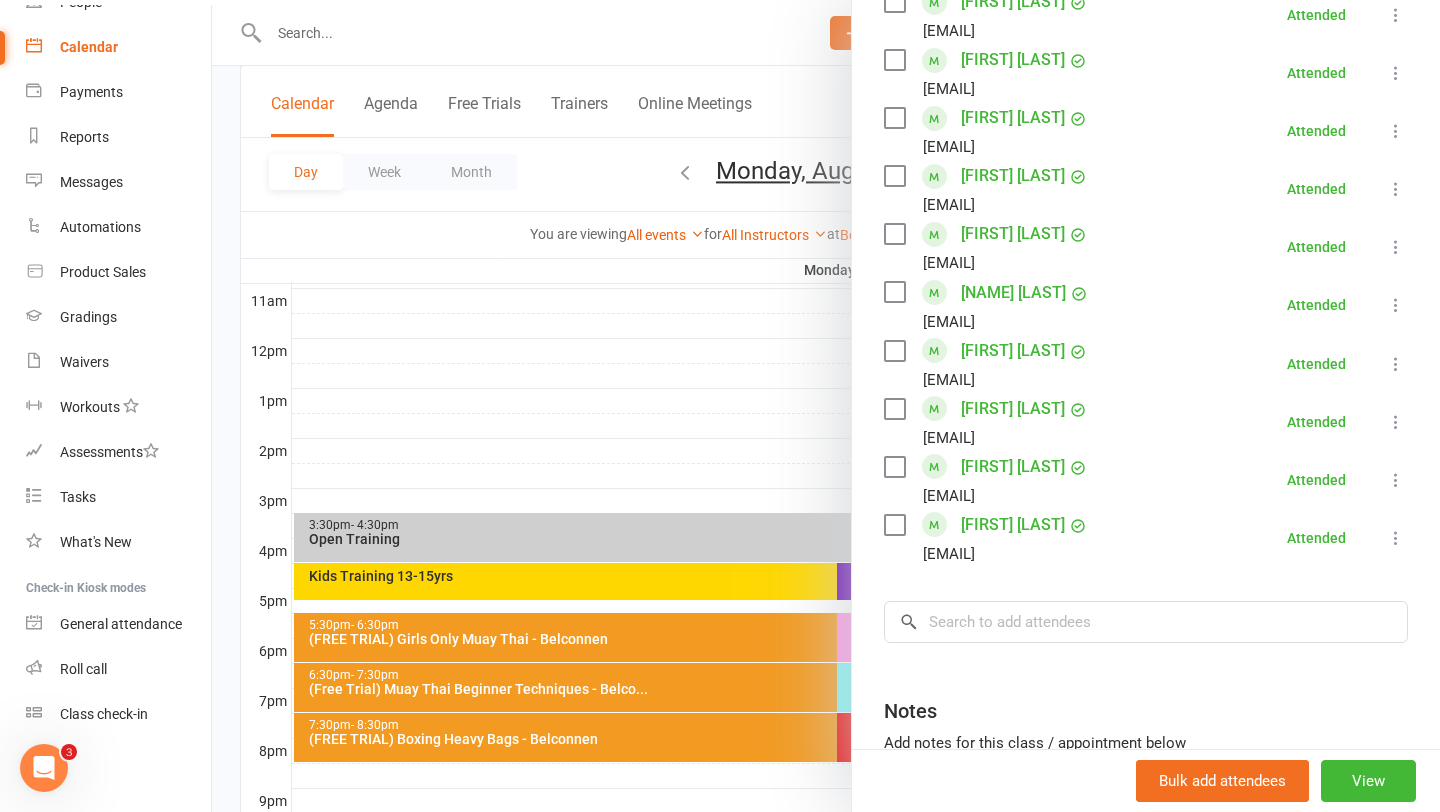 click on "Meg Rhyan Villareal" at bounding box center [1013, 467] 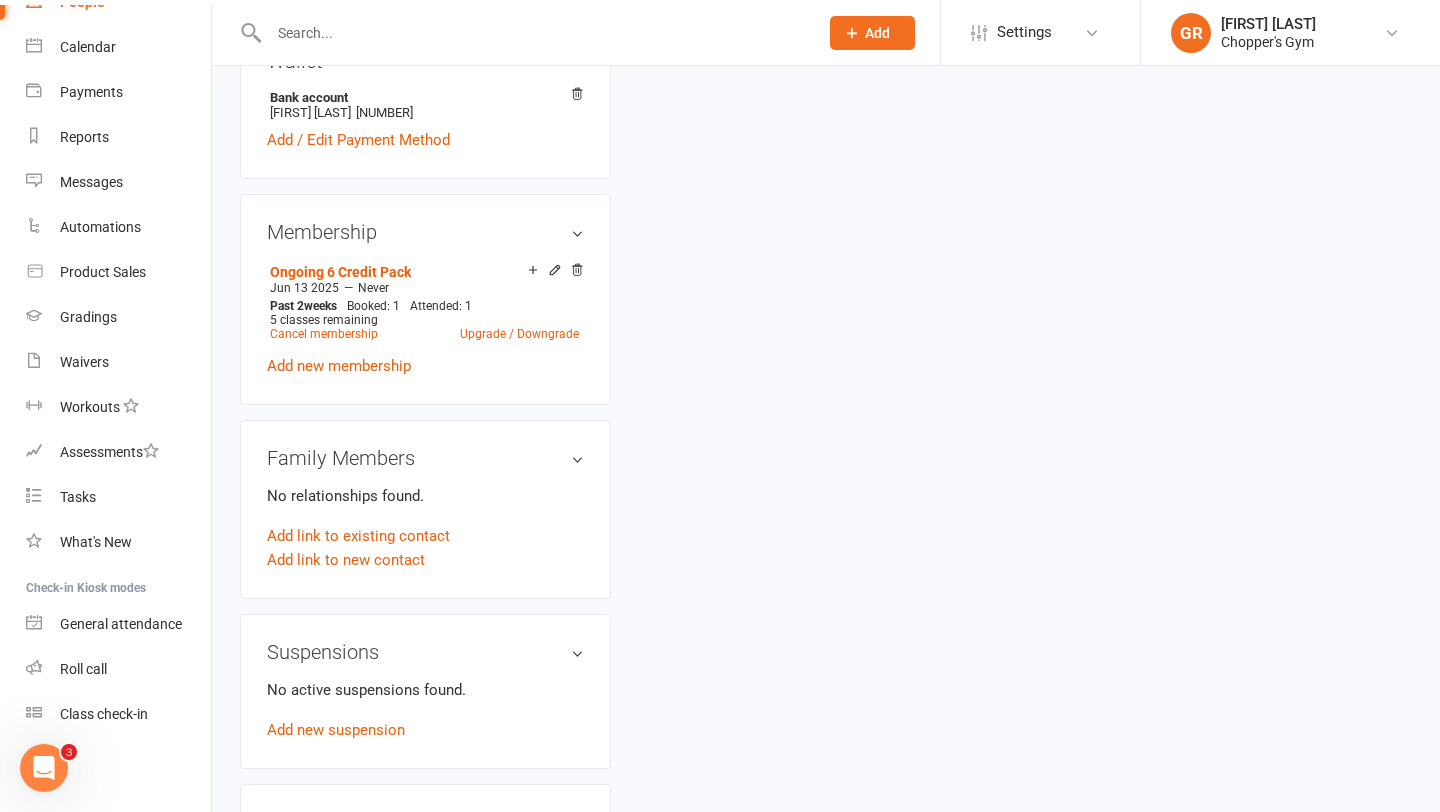 scroll, scrollTop: 0, scrollLeft: 0, axis: both 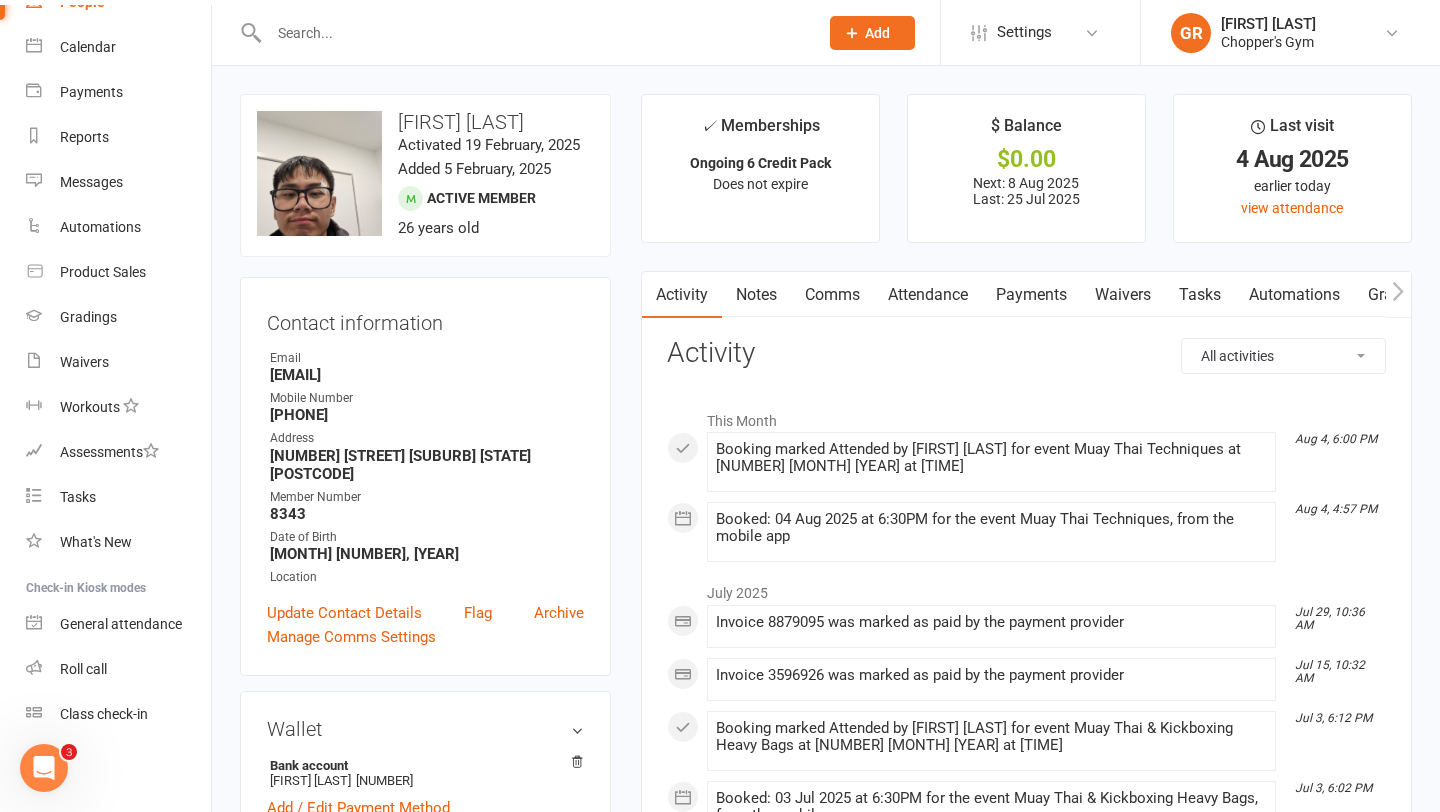click on "Payments" at bounding box center [1031, 295] 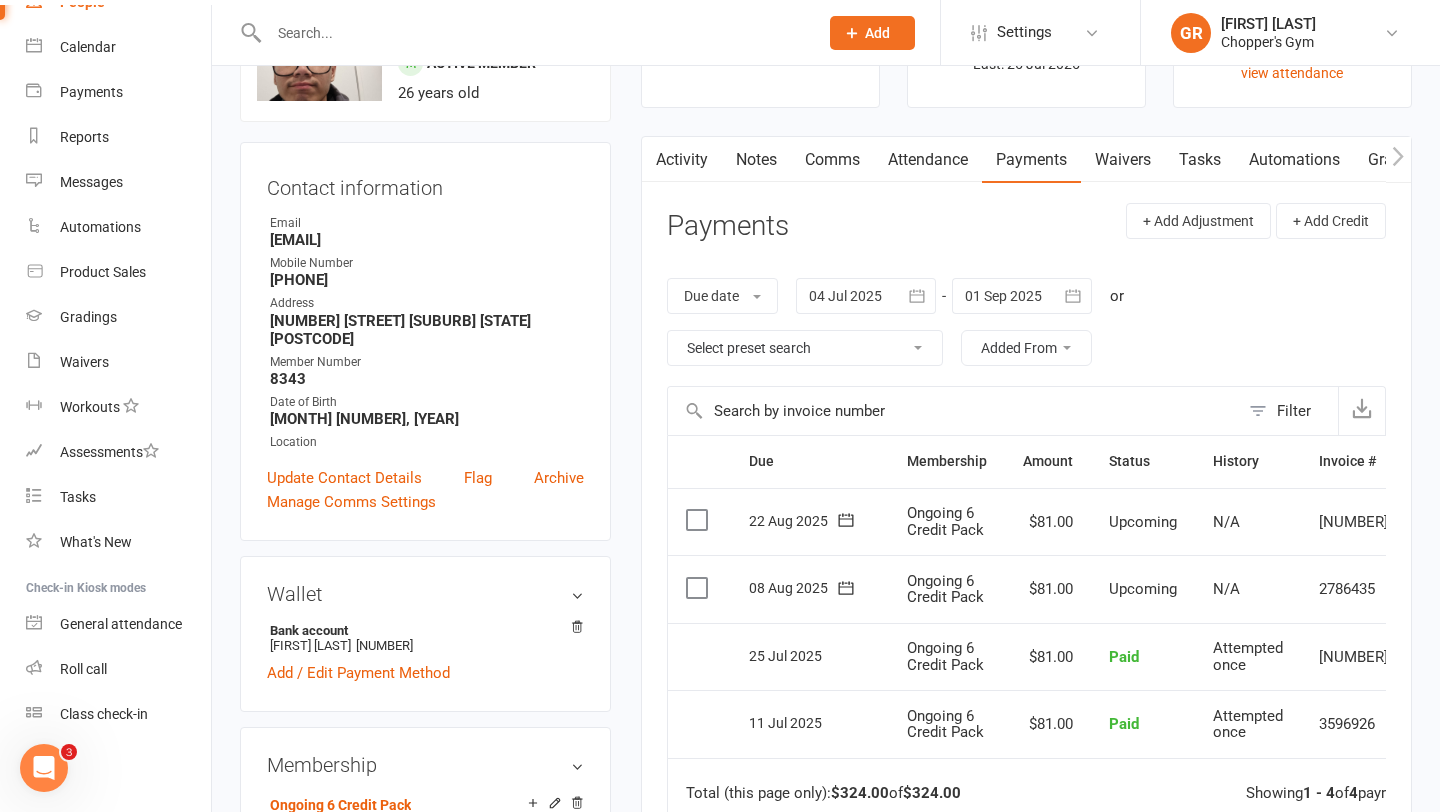 scroll, scrollTop: 193, scrollLeft: 0, axis: vertical 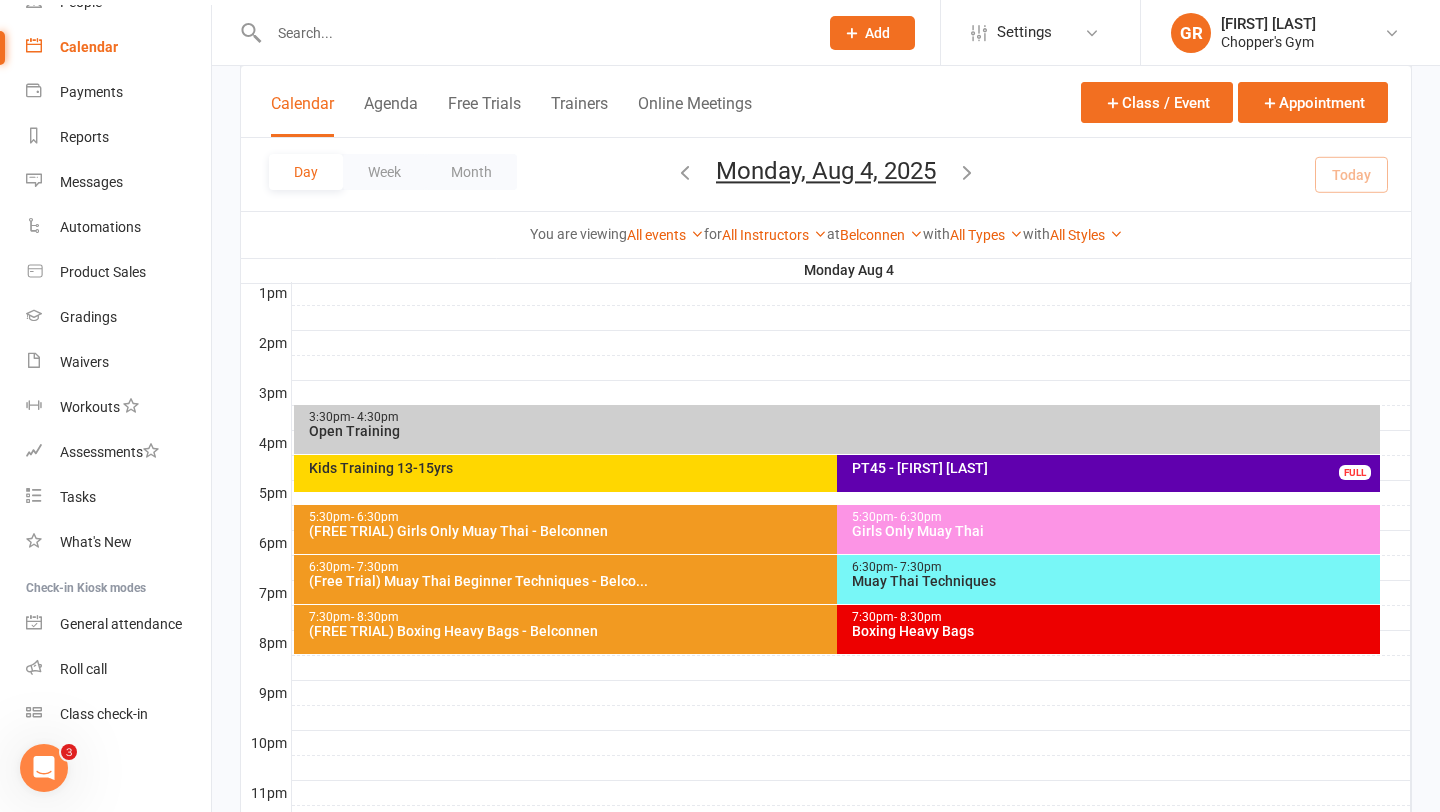 click on "Muay Thai Techniques" at bounding box center [1113, 581] 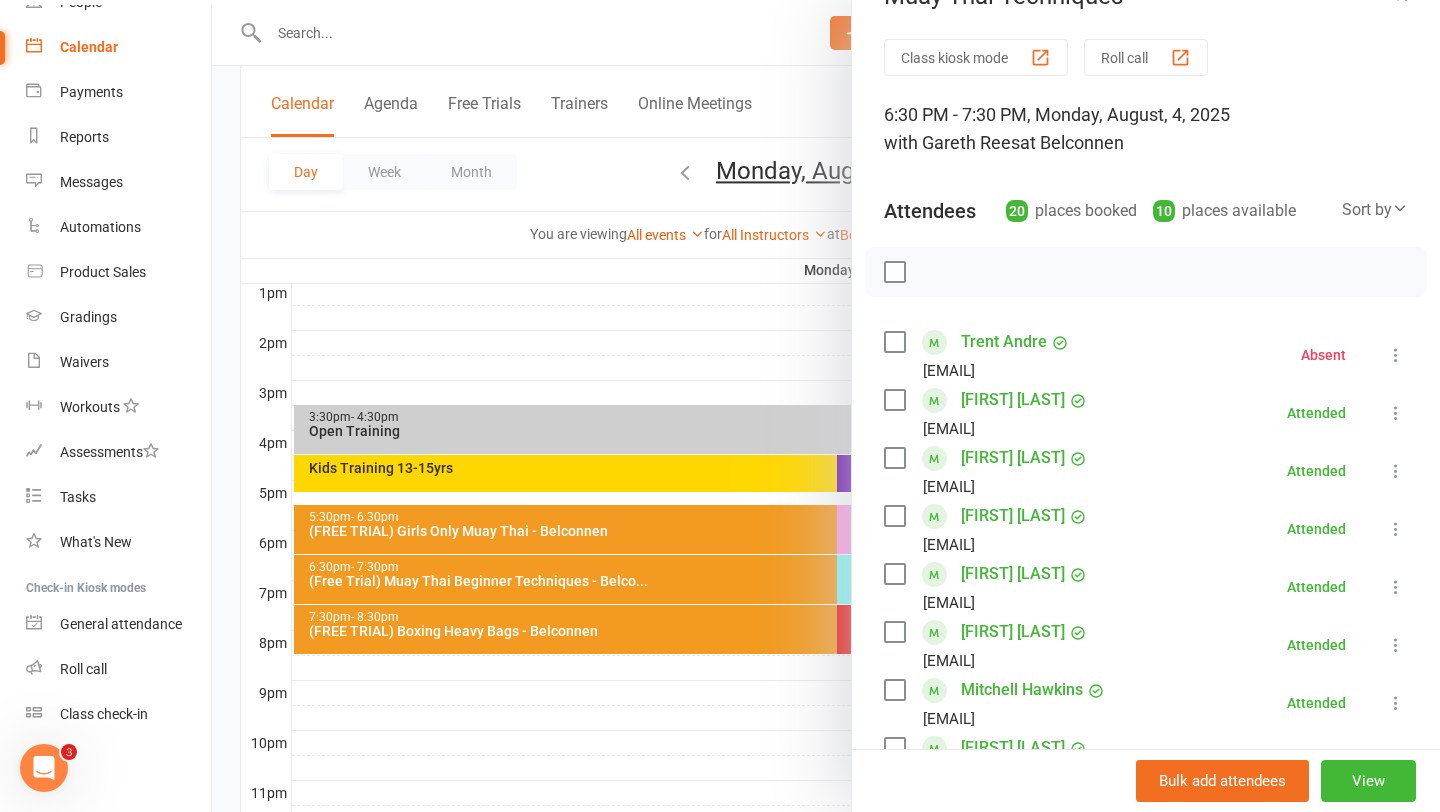 scroll, scrollTop: 51, scrollLeft: 0, axis: vertical 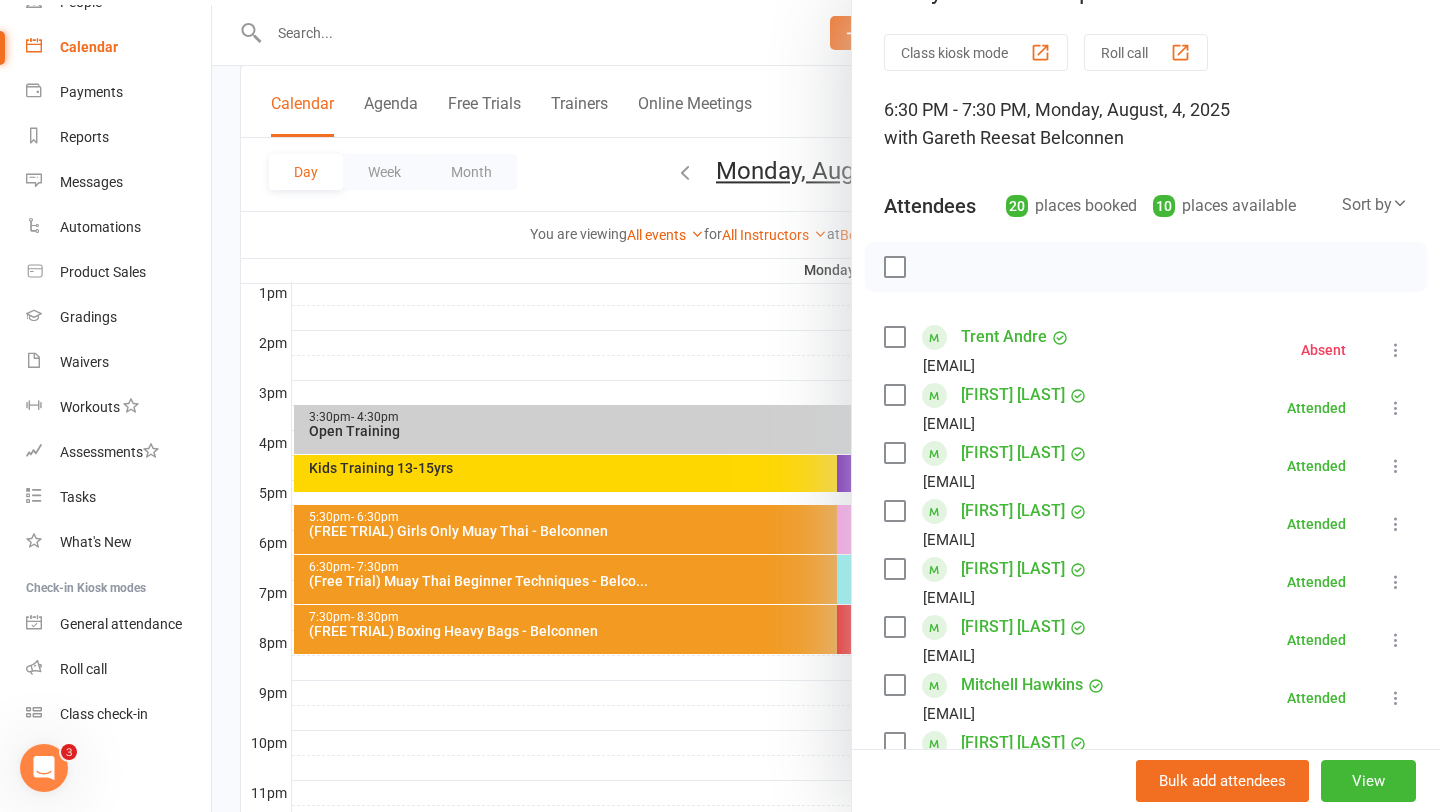 click on "Joey Doble" at bounding box center [1013, 511] 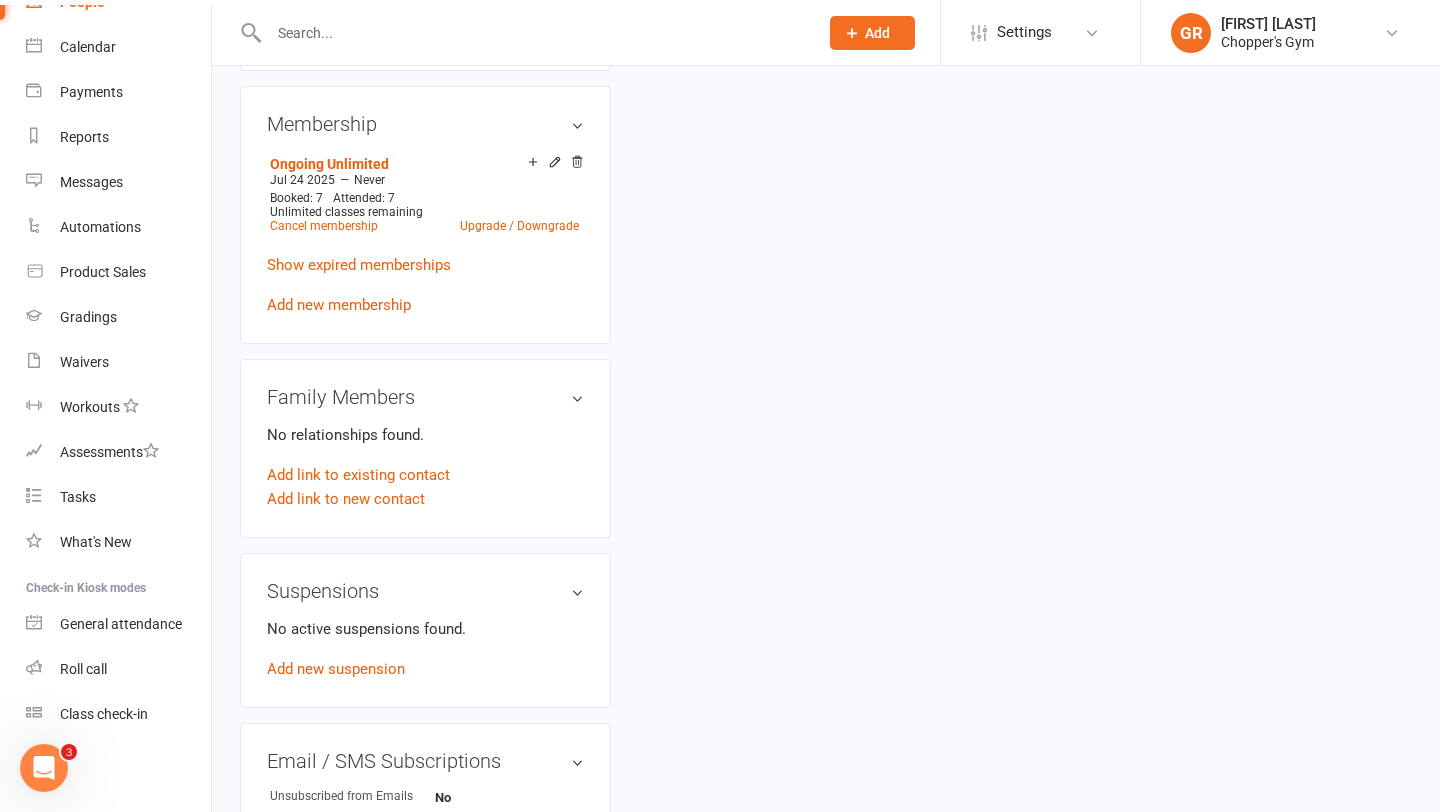 scroll, scrollTop: 0, scrollLeft: 0, axis: both 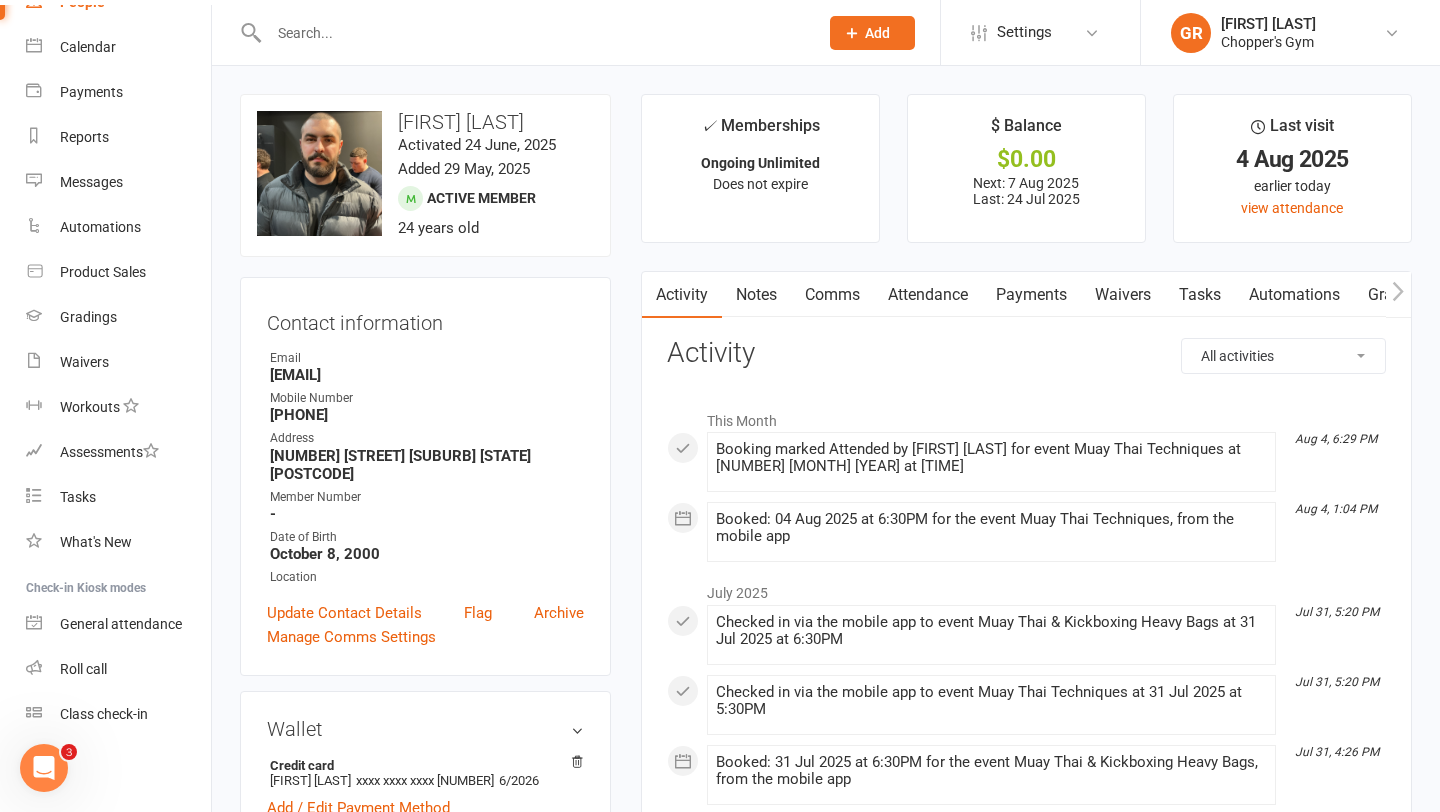 click on "Payments" at bounding box center [1031, 295] 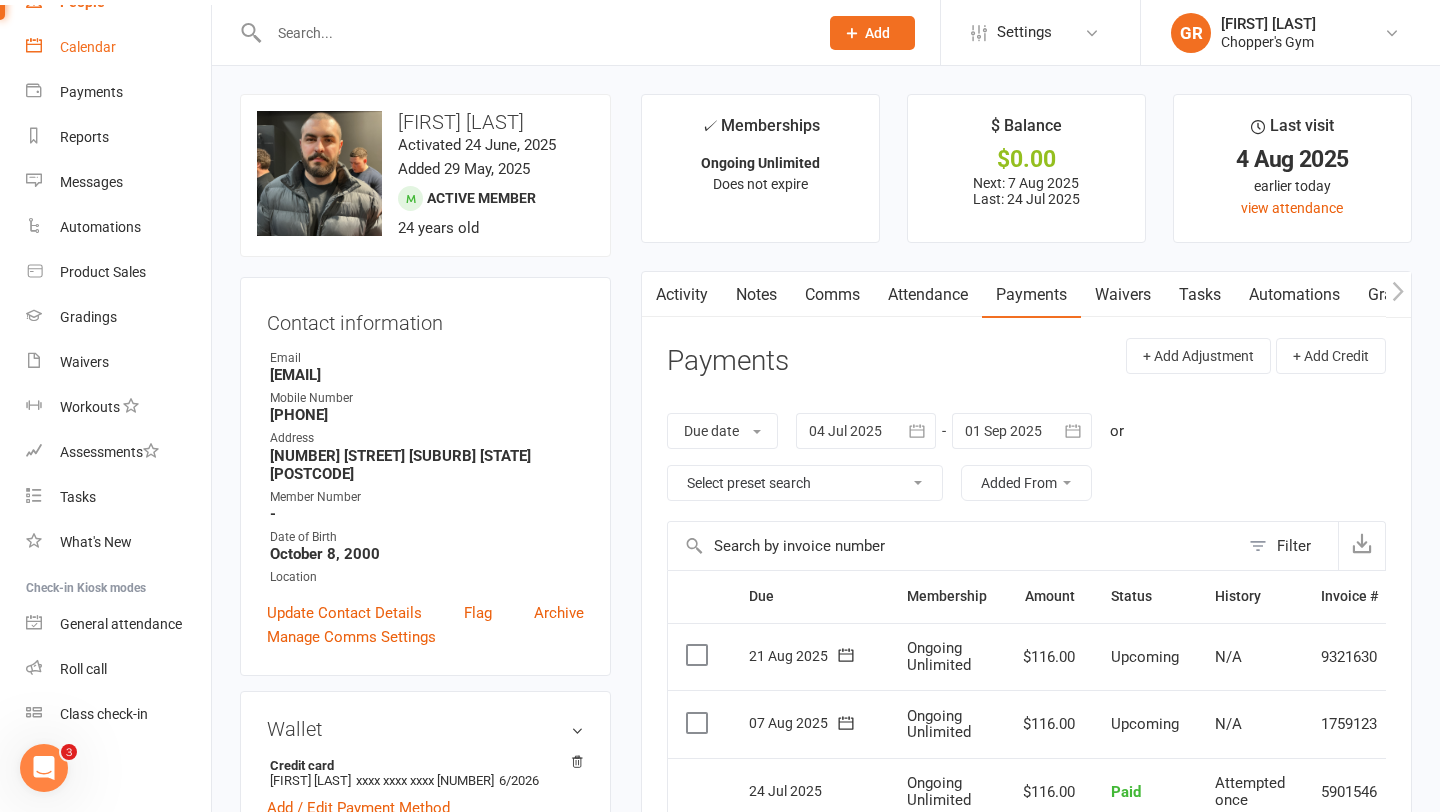 click on "Calendar" at bounding box center (88, 47) 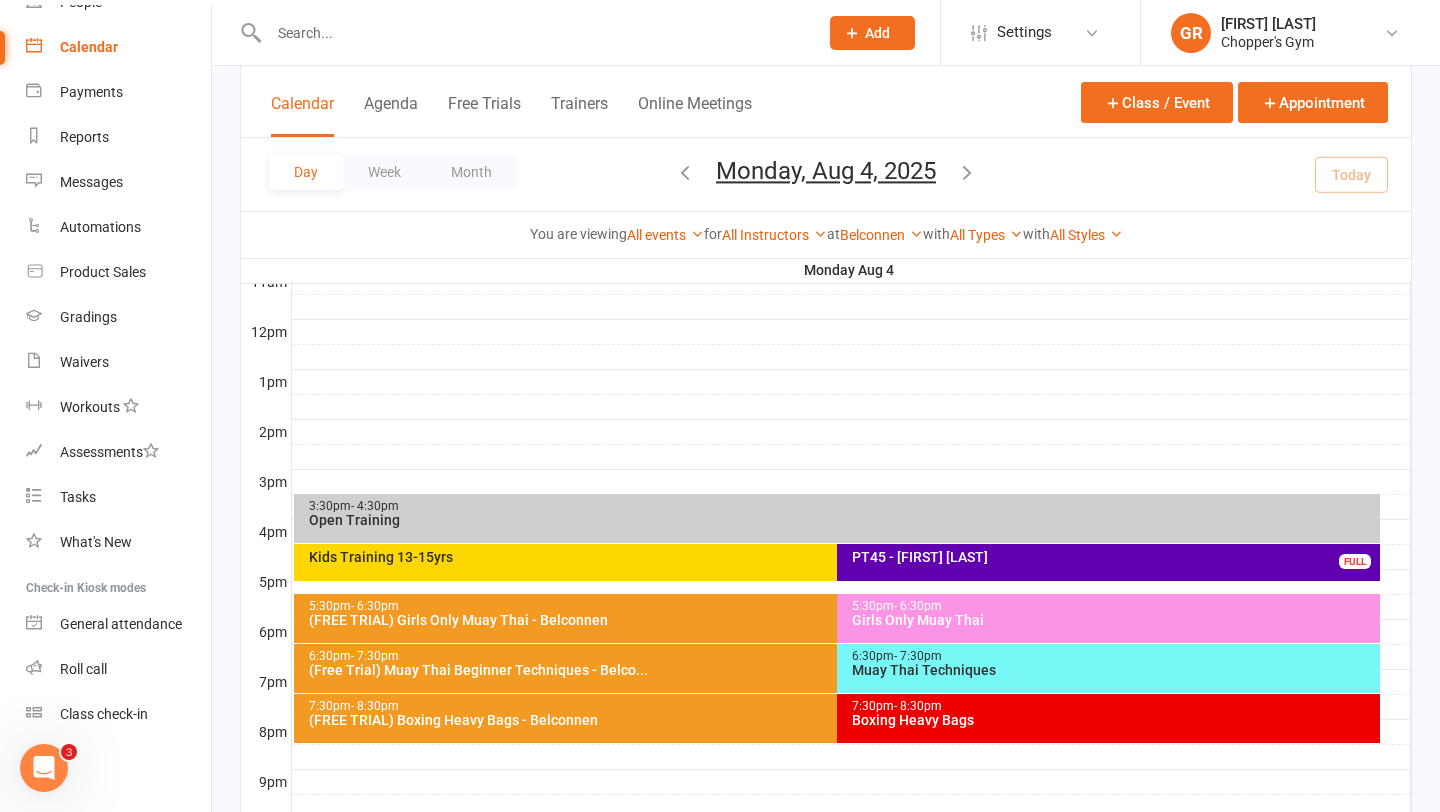 scroll, scrollTop: 722, scrollLeft: 0, axis: vertical 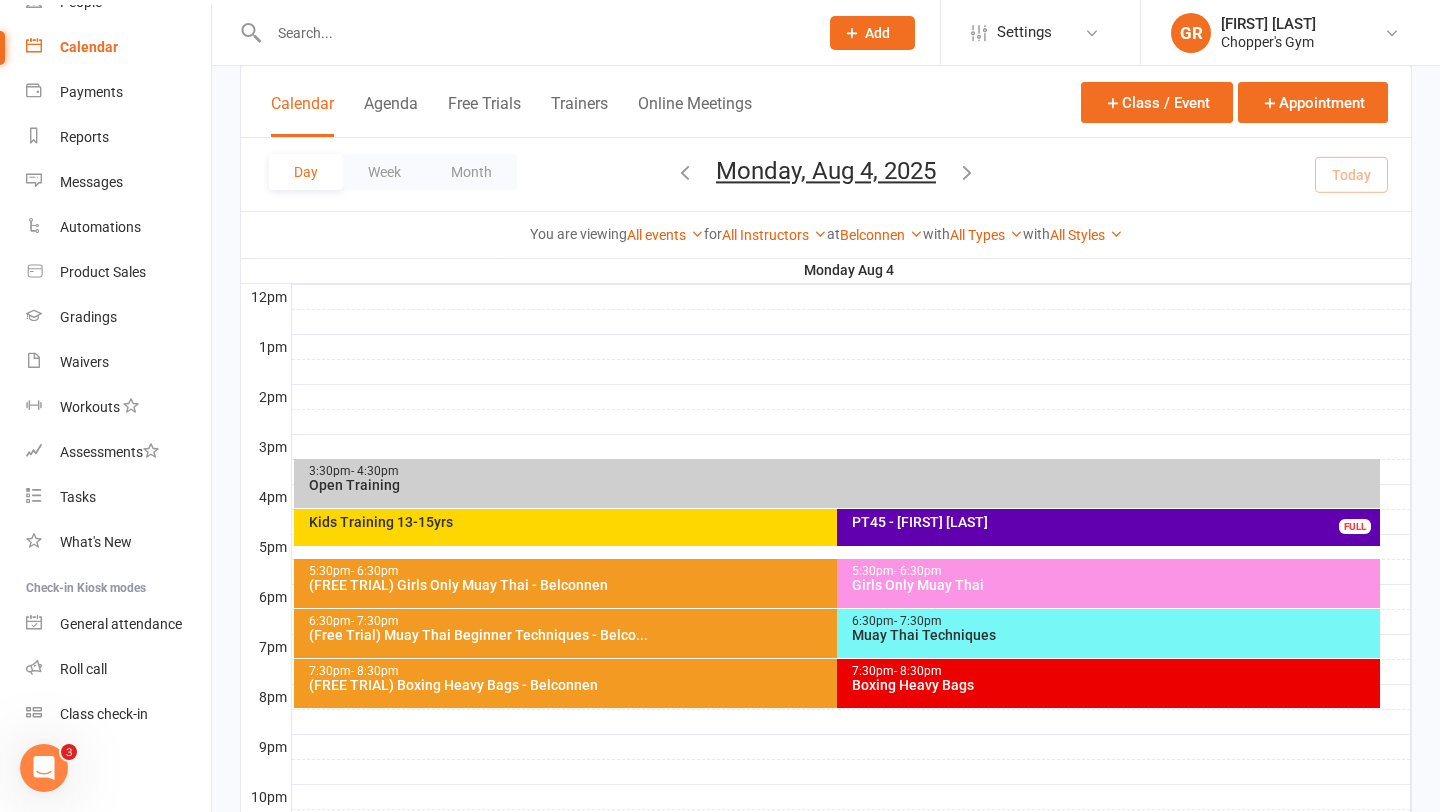 click on "6:30pm  - 7:30pm Muay Thai Techniques" at bounding box center [1108, 633] 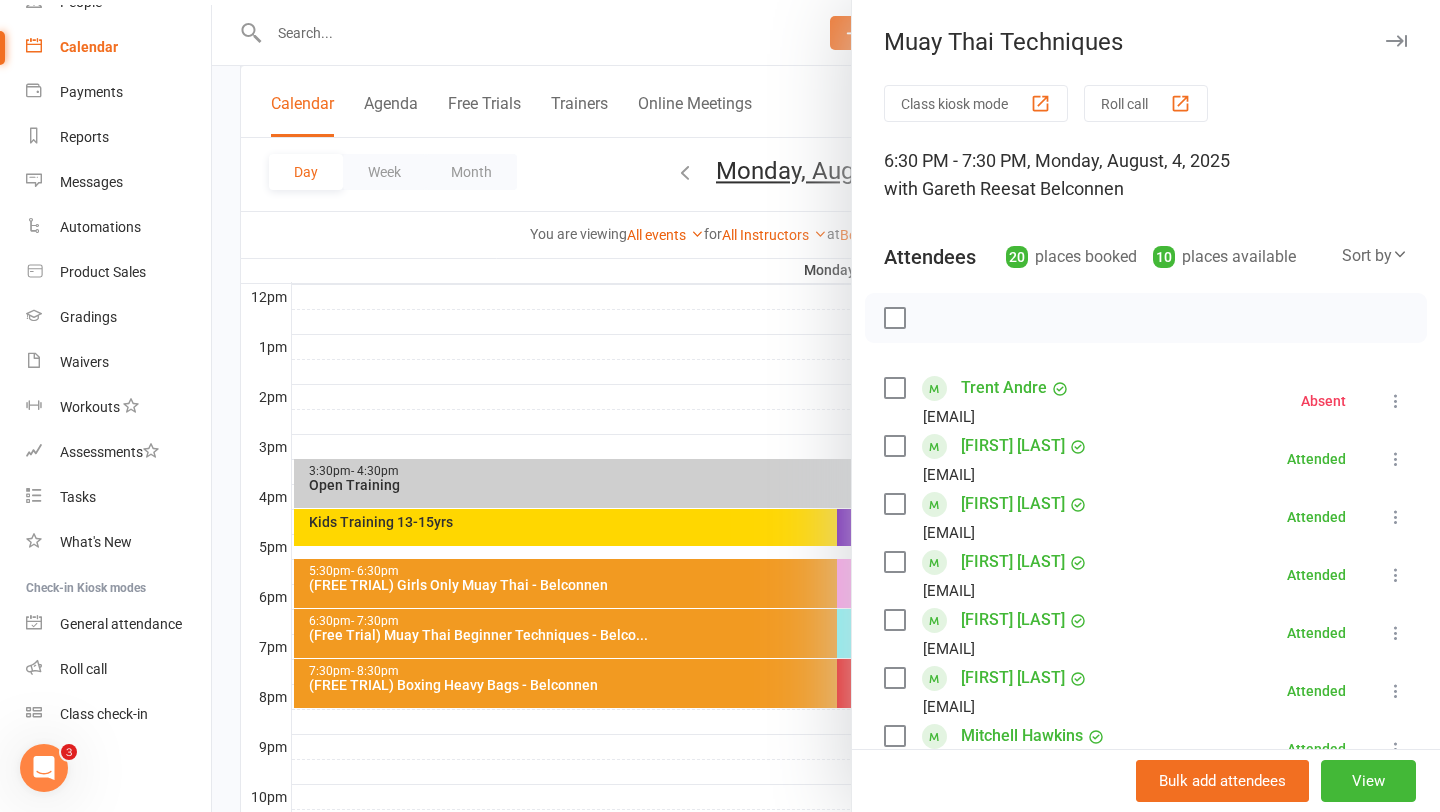 click on "Jack Doble" at bounding box center [1013, 504] 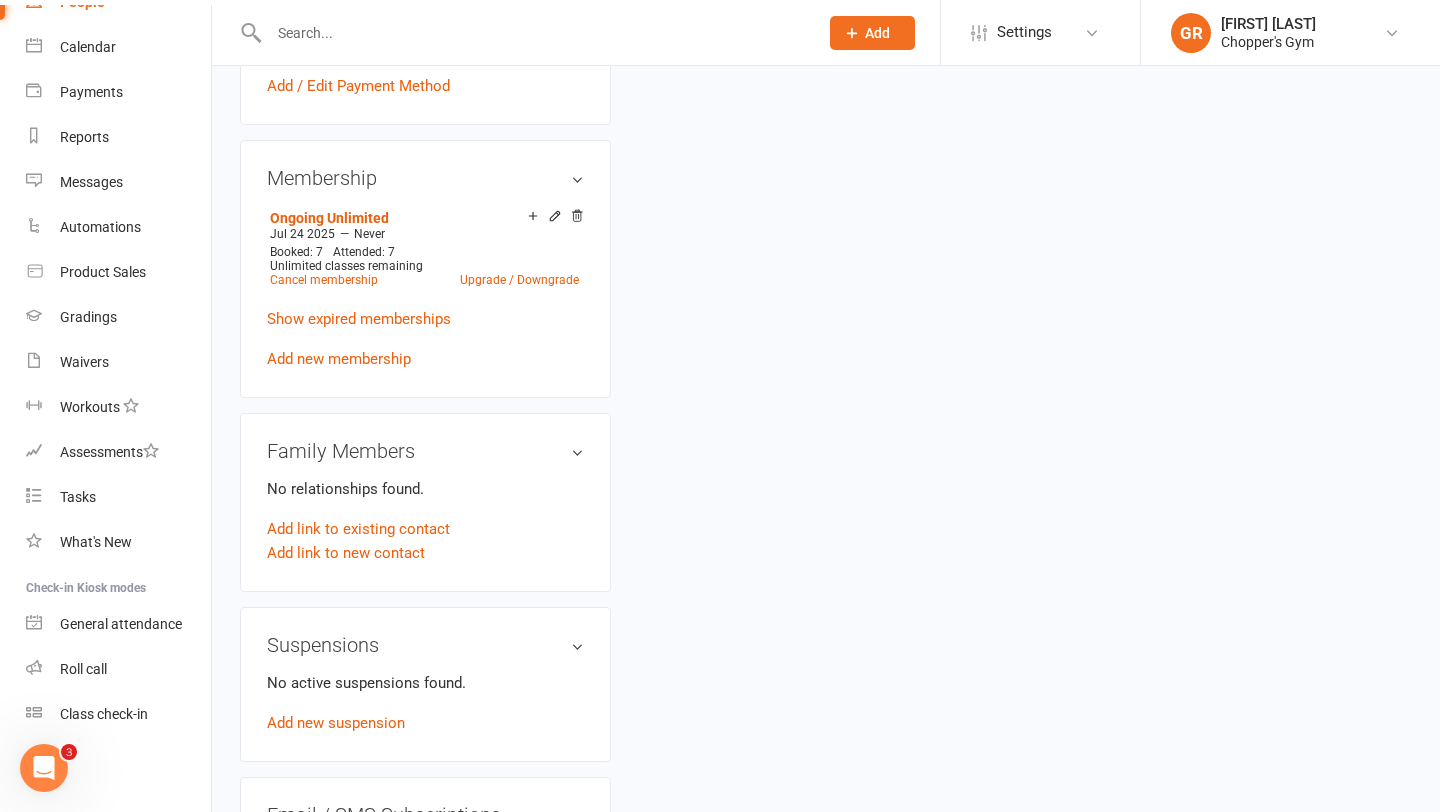 scroll, scrollTop: 0, scrollLeft: 0, axis: both 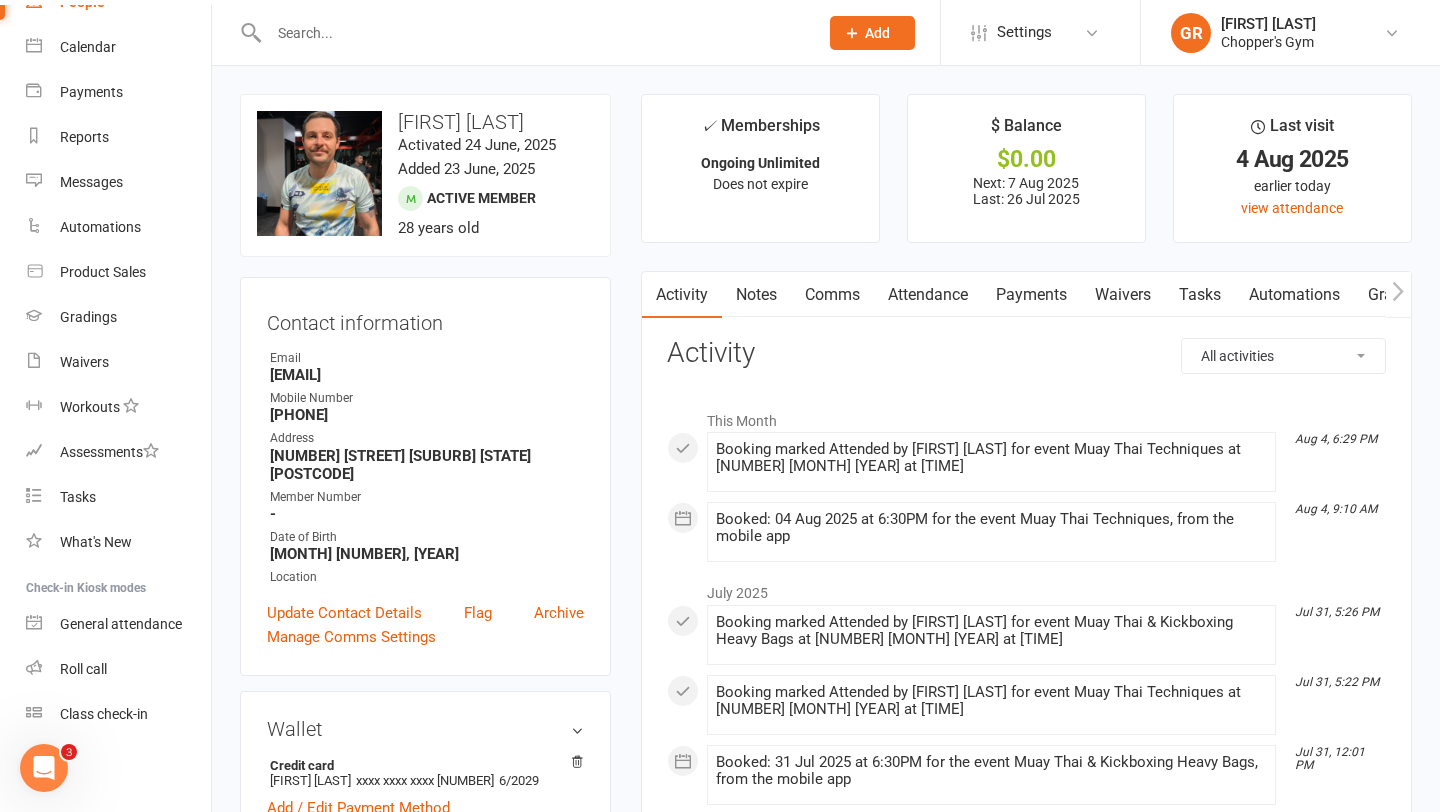 click on "Payments" at bounding box center [1031, 295] 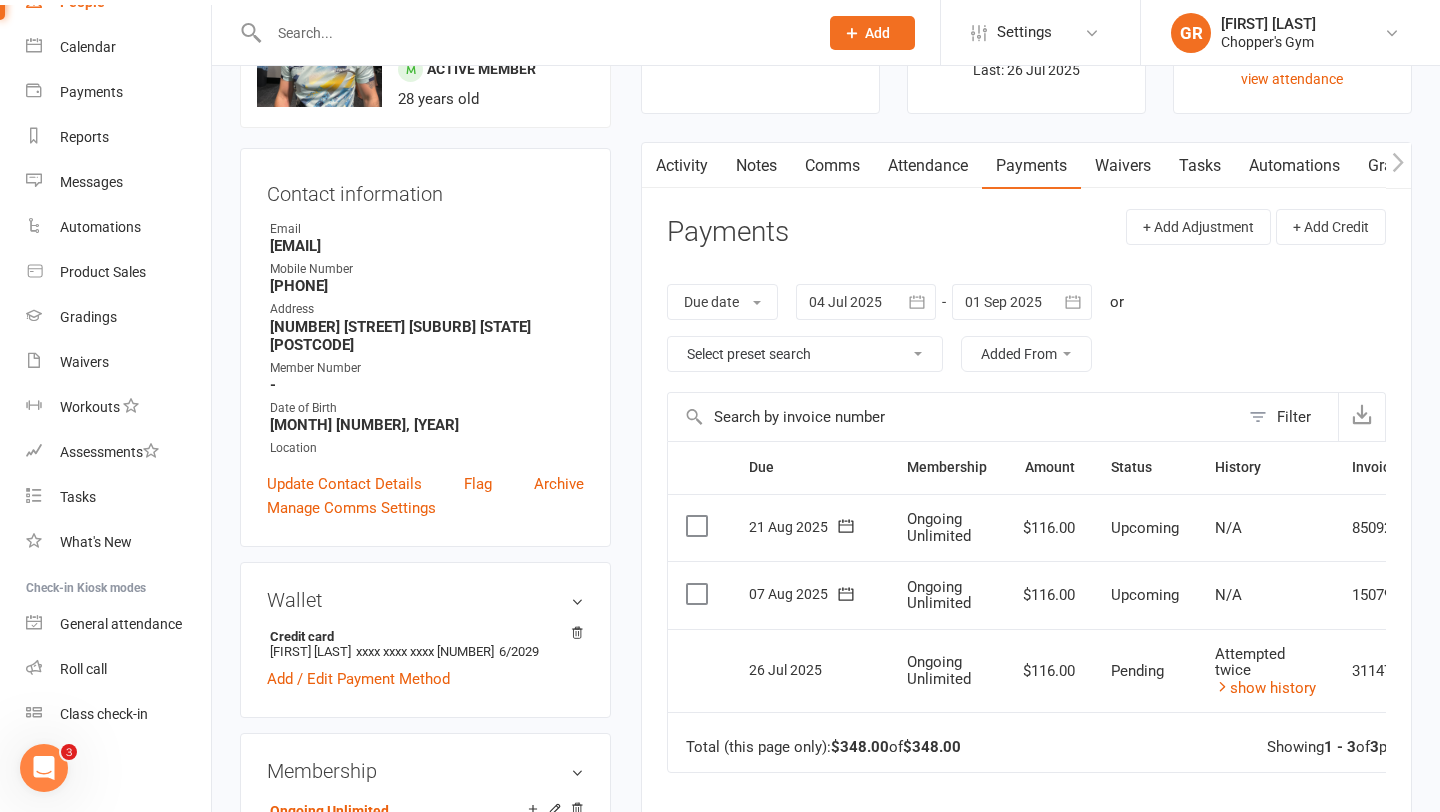 scroll, scrollTop: 237, scrollLeft: 0, axis: vertical 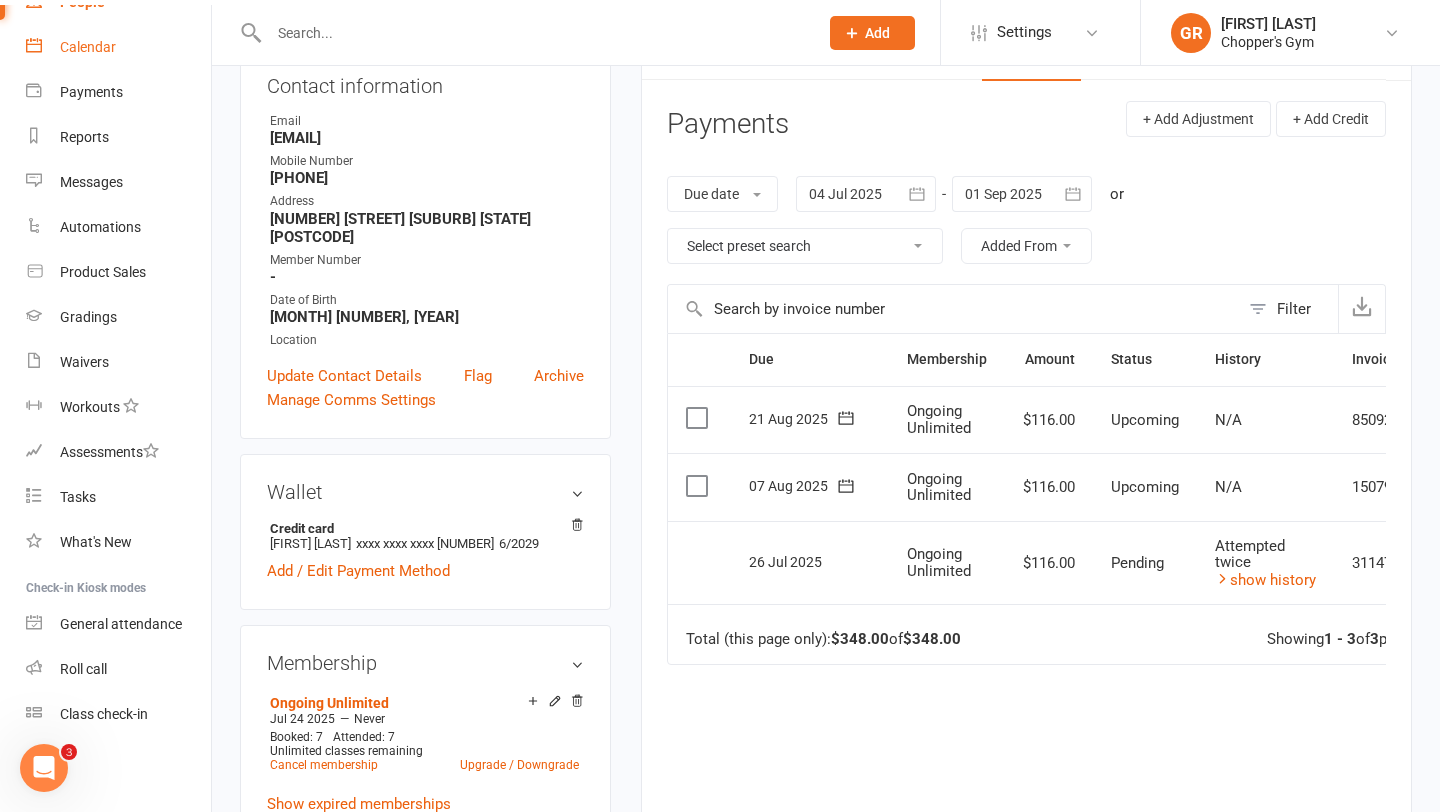 click on "Calendar" at bounding box center (88, 47) 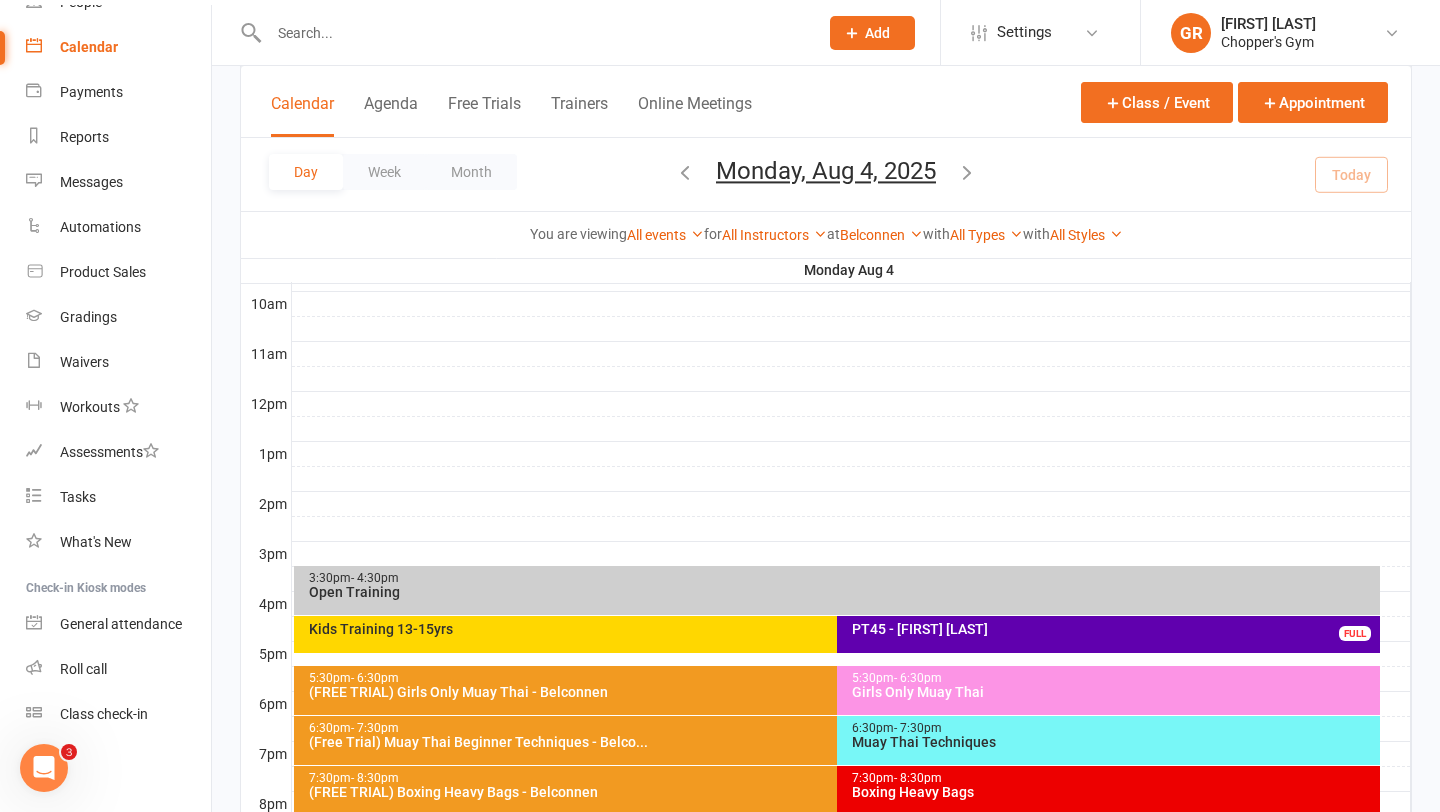 scroll, scrollTop: 628, scrollLeft: 0, axis: vertical 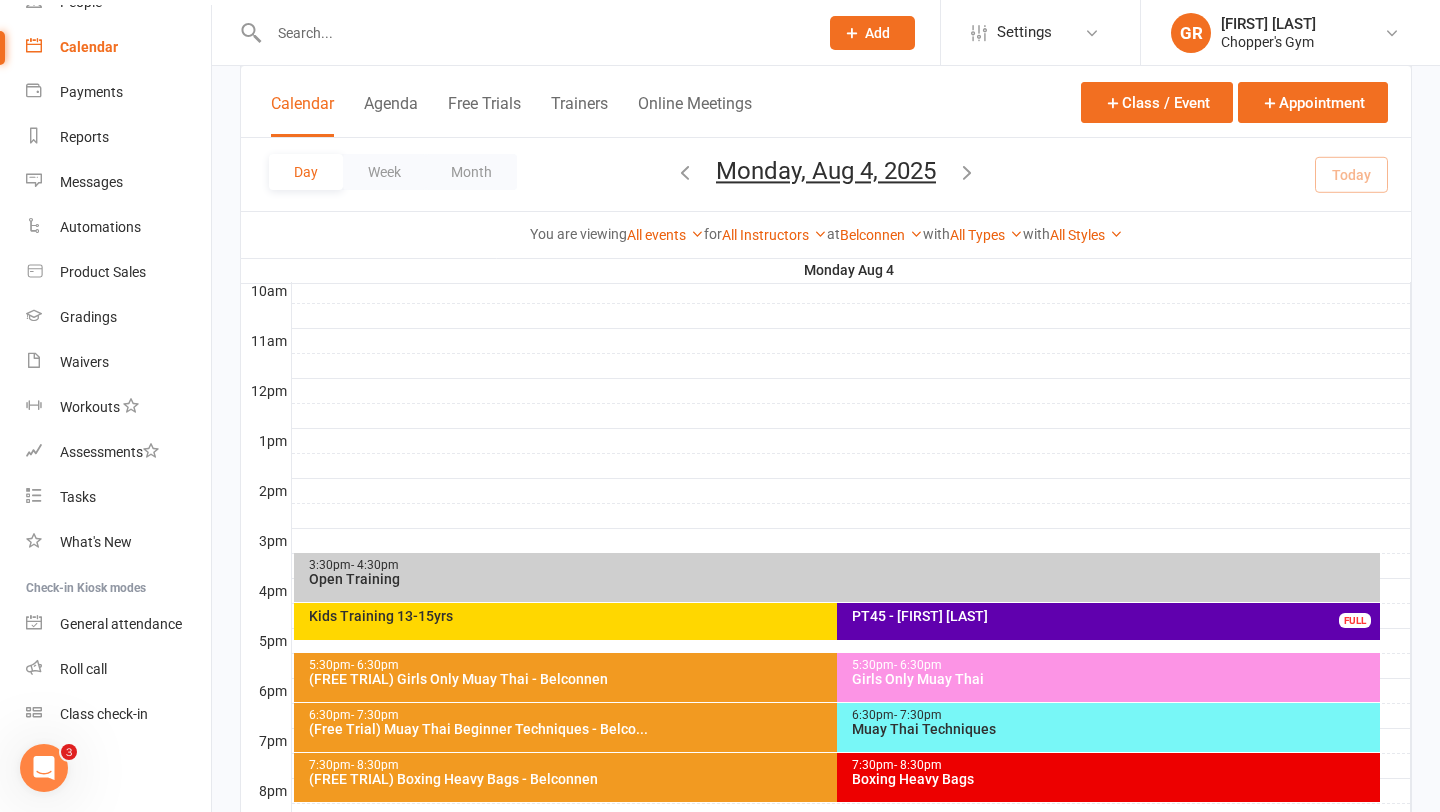 click on "Muay Thai Techniques" at bounding box center (1113, 729) 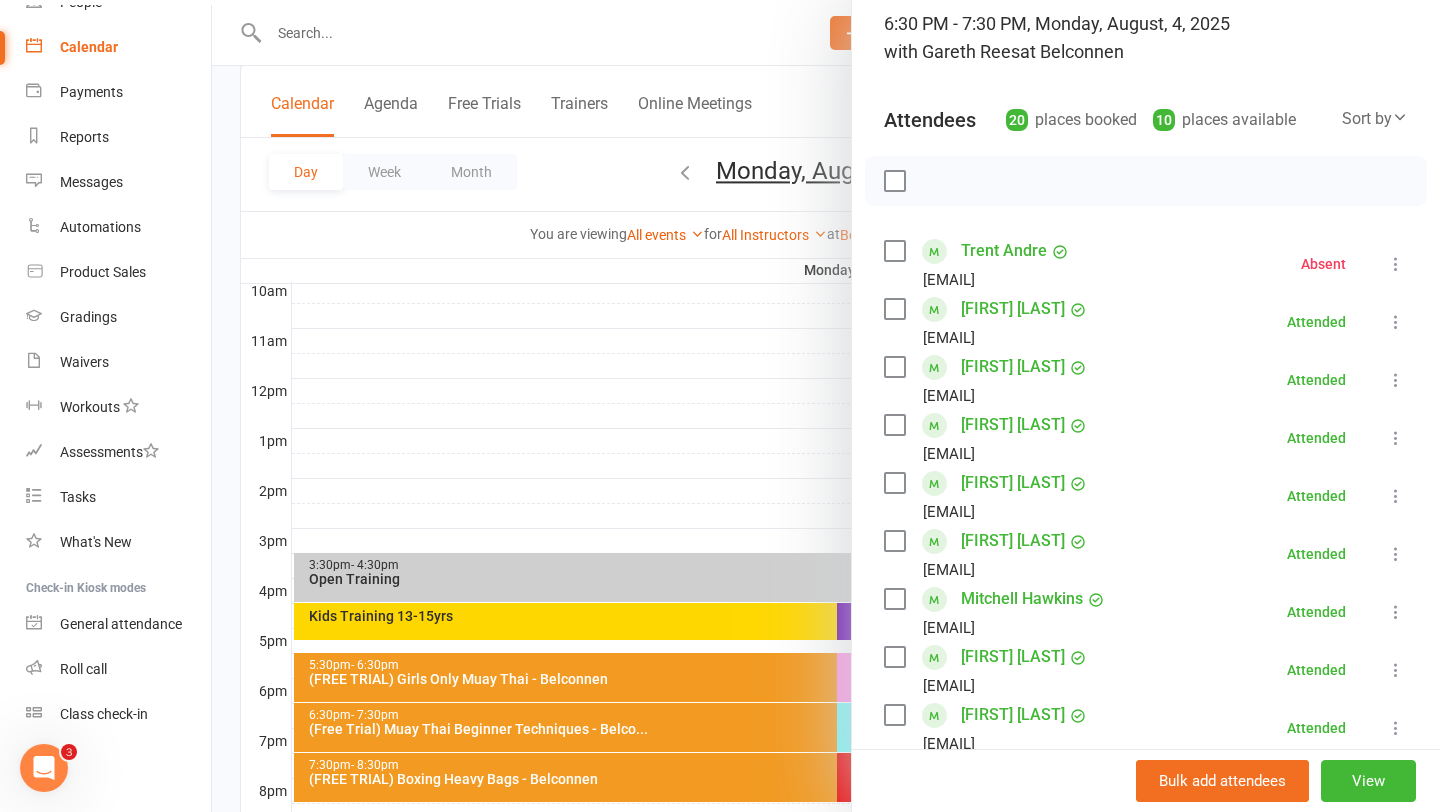 scroll, scrollTop: 141, scrollLeft: 0, axis: vertical 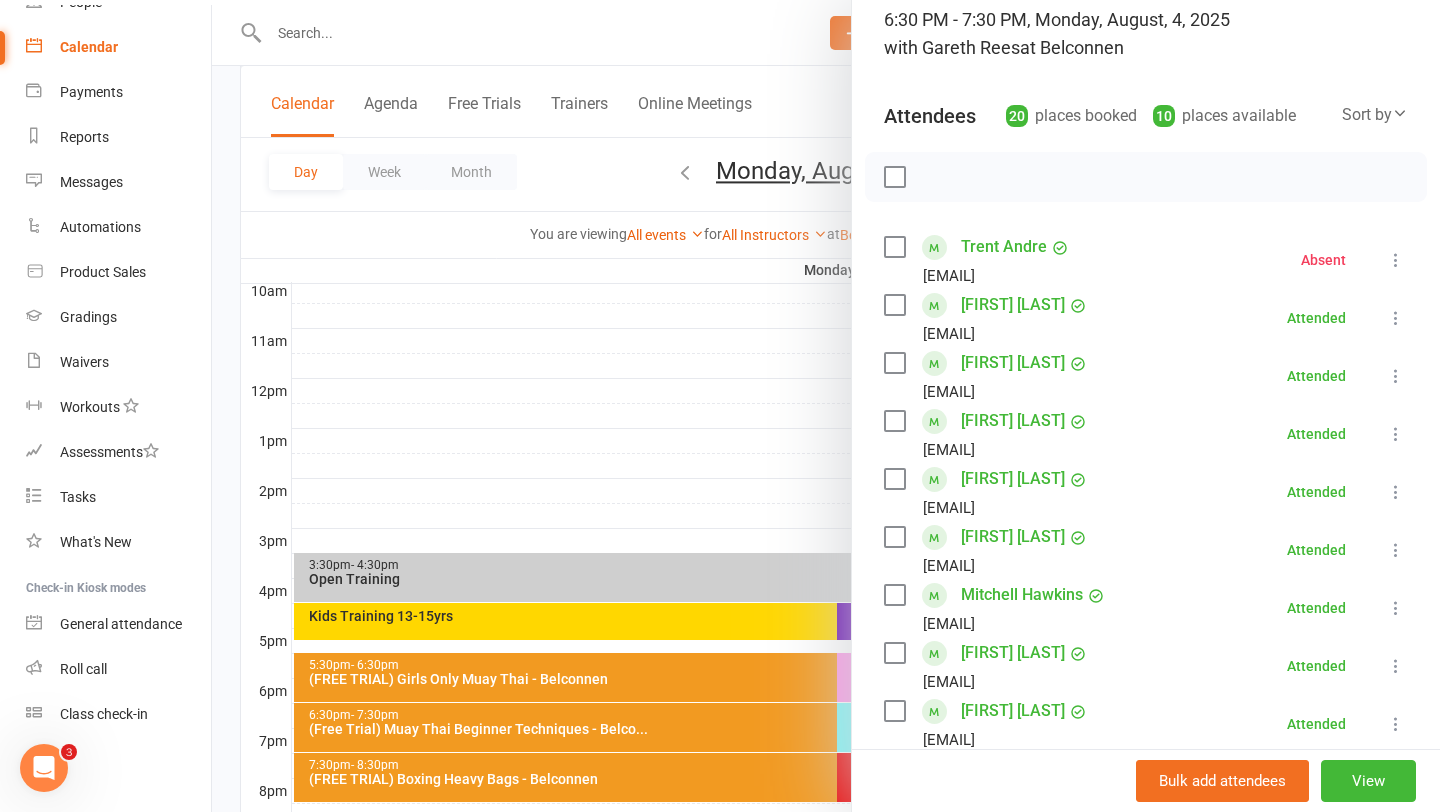 click on "Tom Doble" at bounding box center [1013, 479] 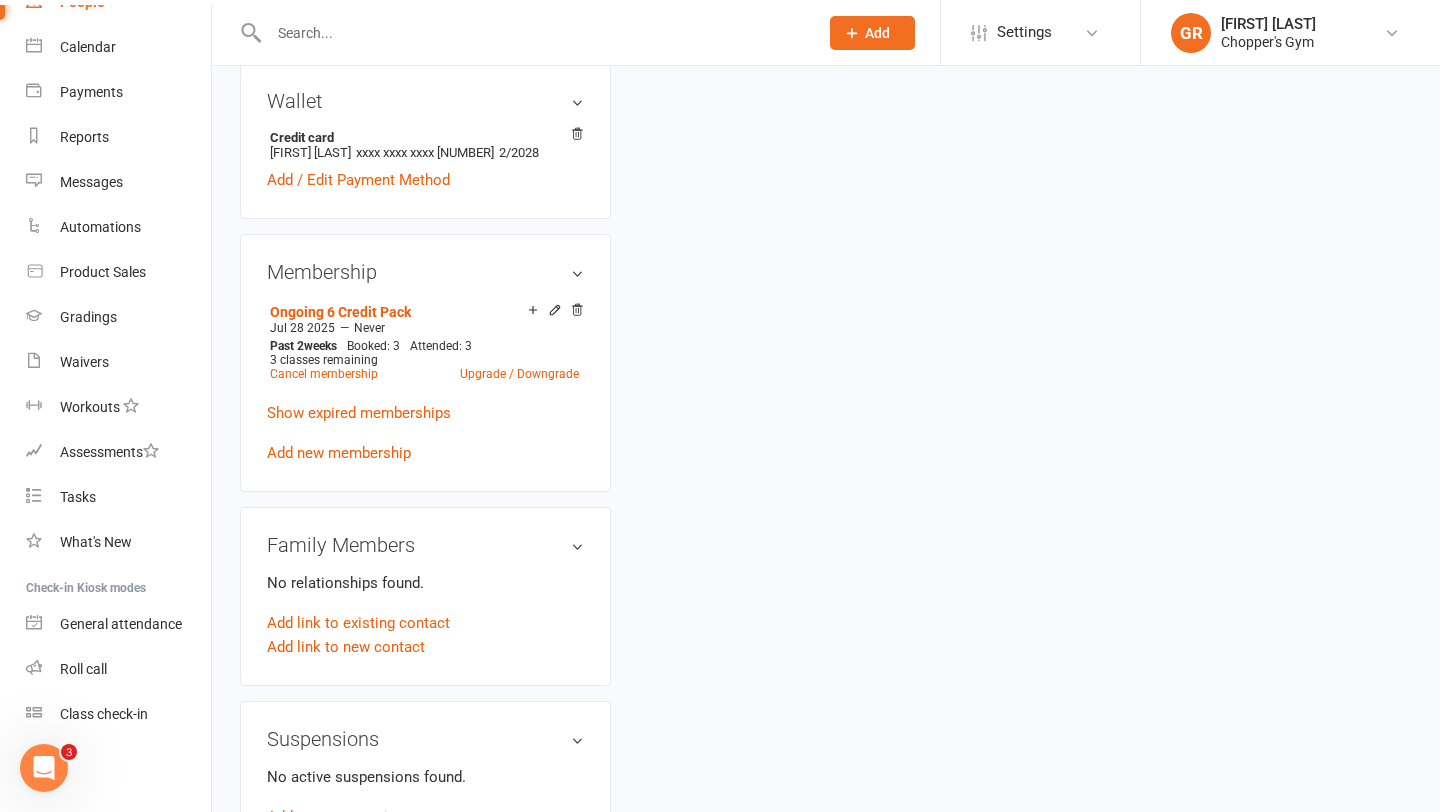 scroll, scrollTop: 0, scrollLeft: 0, axis: both 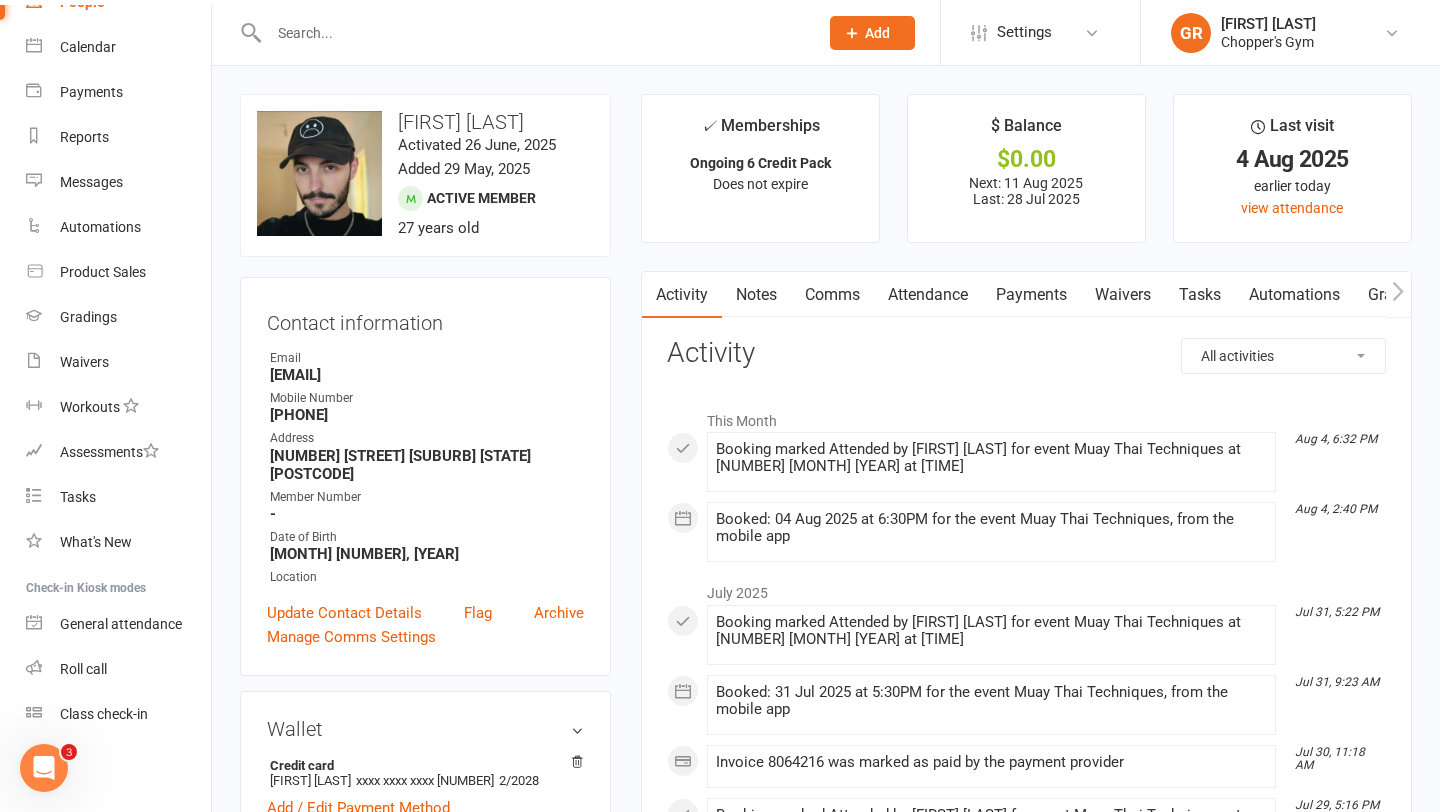 click on "Payments" at bounding box center [1031, 295] 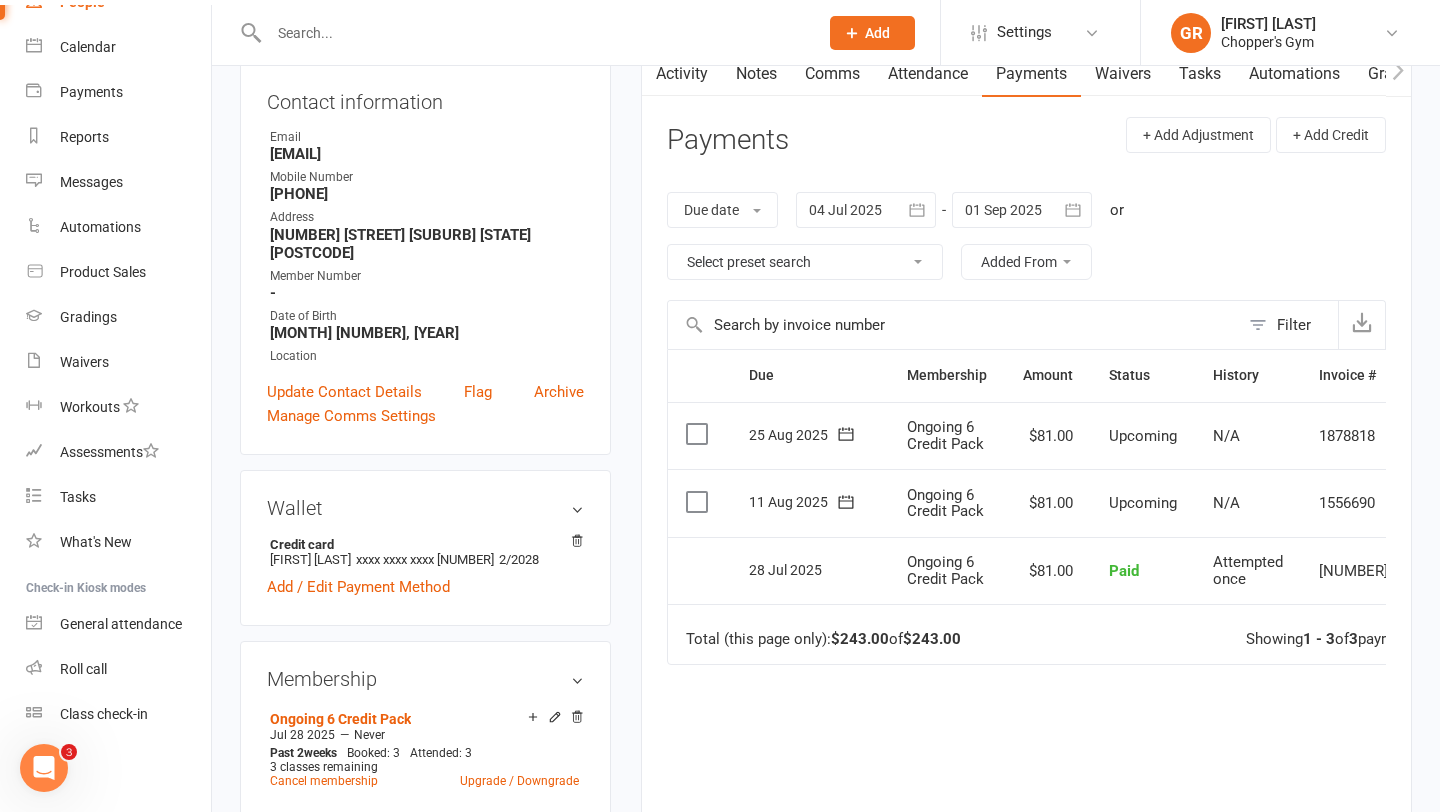 scroll, scrollTop: 222, scrollLeft: 0, axis: vertical 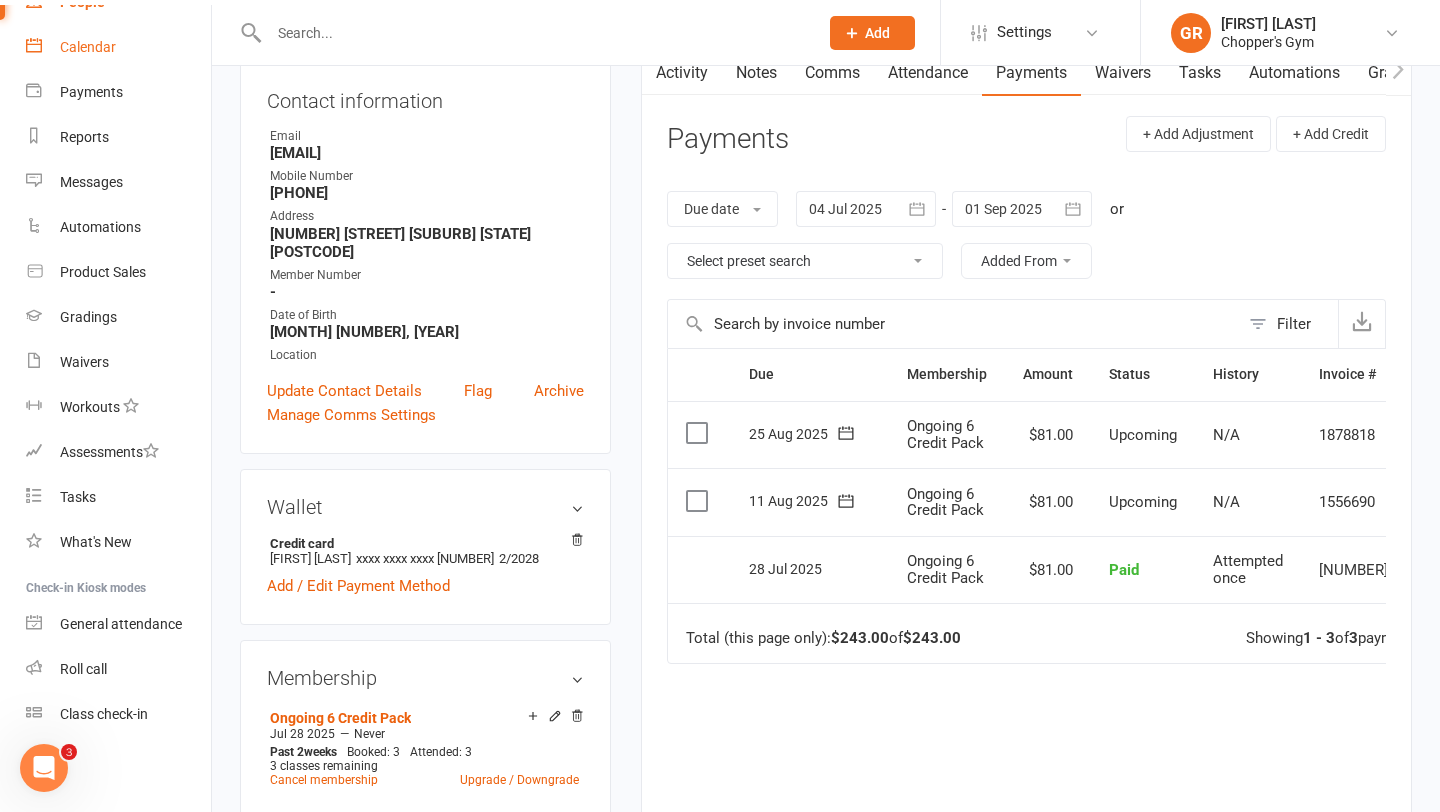 click on "Calendar" at bounding box center (88, 47) 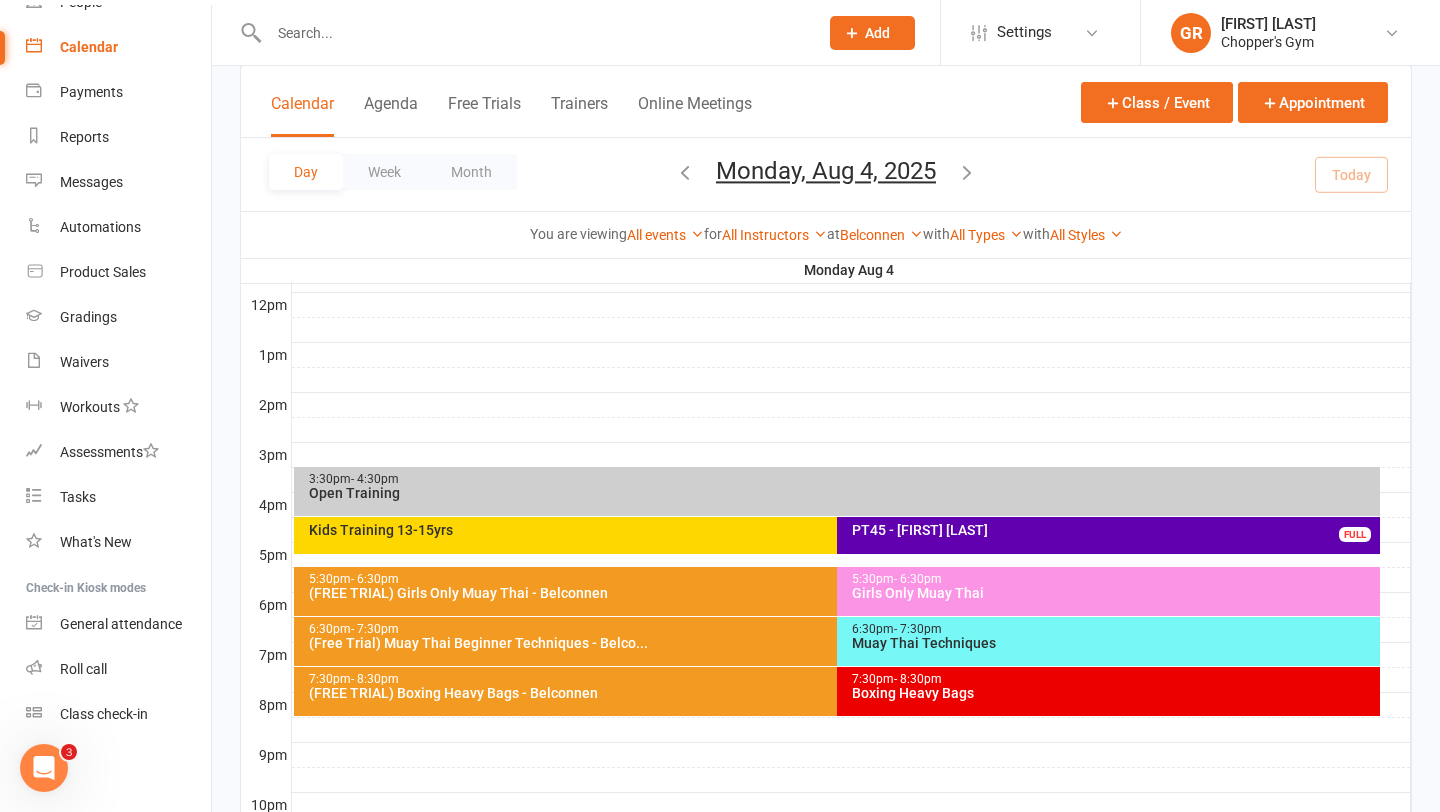 scroll, scrollTop: 744, scrollLeft: 0, axis: vertical 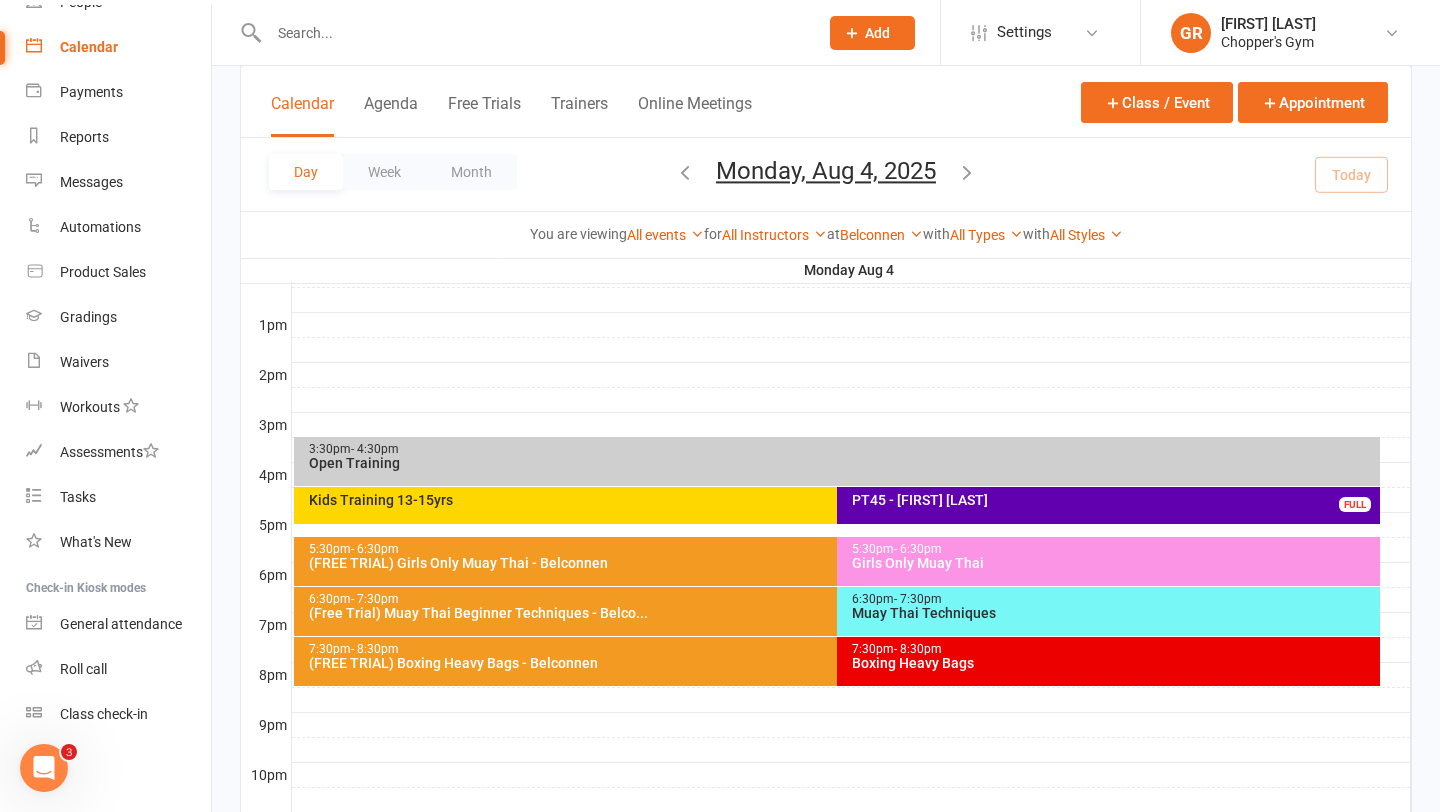 click on "Muay Thai Techniques" at bounding box center (1113, 613) 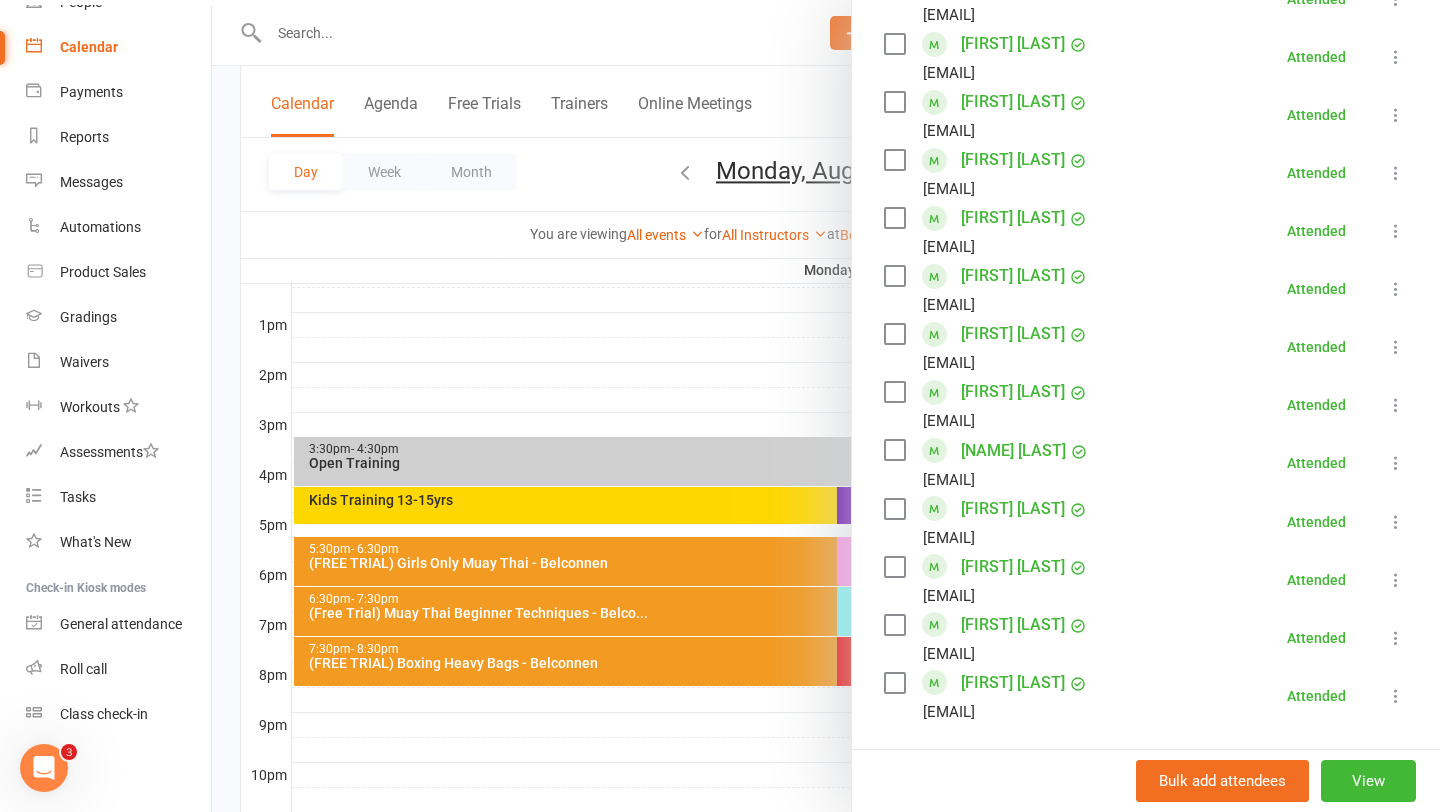 scroll, scrollTop: 805, scrollLeft: 0, axis: vertical 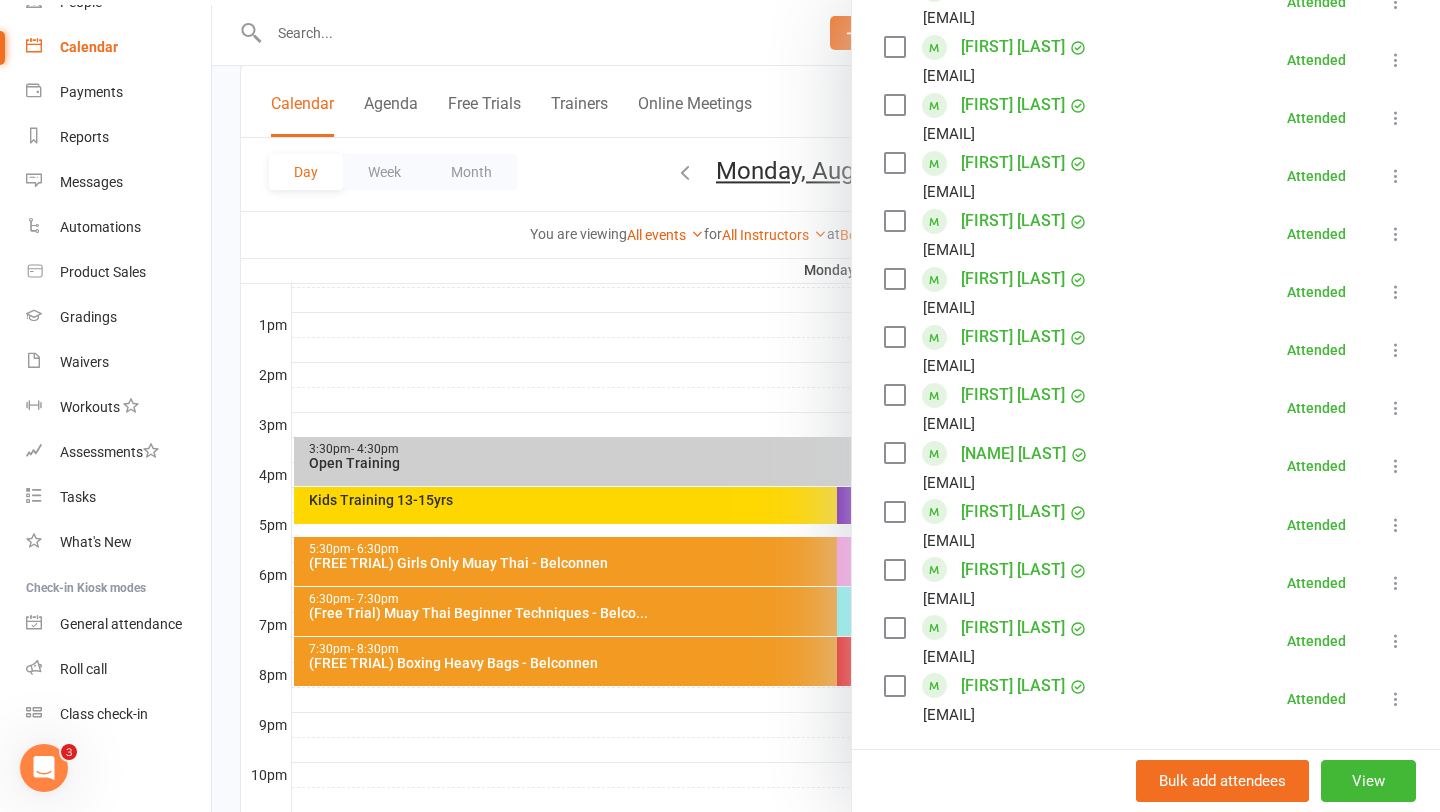 click on "Ben Milo" at bounding box center [1013, 279] 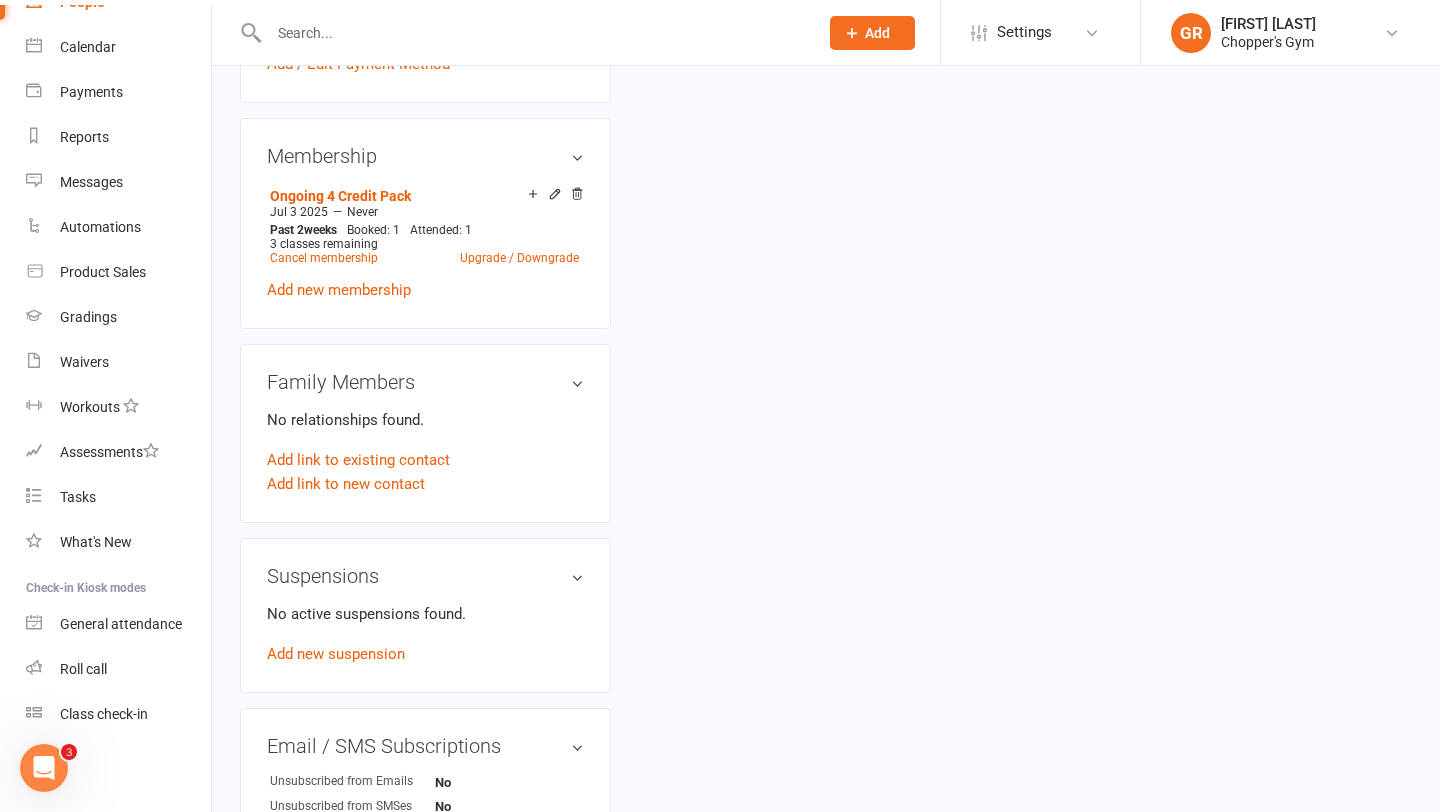 scroll, scrollTop: 0, scrollLeft: 0, axis: both 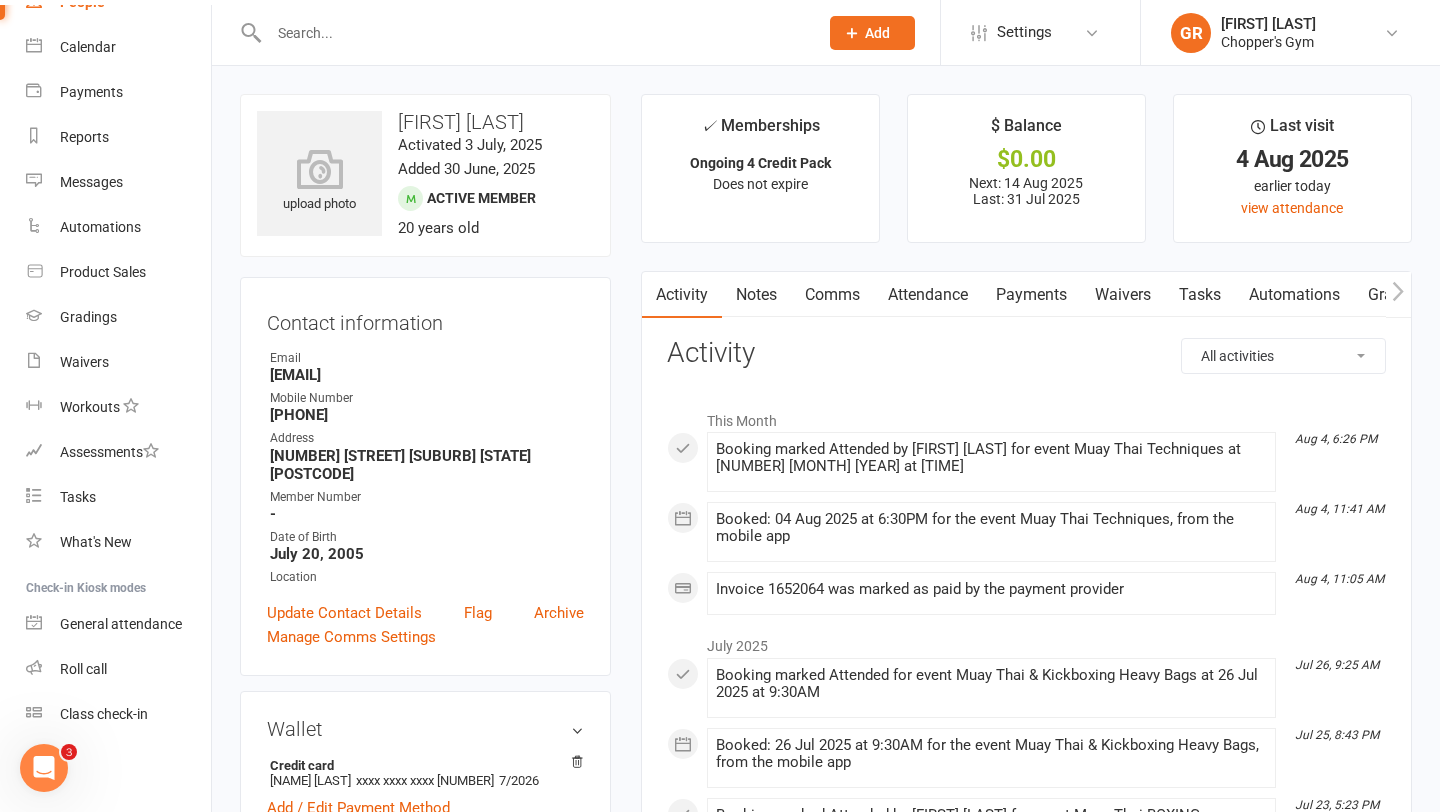 click on "Payments" at bounding box center [1031, 295] 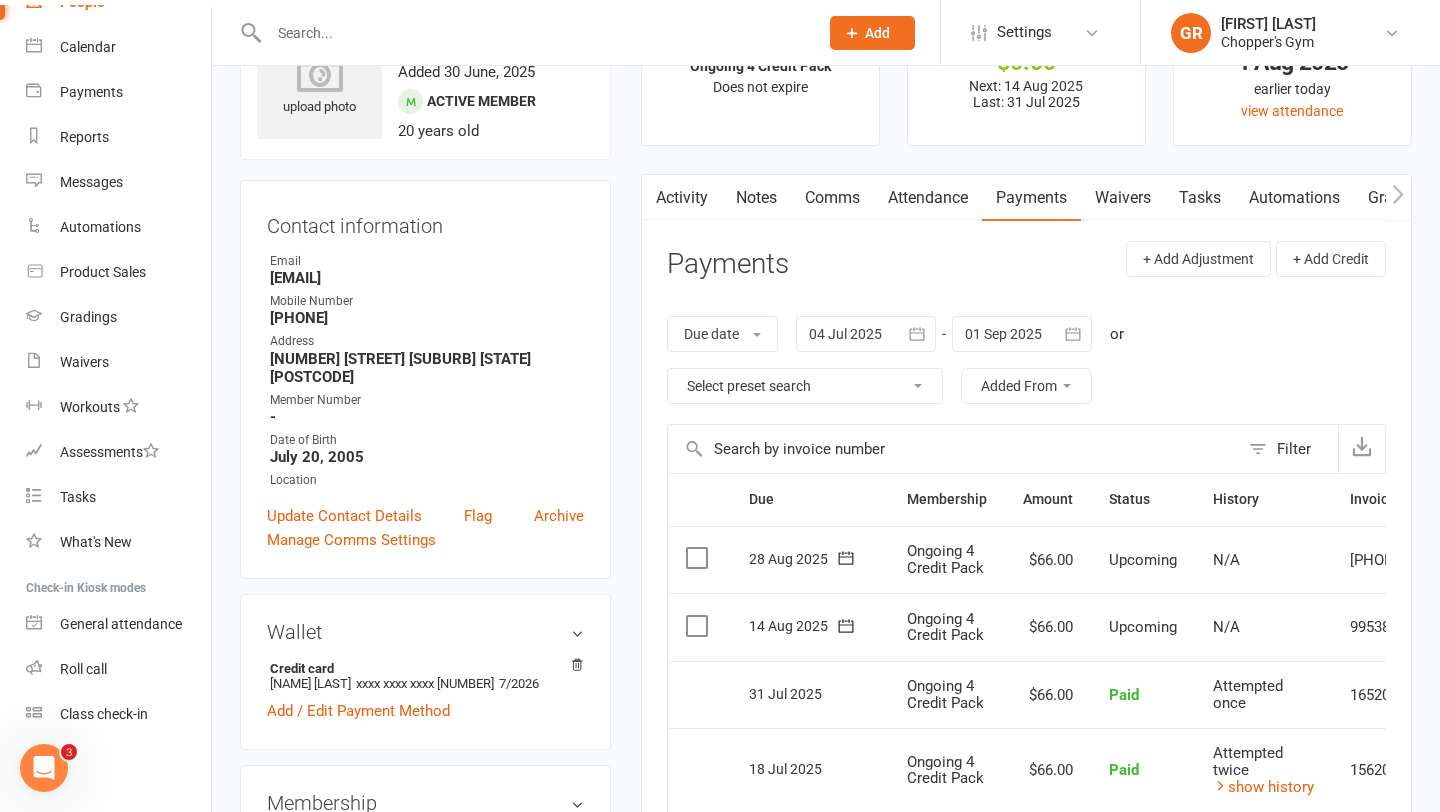 scroll, scrollTop: 150, scrollLeft: 0, axis: vertical 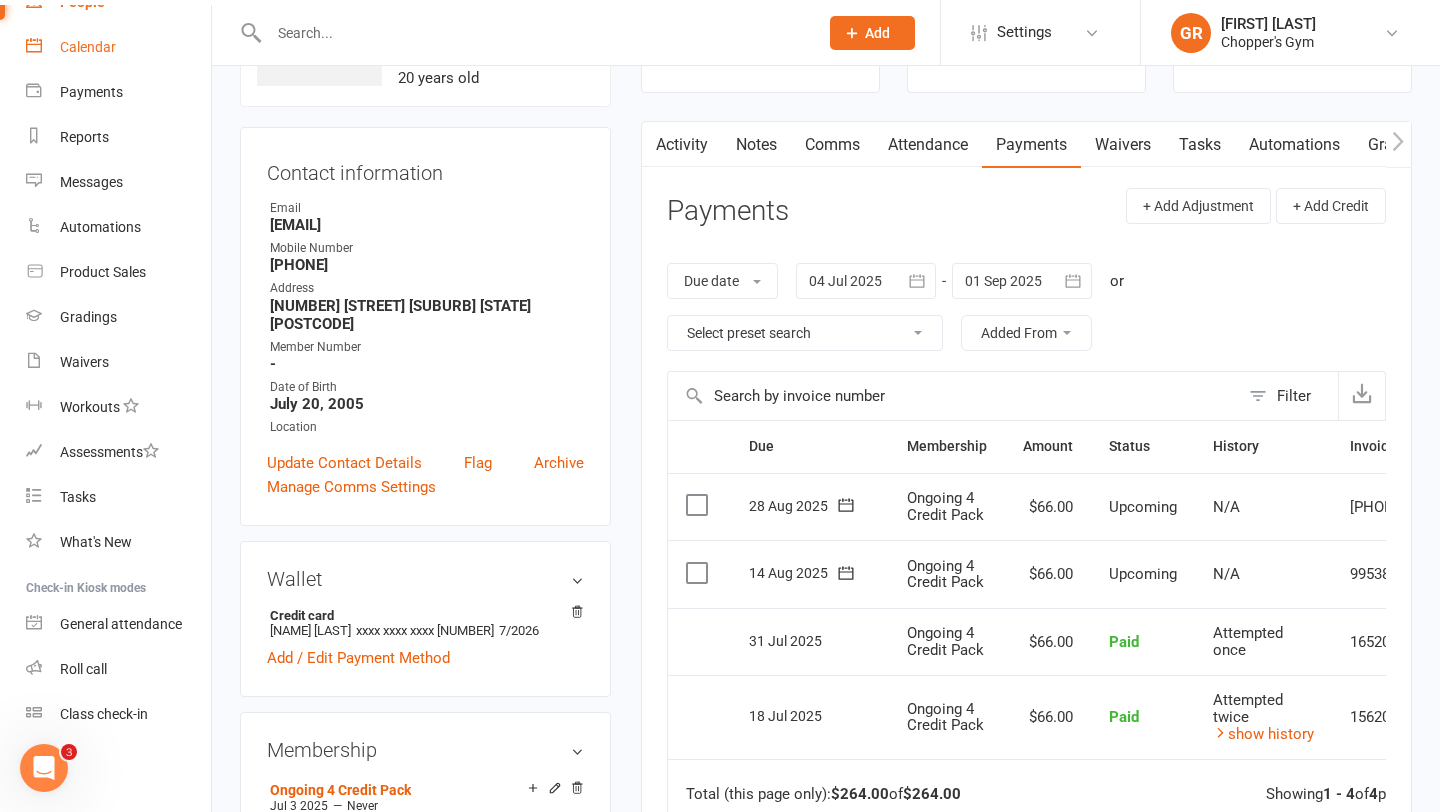 click on "Calendar" at bounding box center [88, 47] 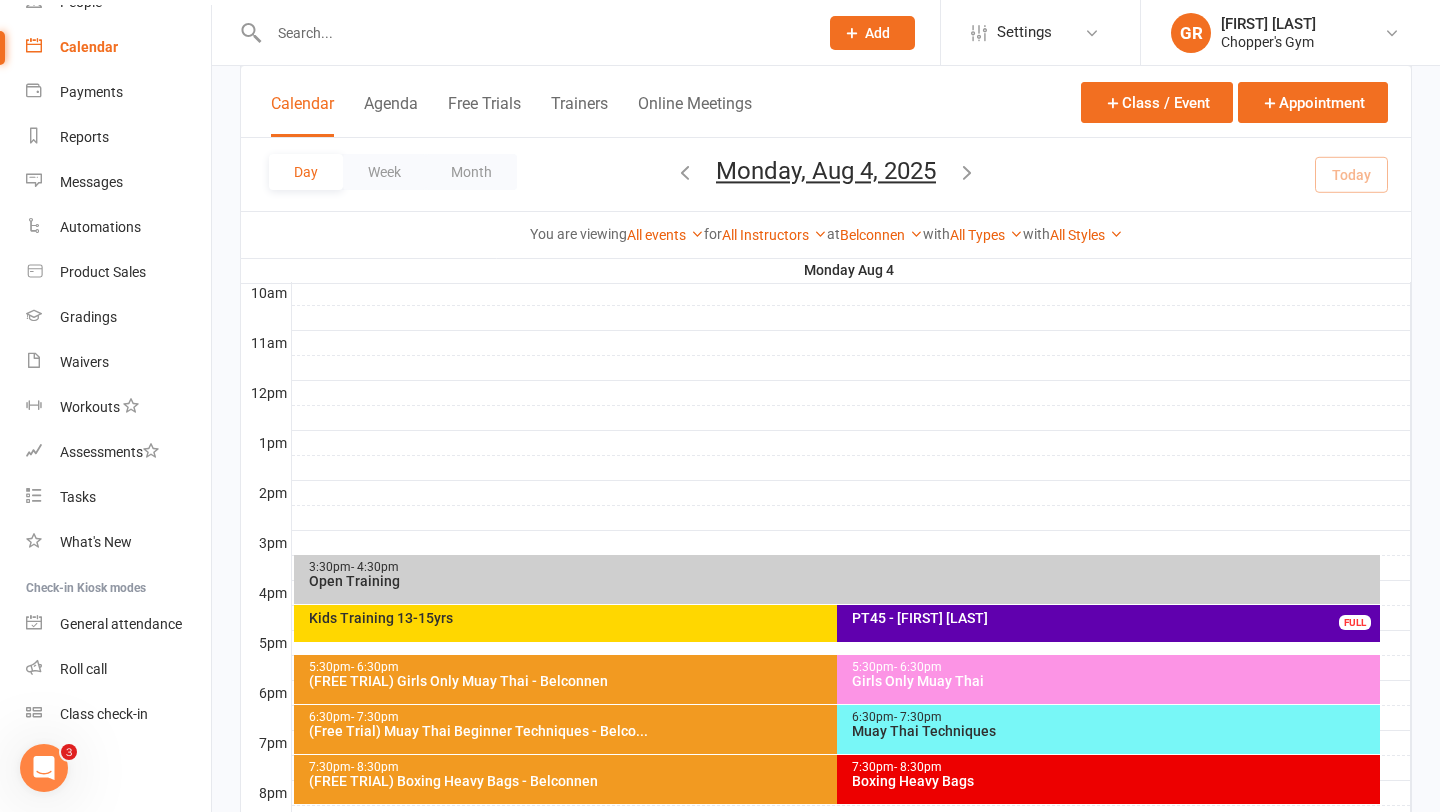 scroll, scrollTop: 680, scrollLeft: 0, axis: vertical 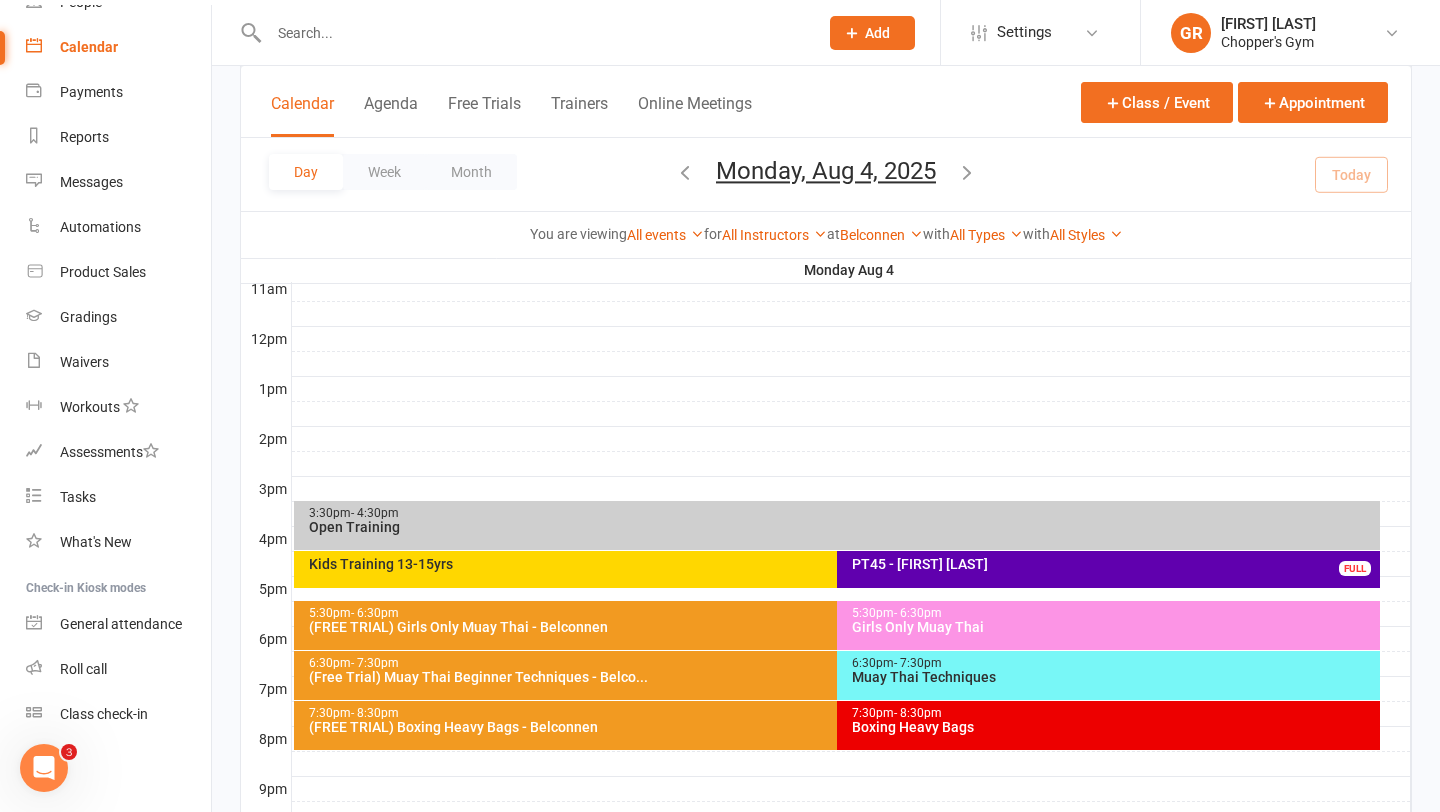 click on "Muay Thai Techniques" at bounding box center [1113, 677] 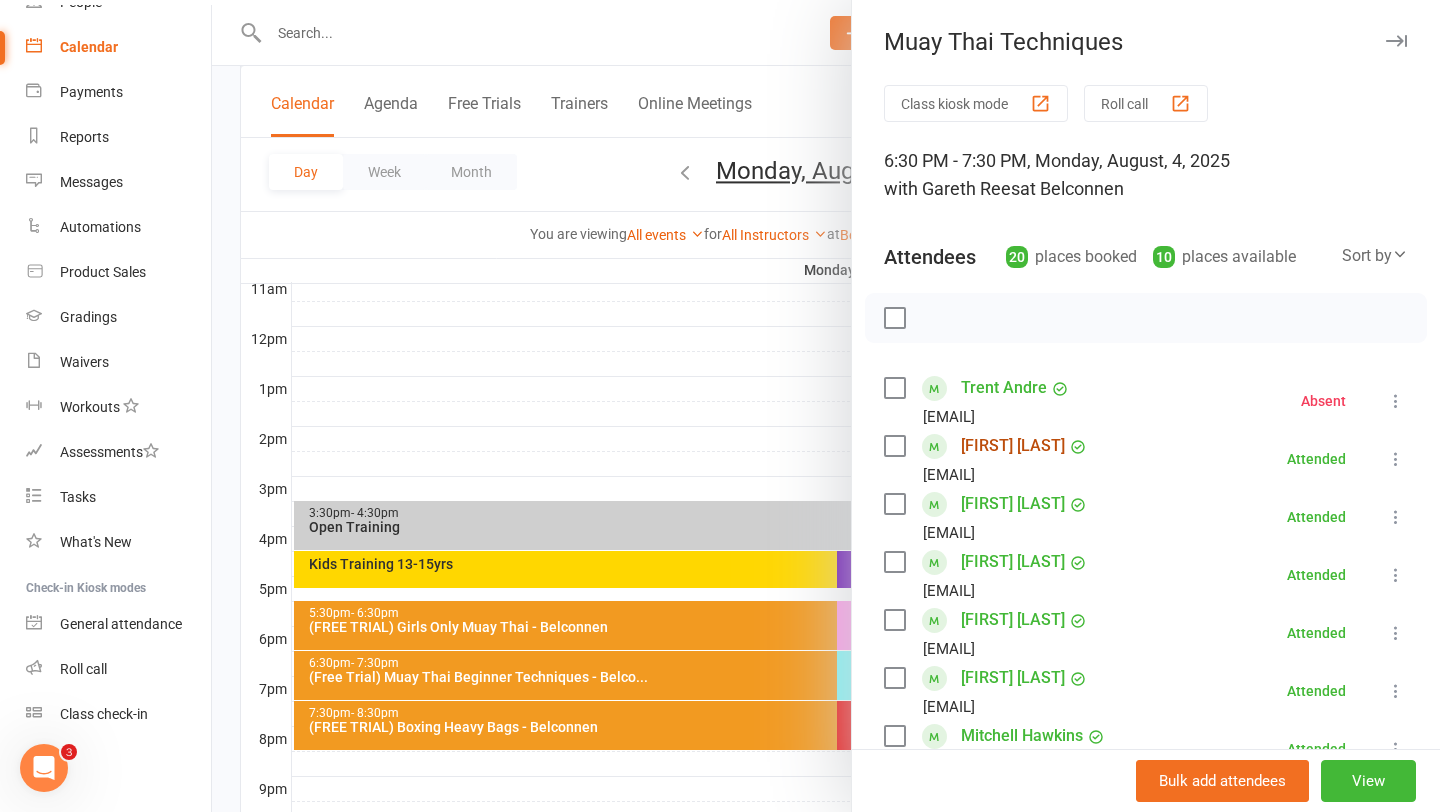 click on "Richie Dang" at bounding box center [1013, 446] 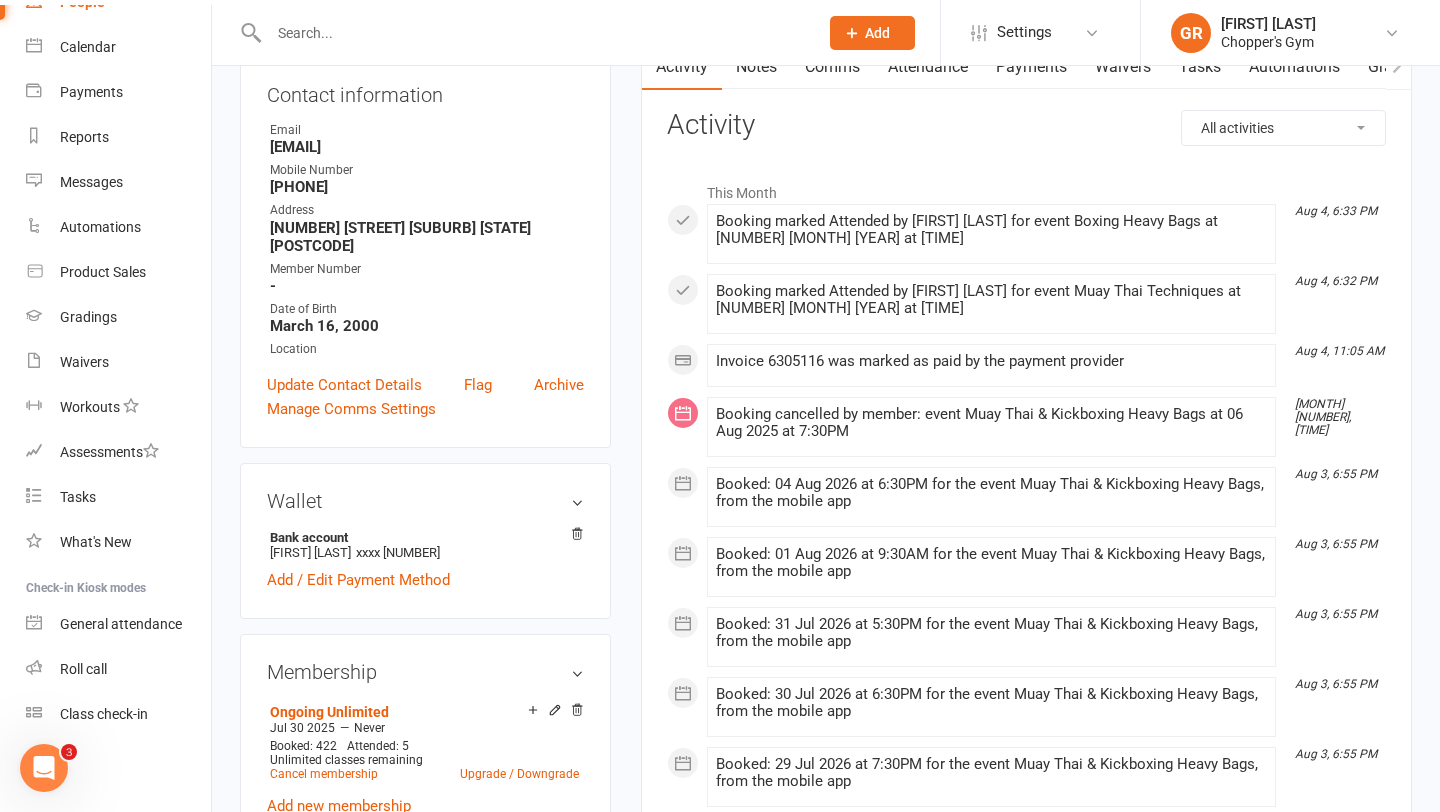 scroll, scrollTop: 235, scrollLeft: 0, axis: vertical 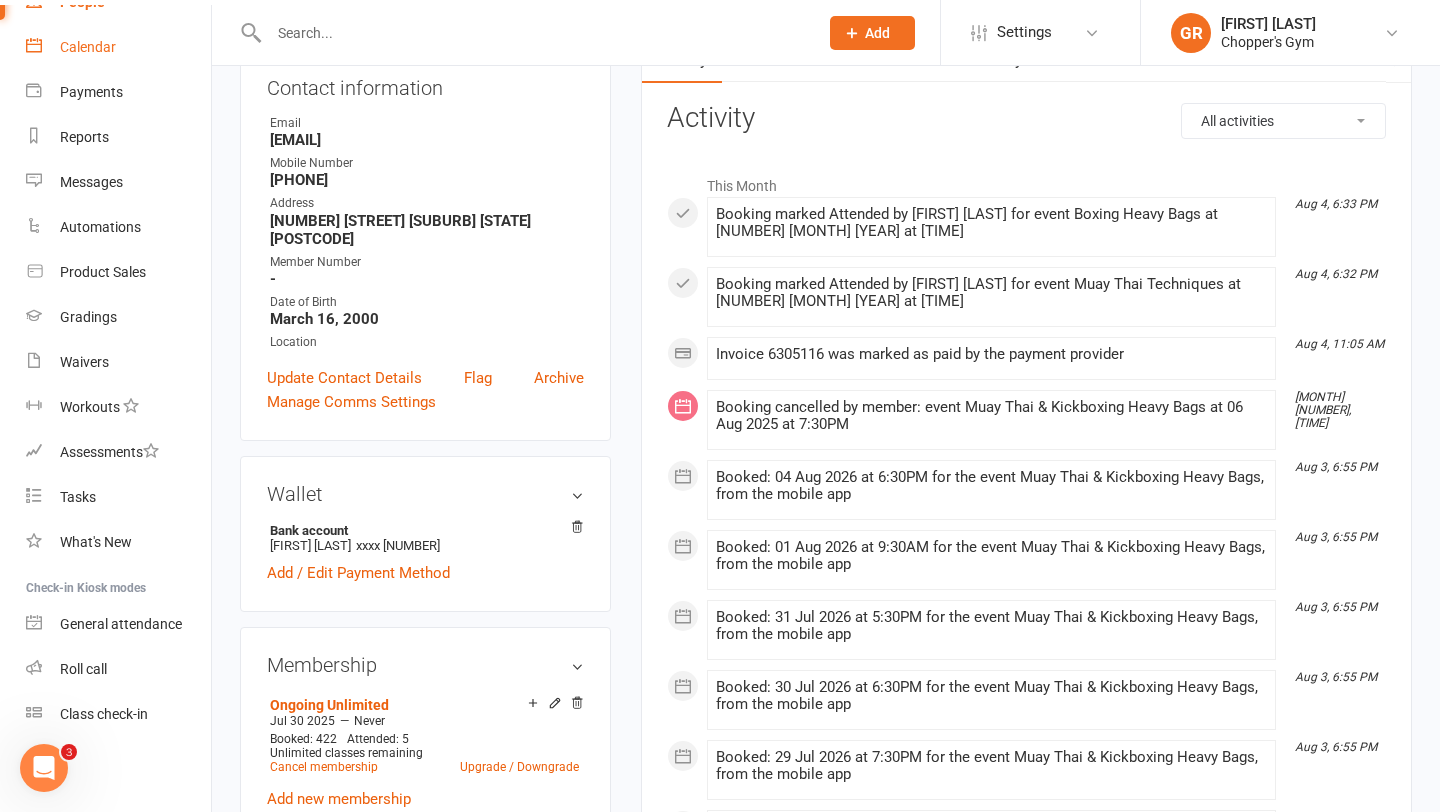click on "Calendar" at bounding box center [88, 47] 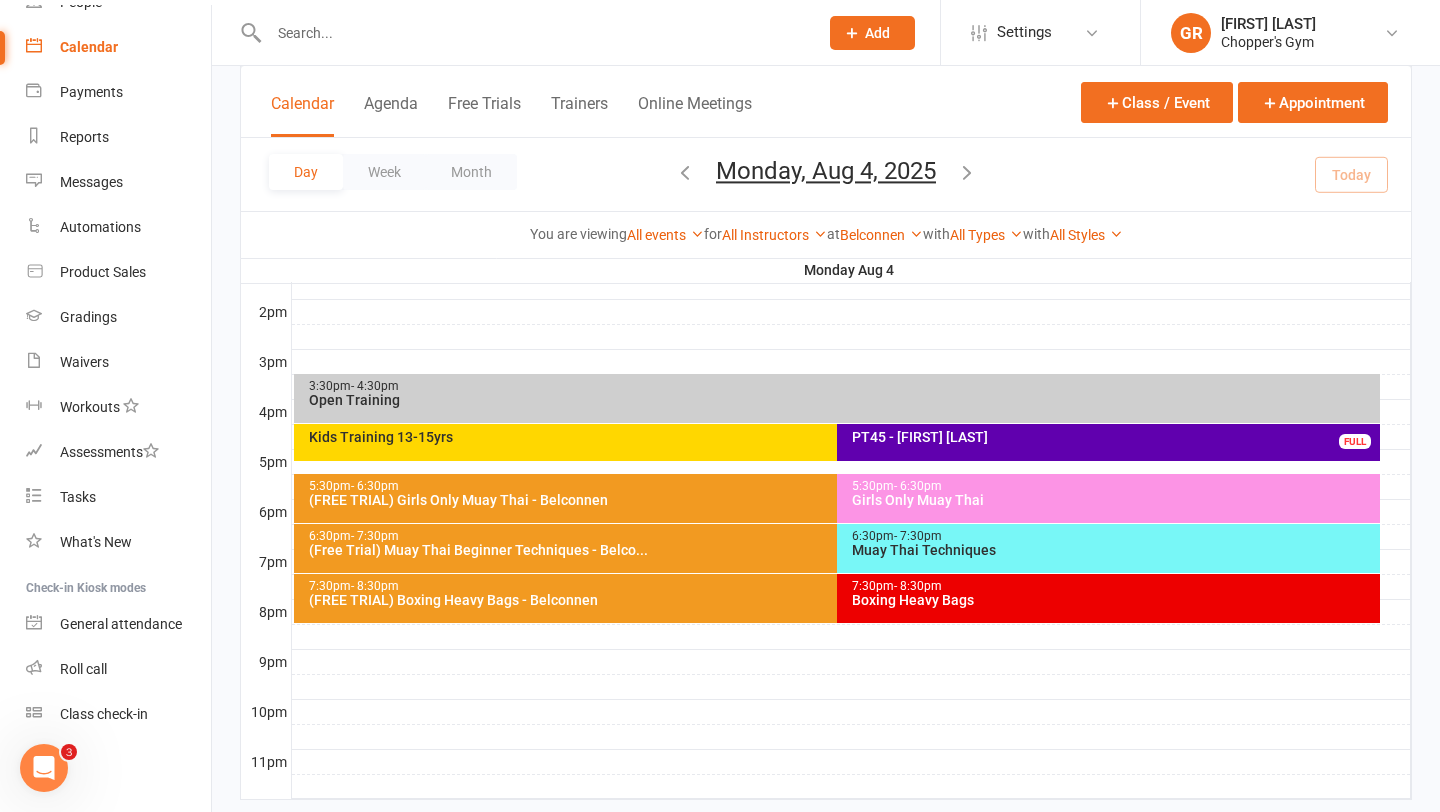 scroll, scrollTop: 843, scrollLeft: 0, axis: vertical 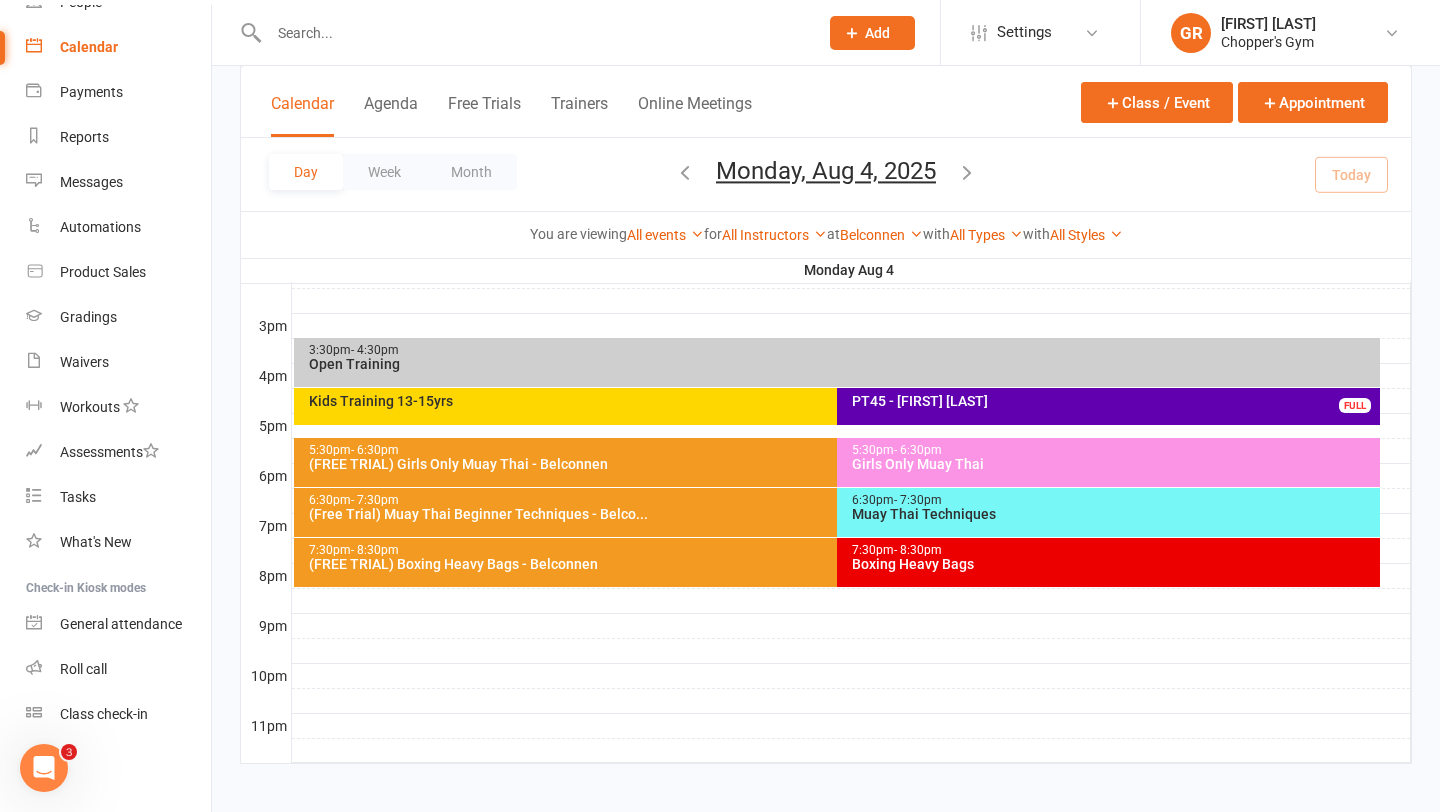 click on "6:30pm  - 7:30pm Muay Thai Techniques" at bounding box center [1108, 512] 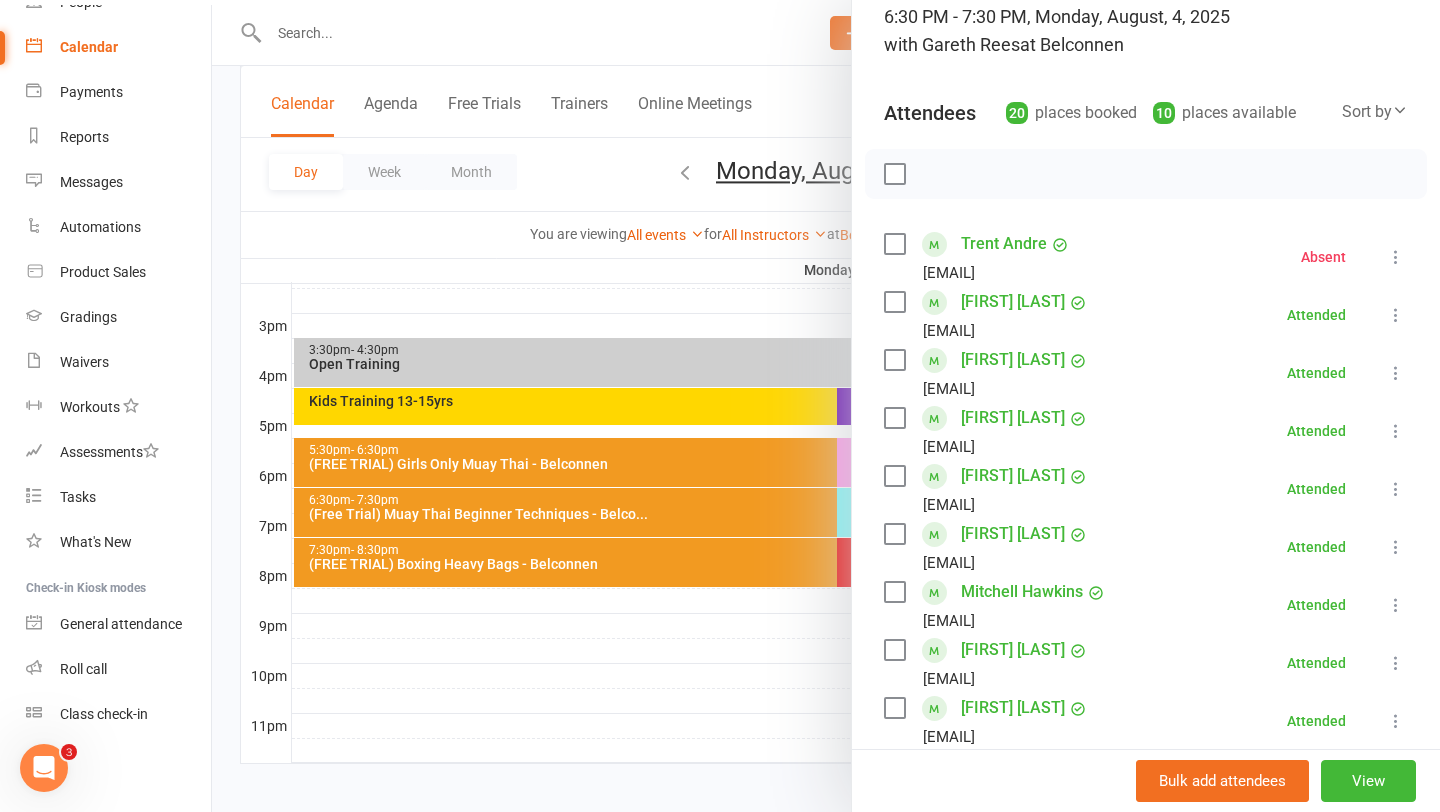 scroll, scrollTop: 149, scrollLeft: 0, axis: vertical 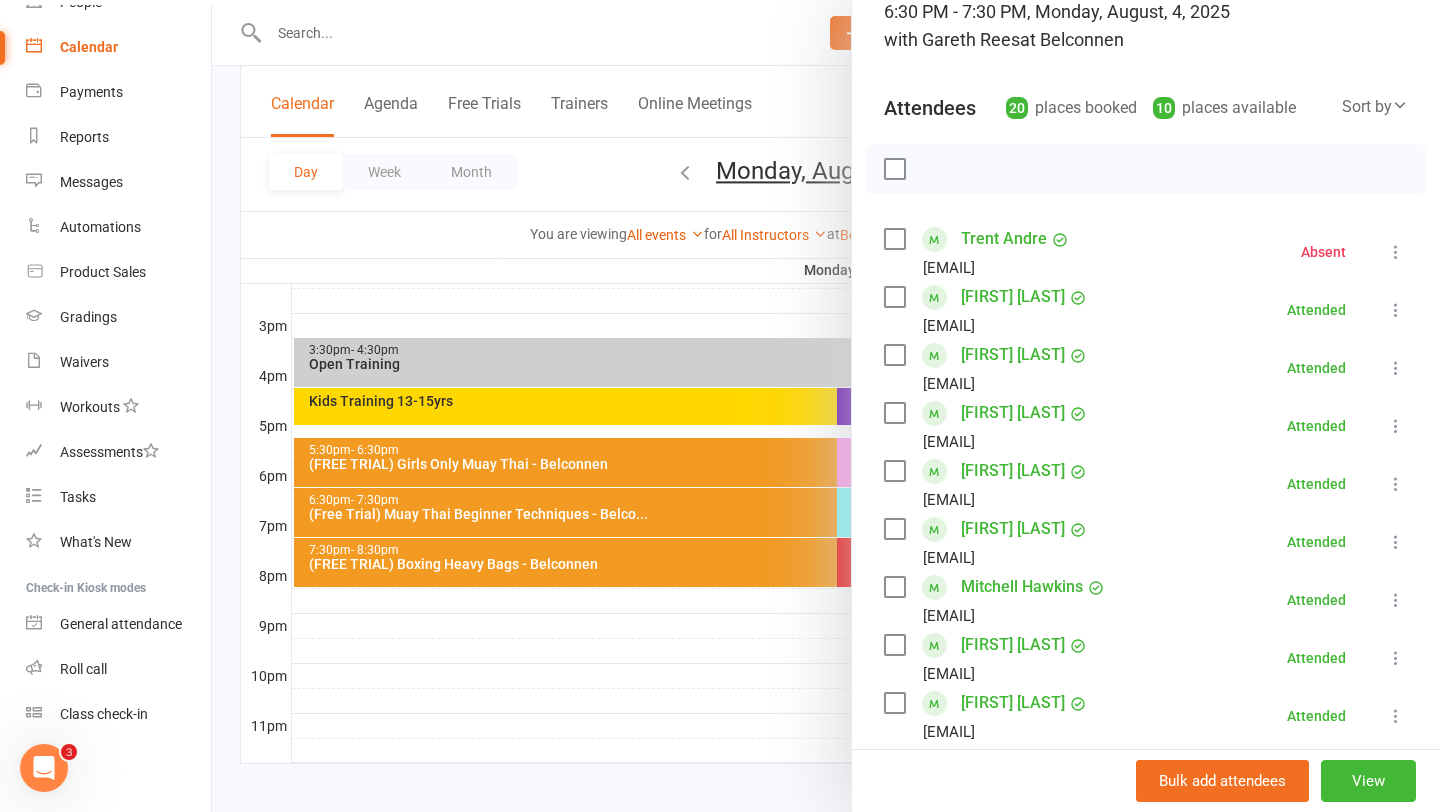 click on "William Gaynor" at bounding box center (1013, 529) 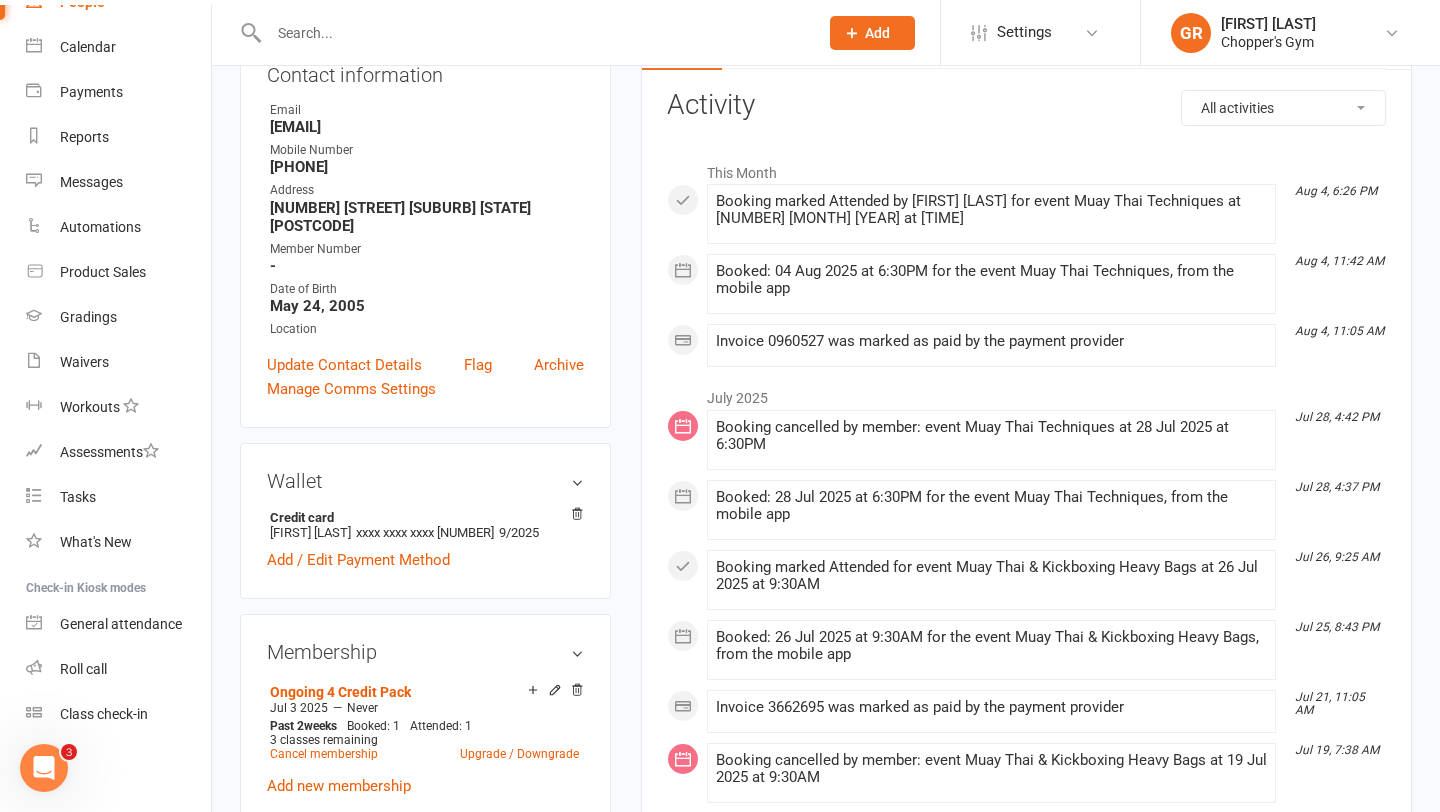 scroll, scrollTop: 0, scrollLeft: 0, axis: both 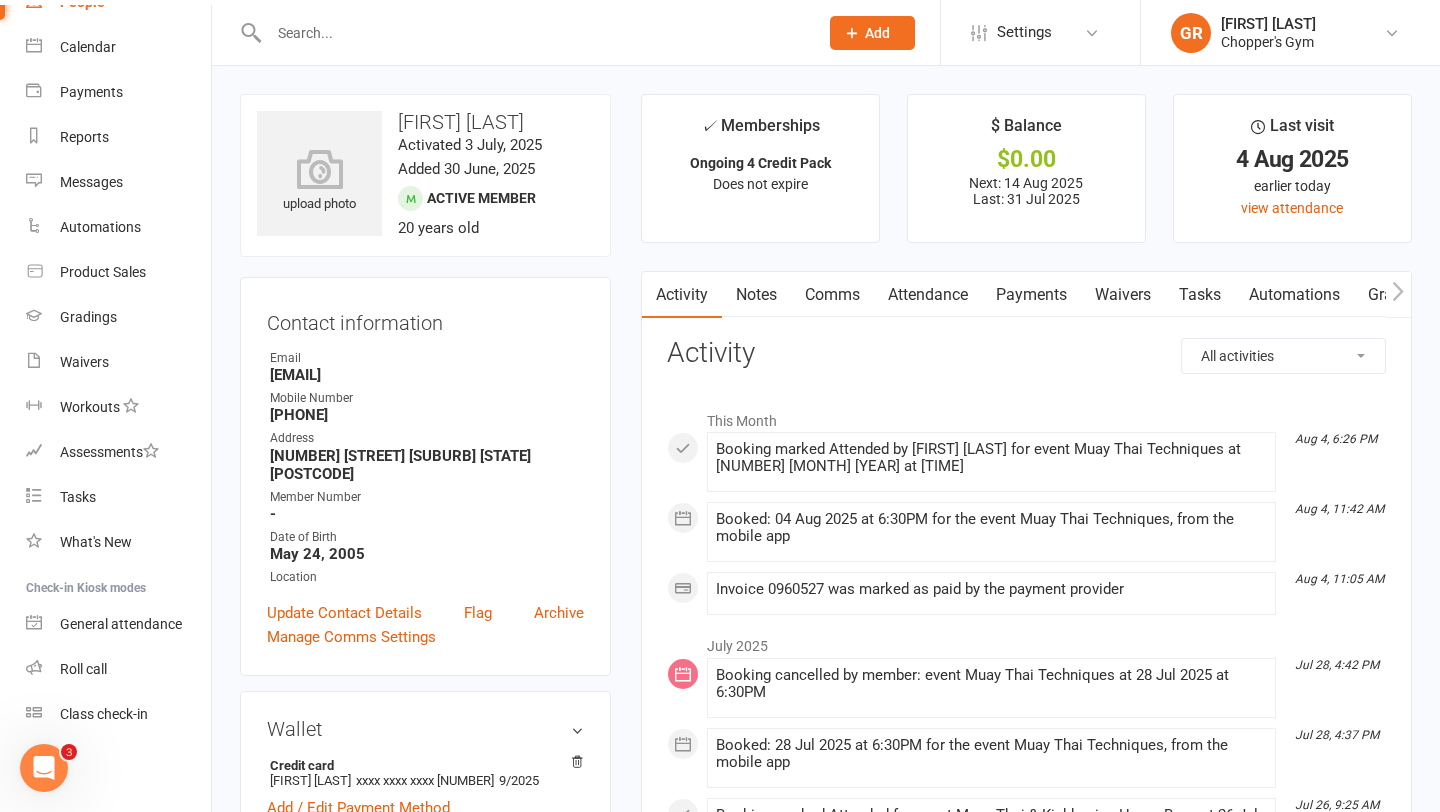 click on "Payments" at bounding box center [1031, 295] 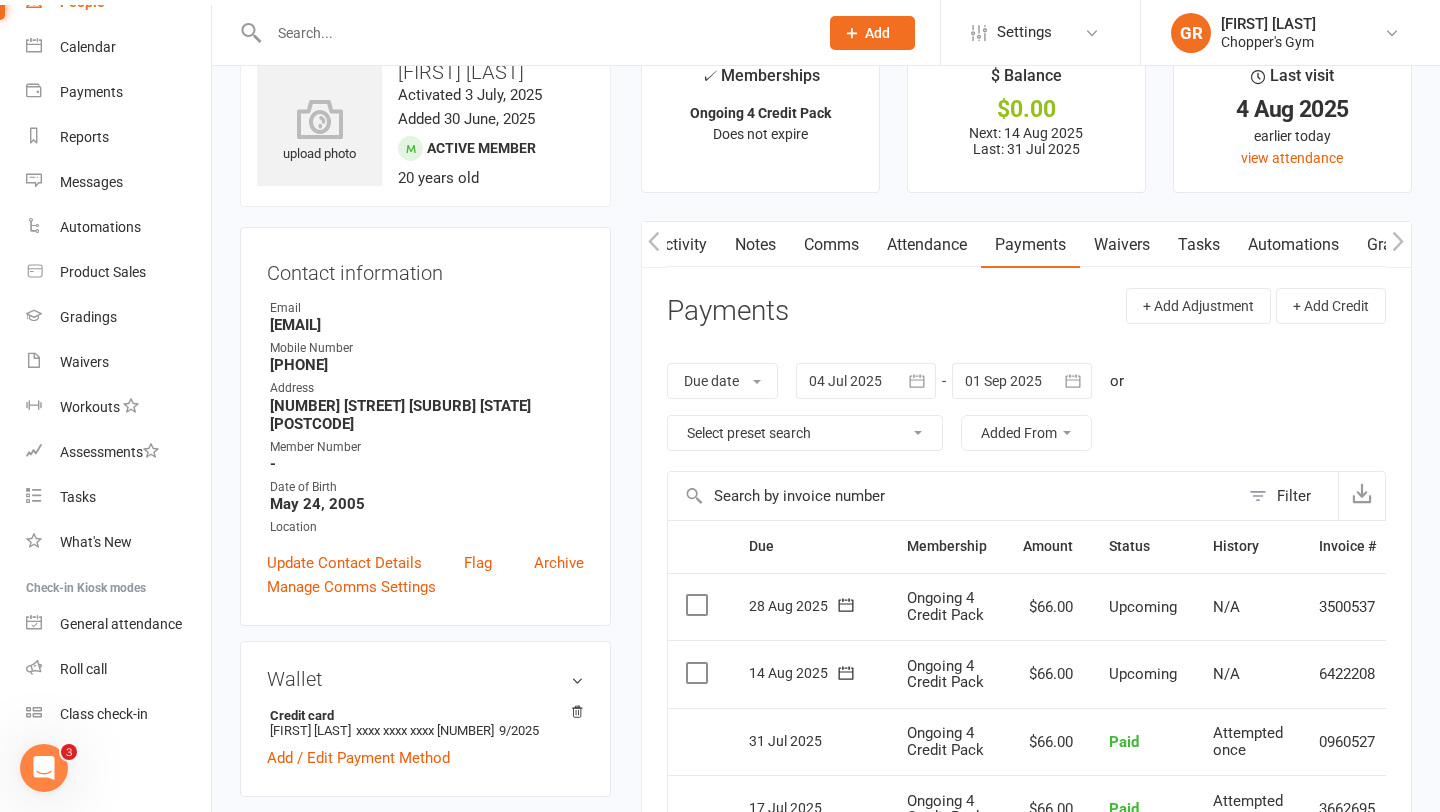 scroll, scrollTop: 62, scrollLeft: 0, axis: vertical 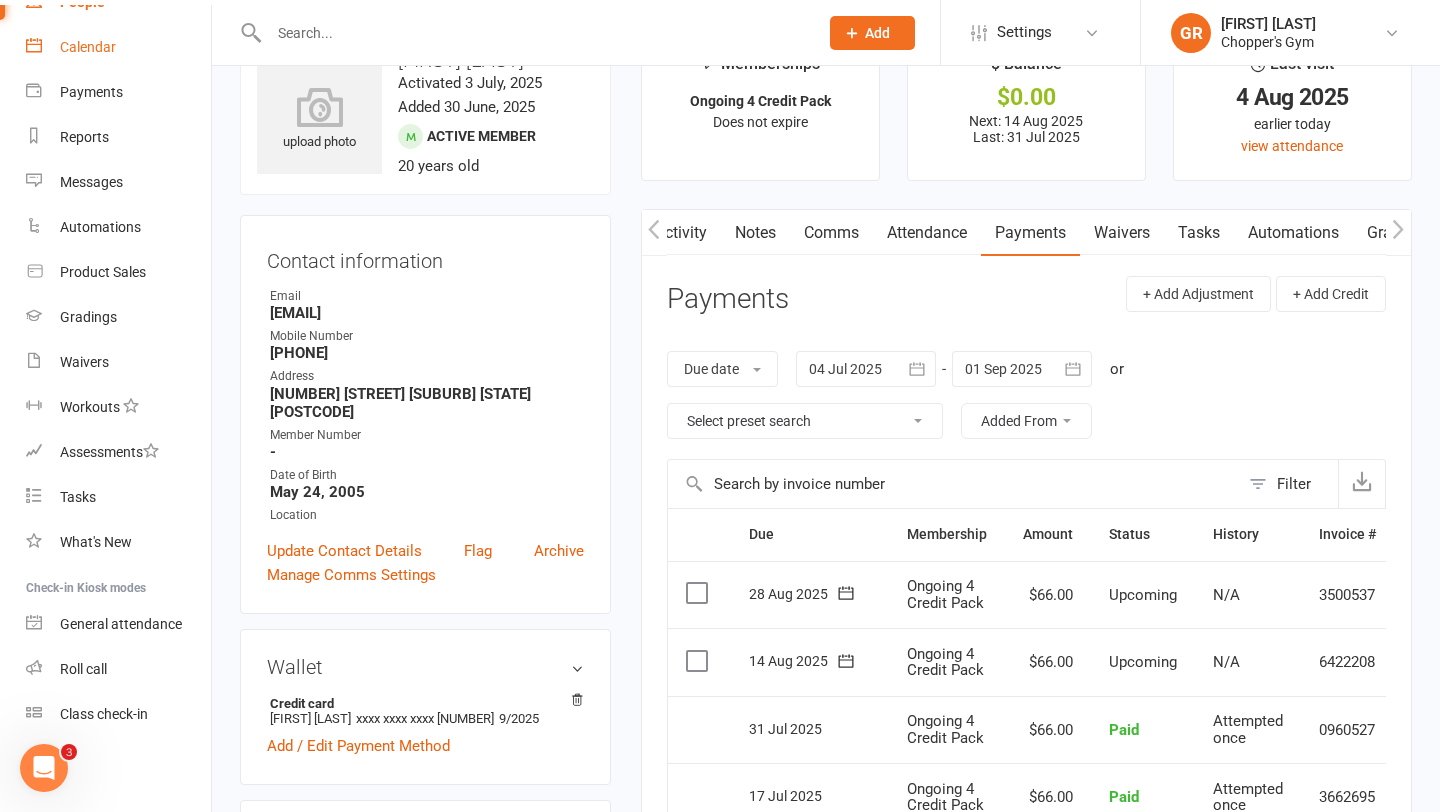click on "Calendar" at bounding box center (88, 47) 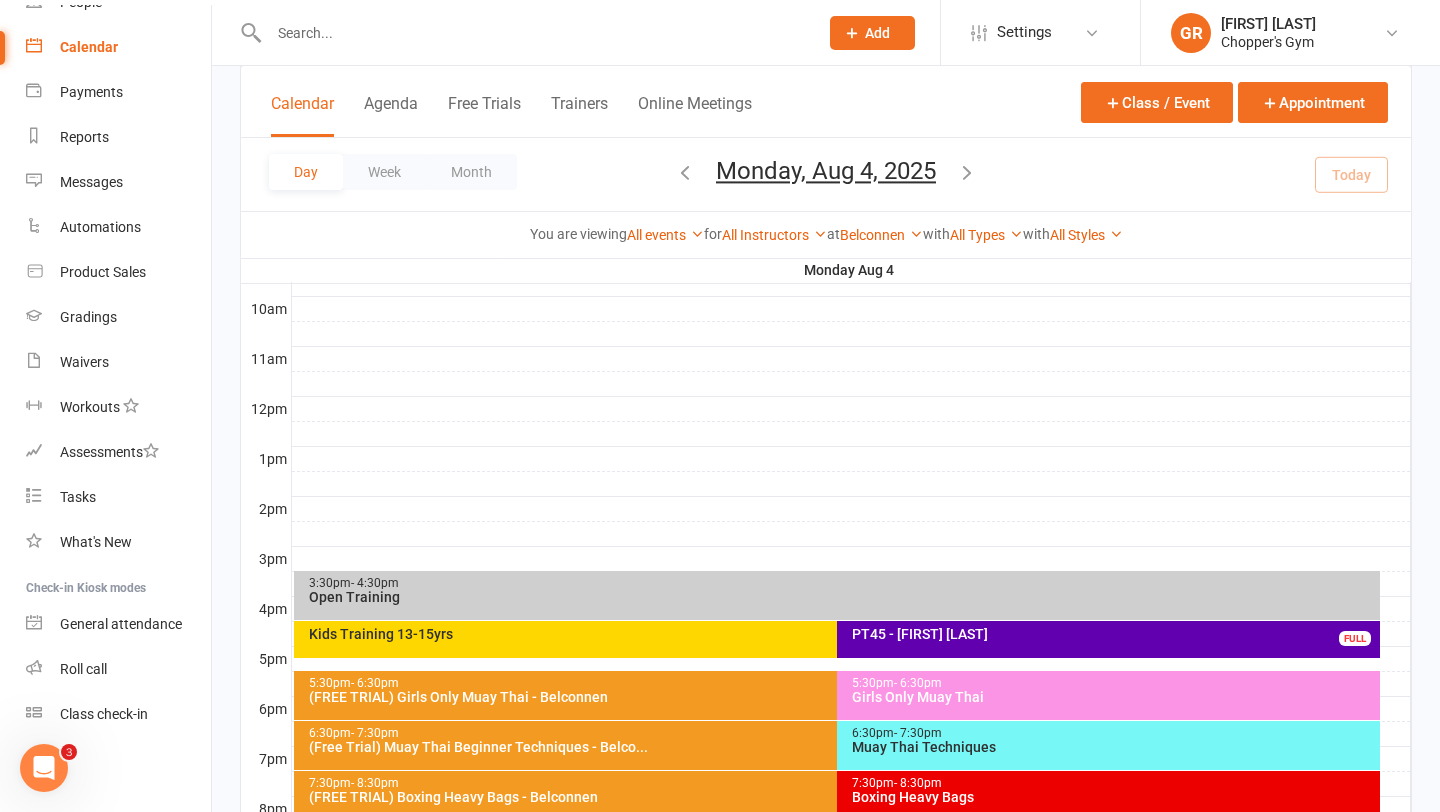 scroll, scrollTop: 649, scrollLeft: 0, axis: vertical 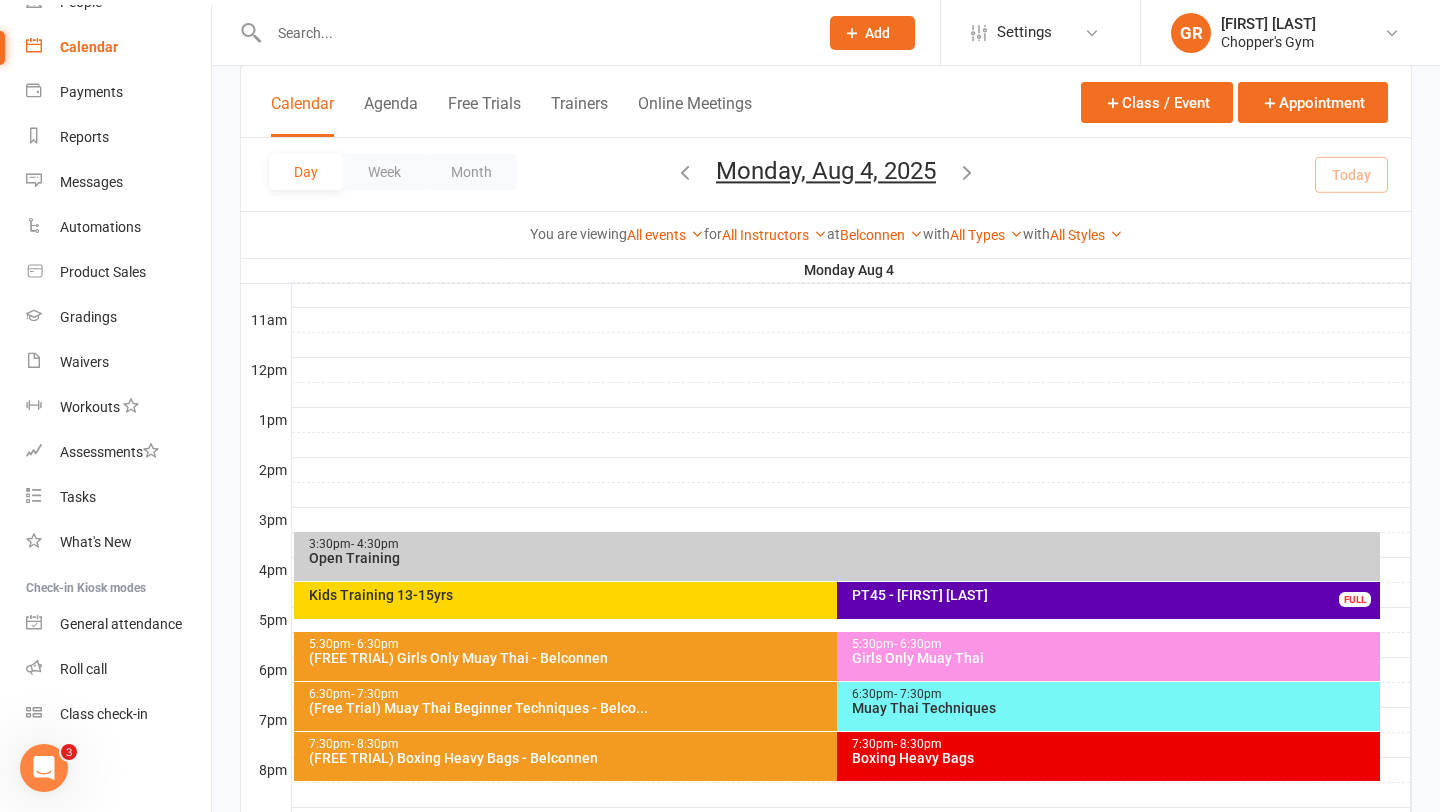 click on "6:30pm  - 7:30pm Muay Thai Techniques" at bounding box center [1108, 706] 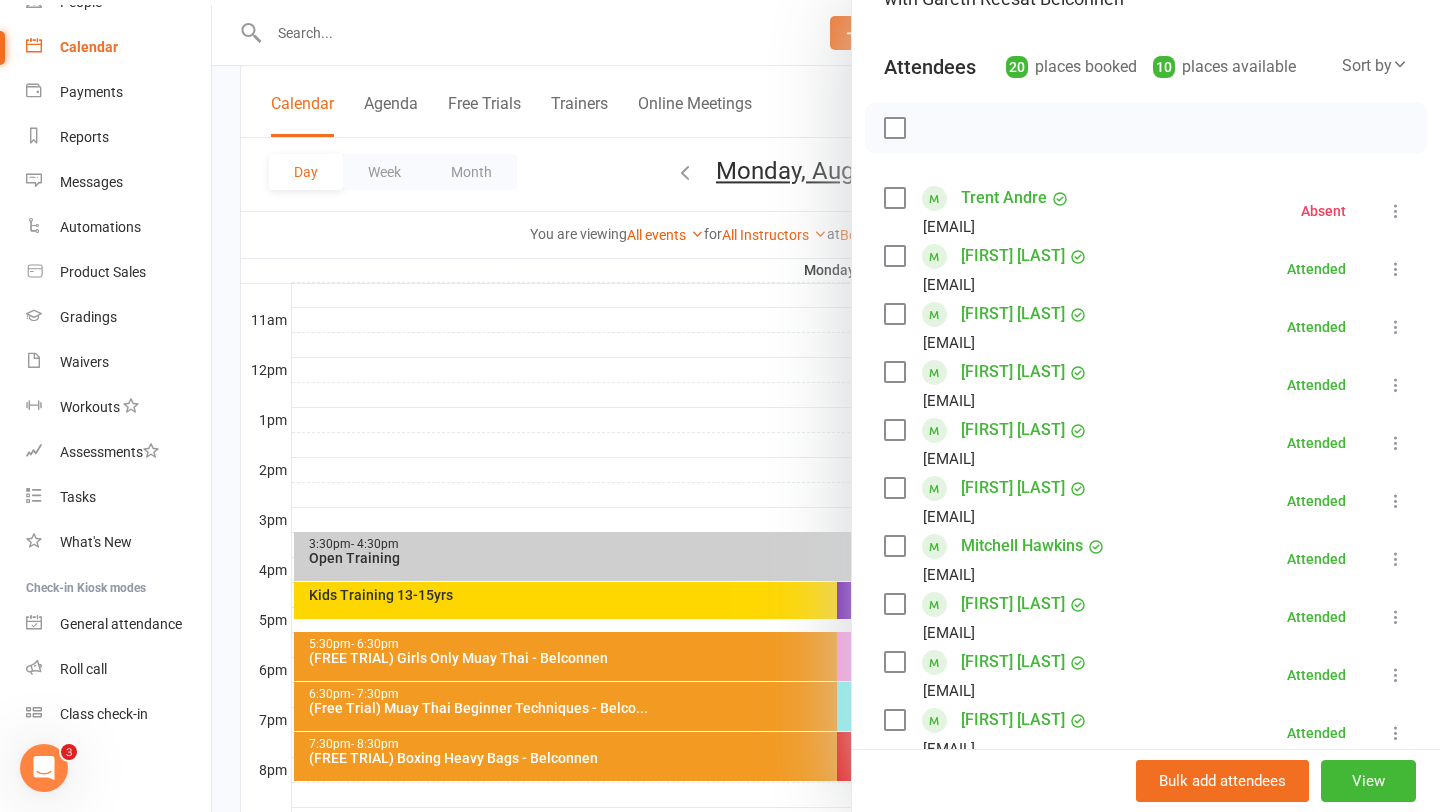 scroll, scrollTop: 195, scrollLeft: 0, axis: vertical 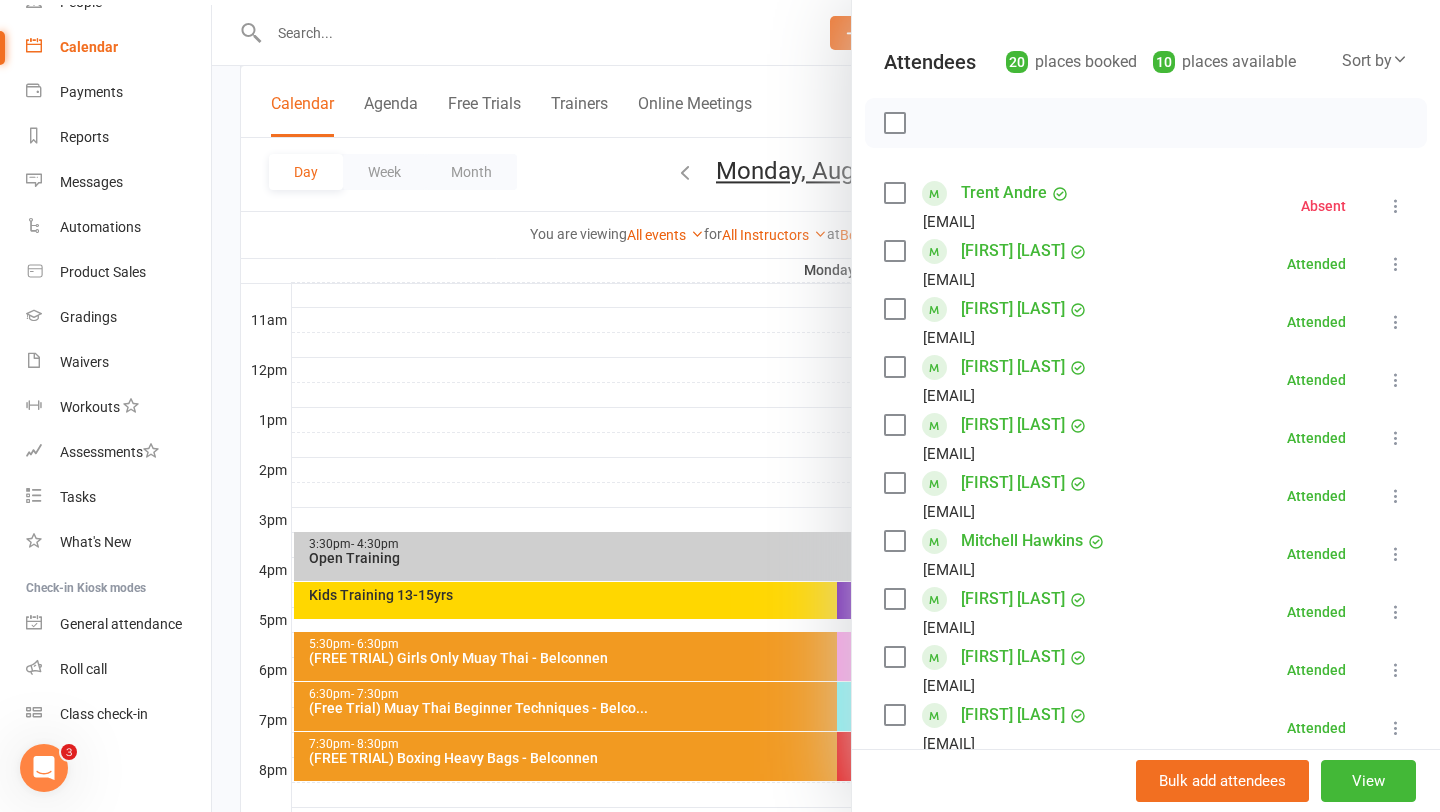 click on "Ethan Hayes" at bounding box center [1013, 599] 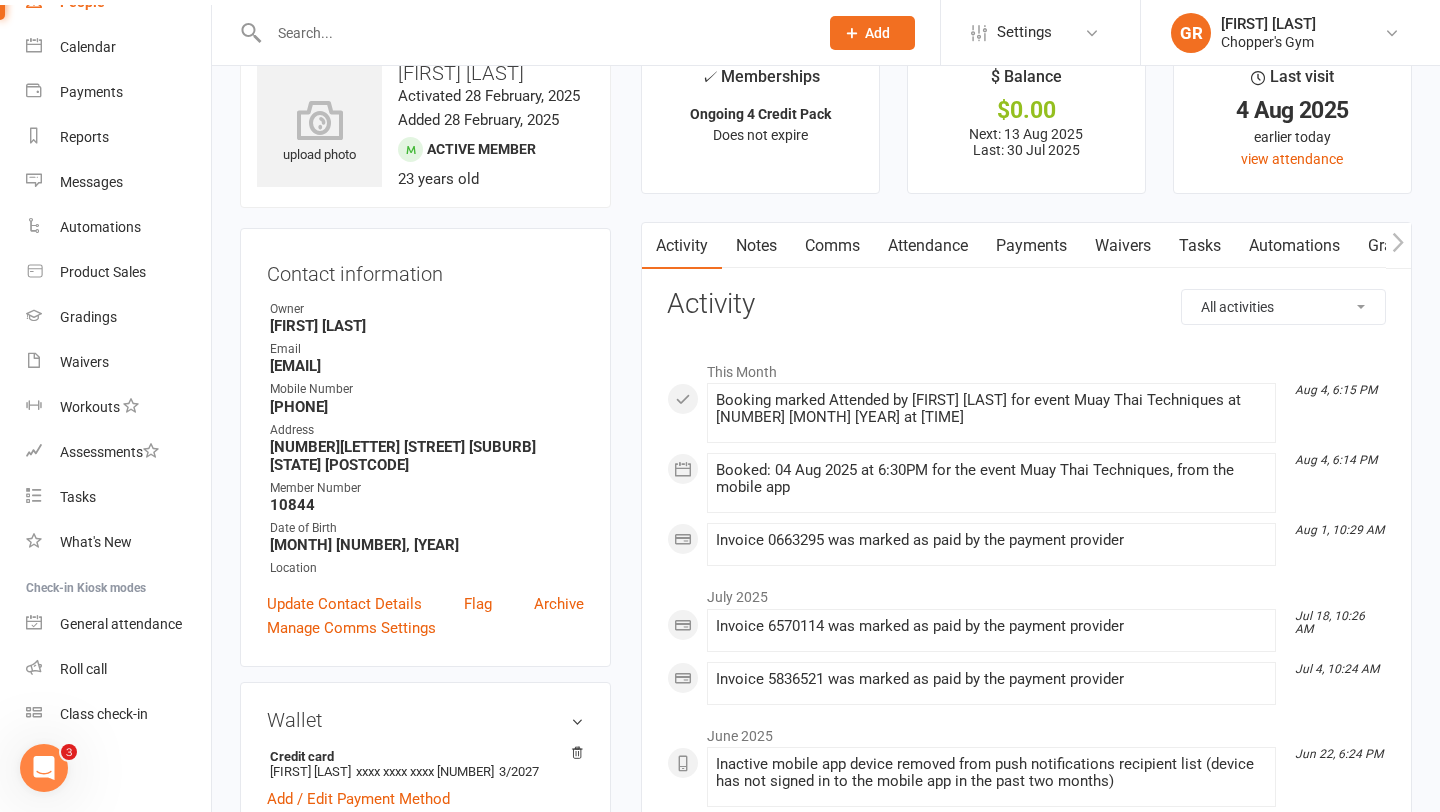 scroll, scrollTop: 3, scrollLeft: 0, axis: vertical 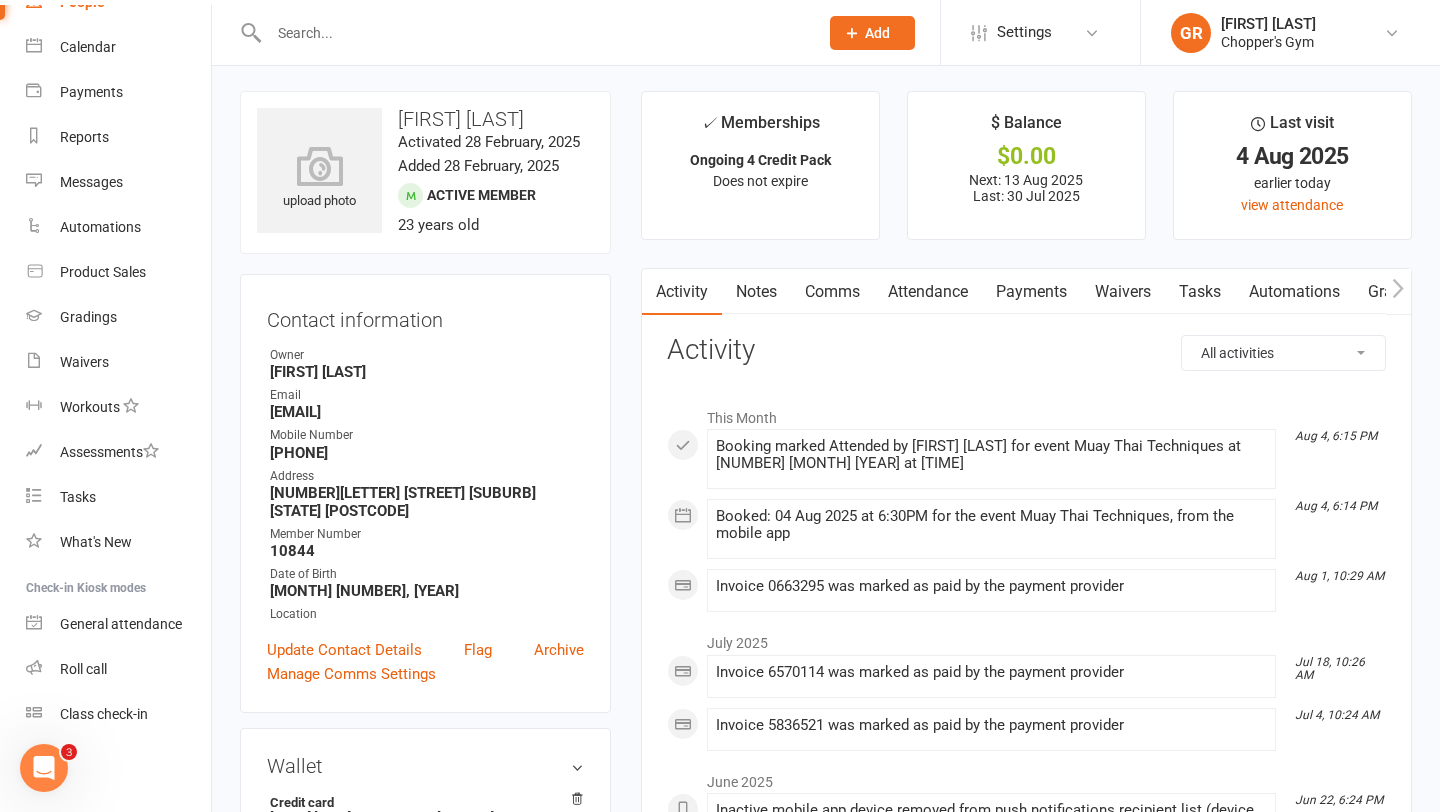 click on "Payments" at bounding box center (1031, 292) 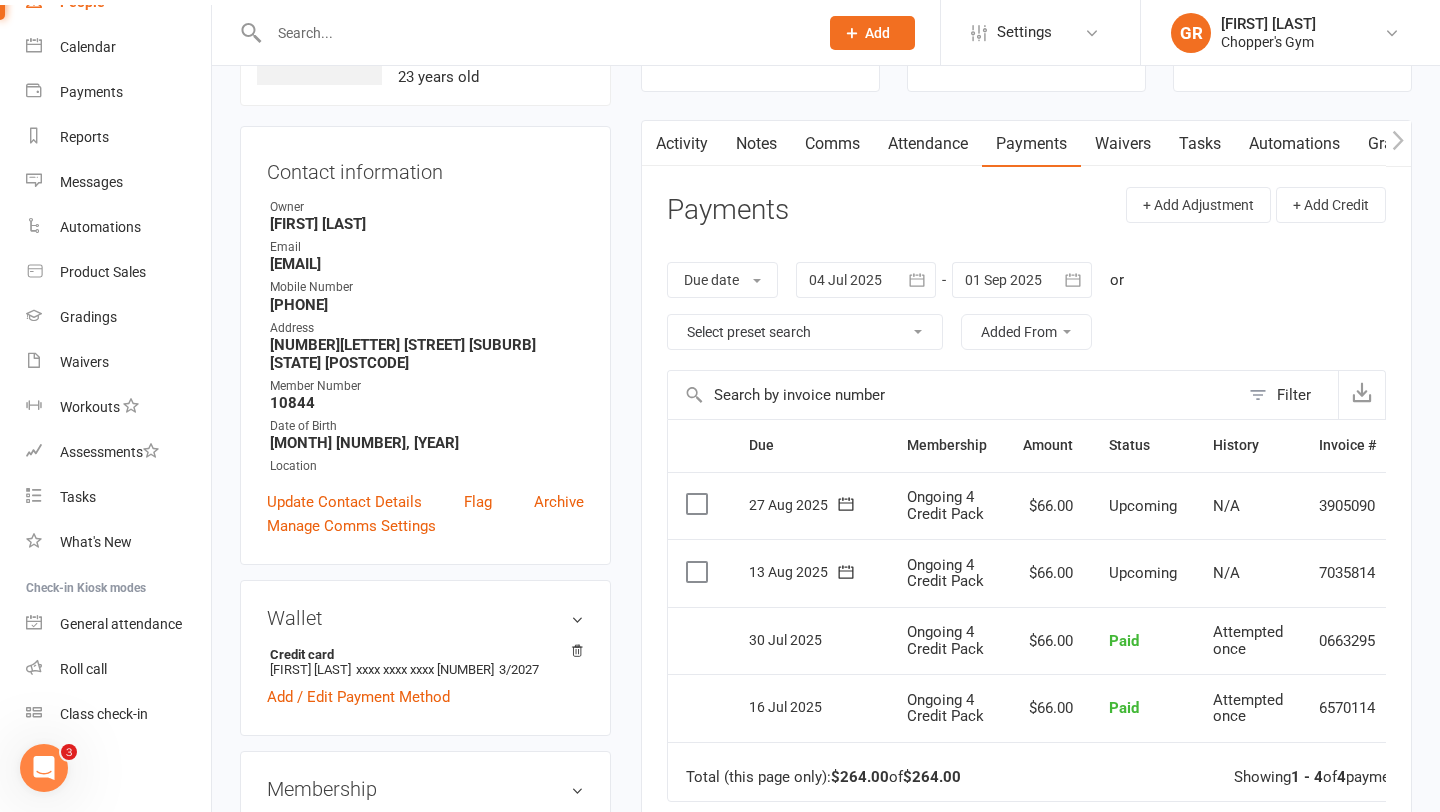 scroll, scrollTop: 155, scrollLeft: 0, axis: vertical 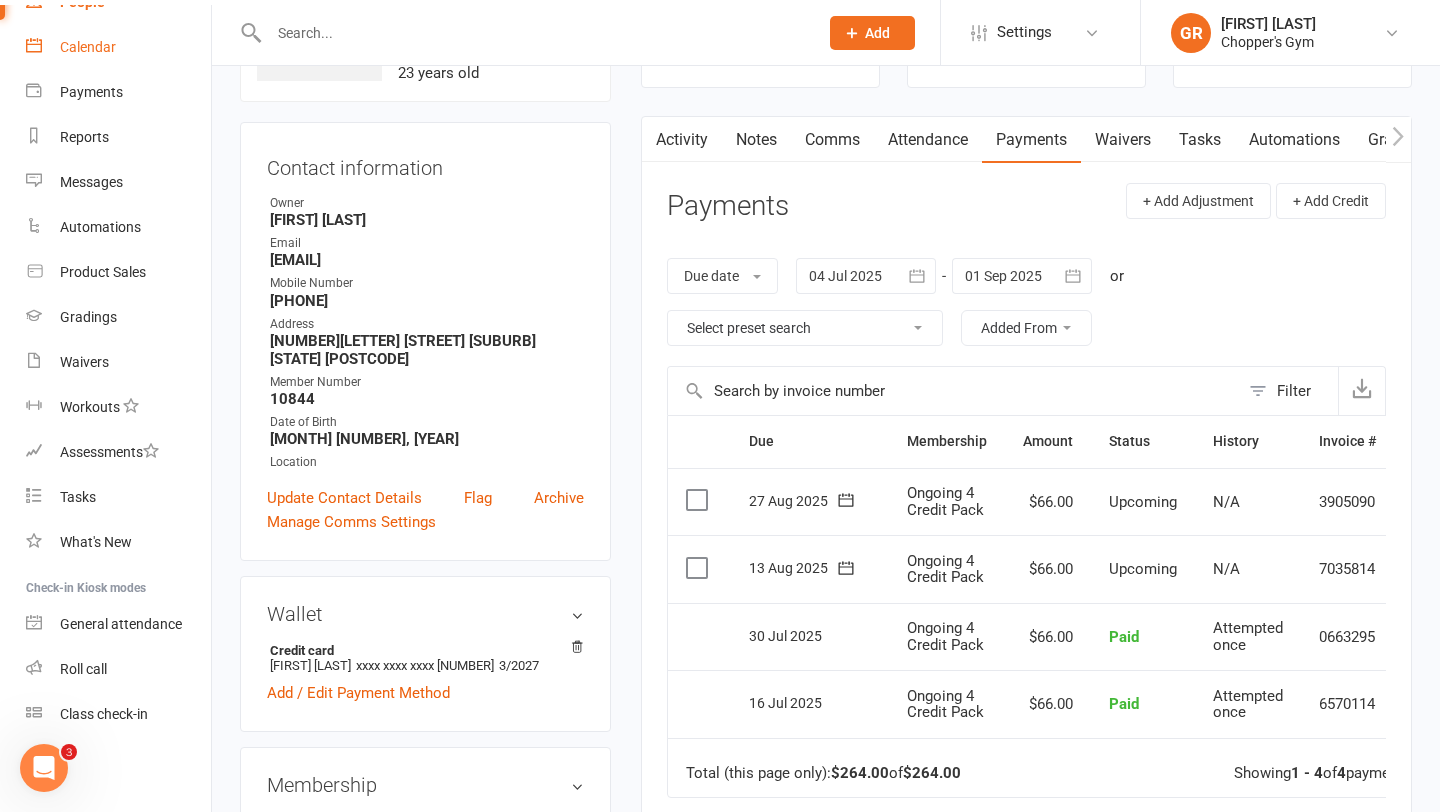 click on "Calendar" at bounding box center [88, 47] 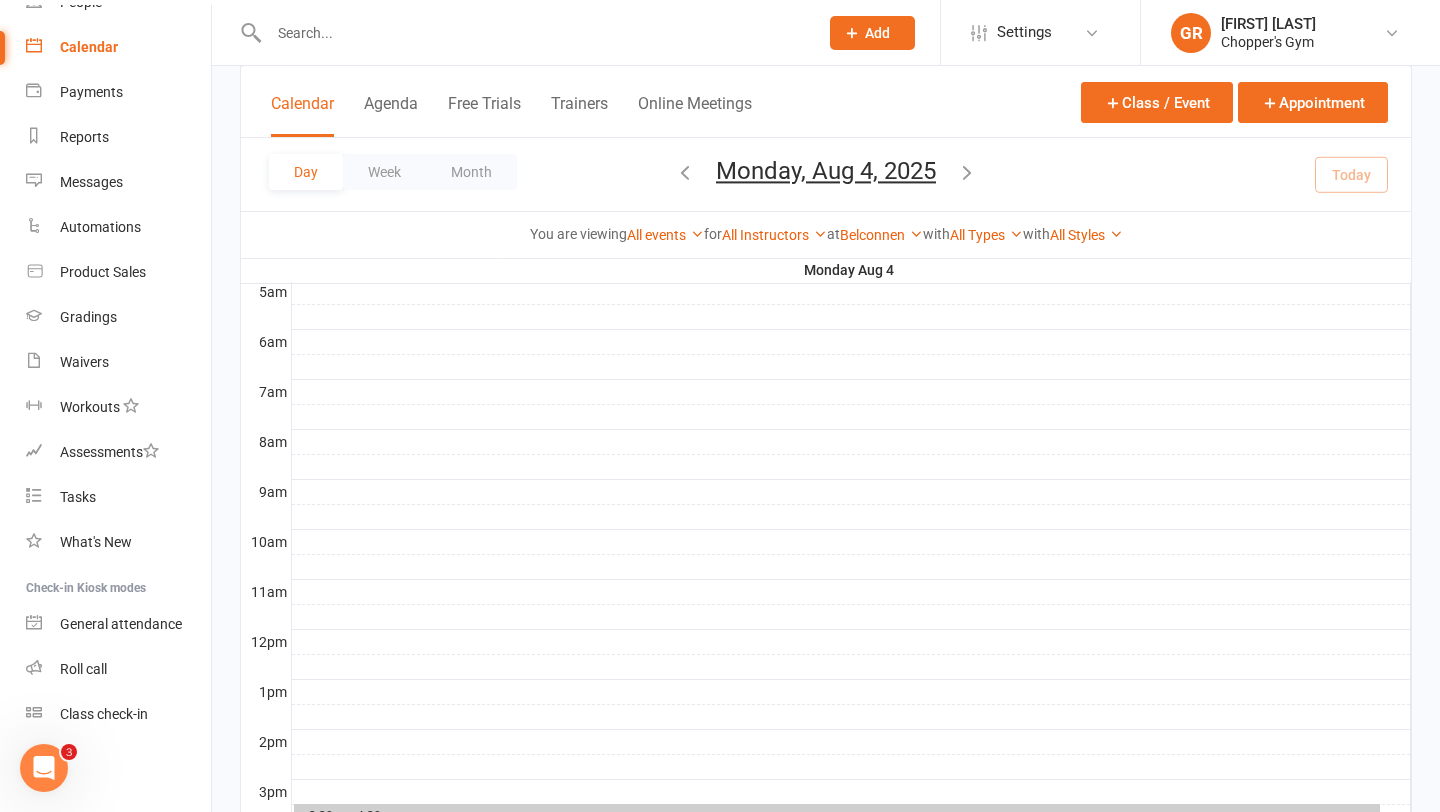 scroll, scrollTop: 646, scrollLeft: 0, axis: vertical 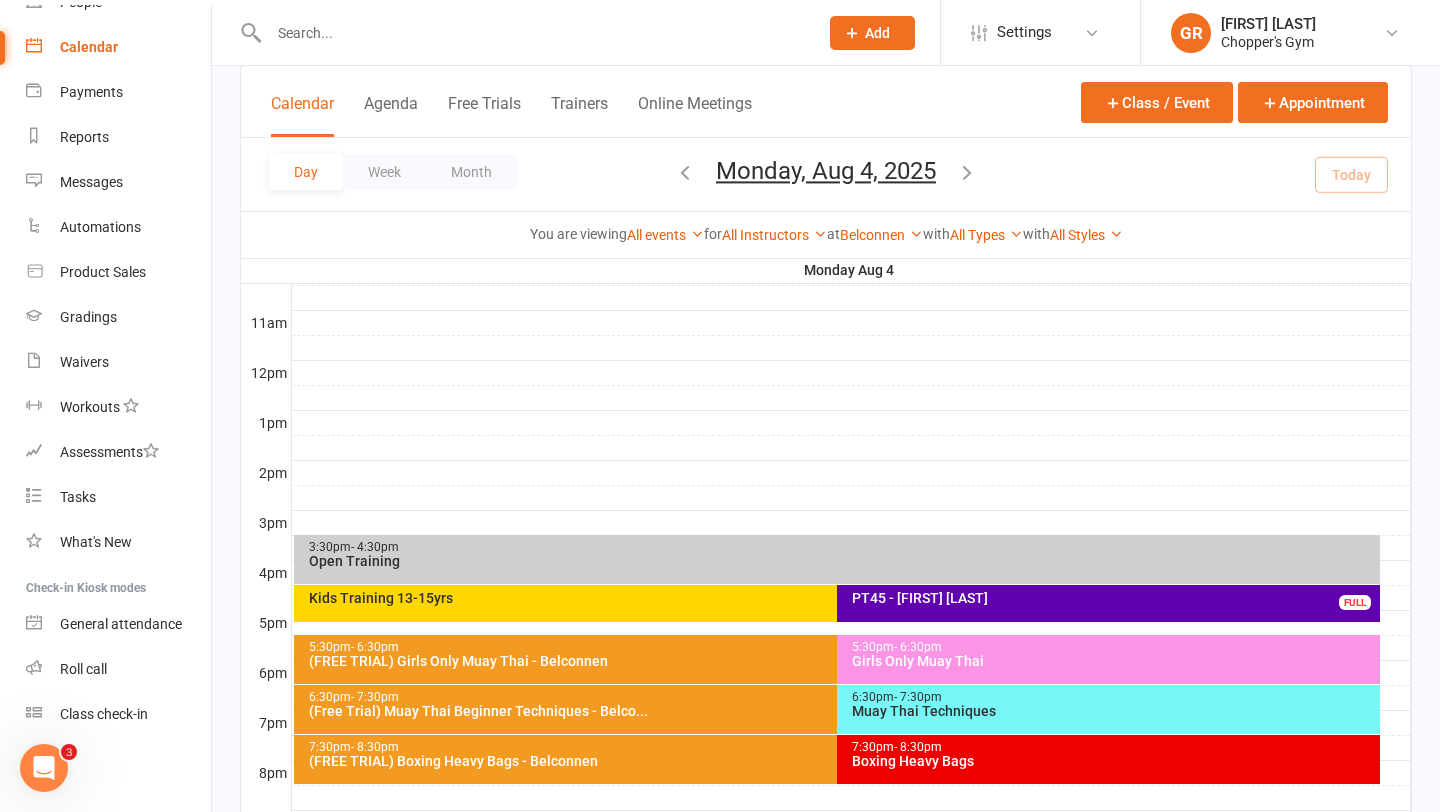 click on "Muay Thai Techniques" at bounding box center [1113, 711] 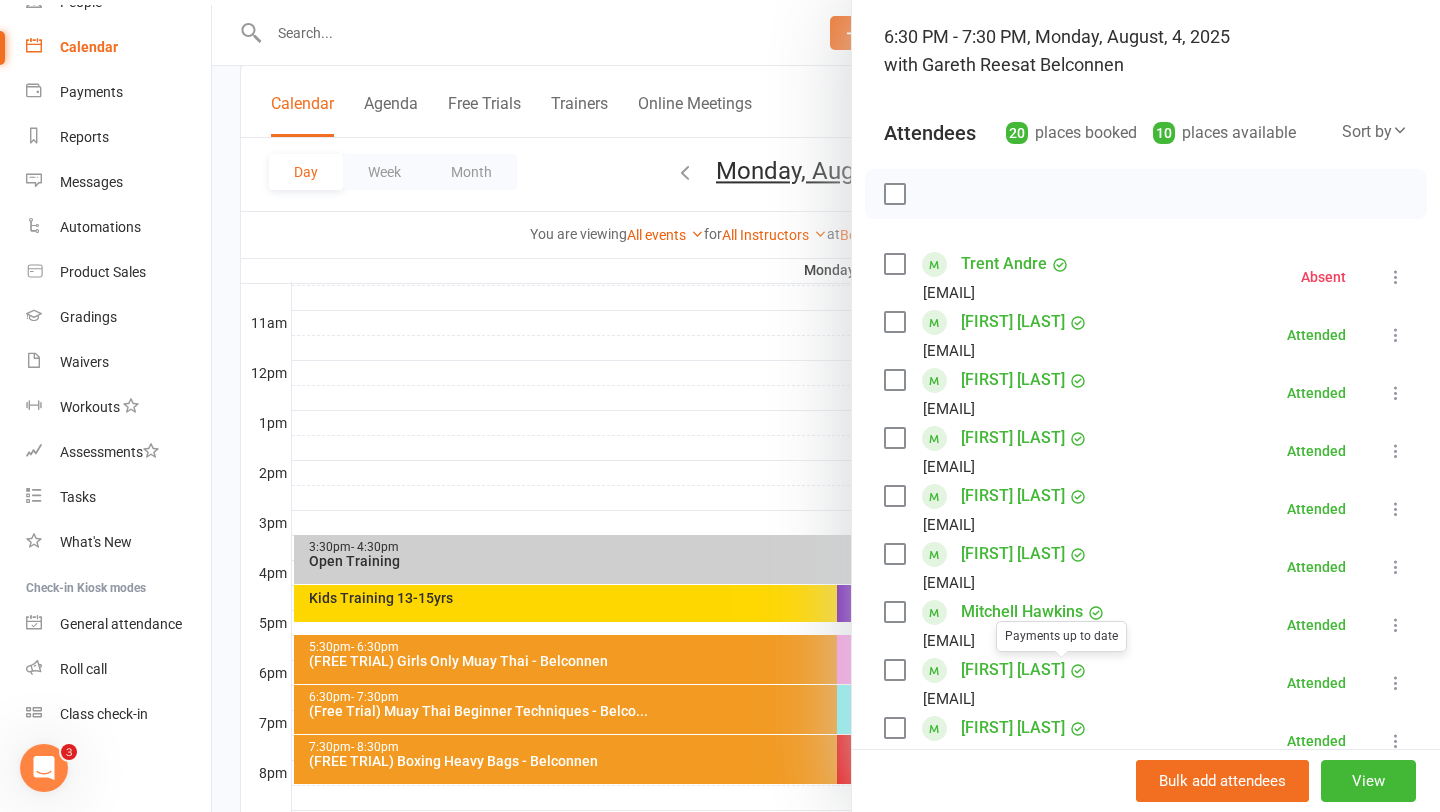 scroll, scrollTop: 164, scrollLeft: 0, axis: vertical 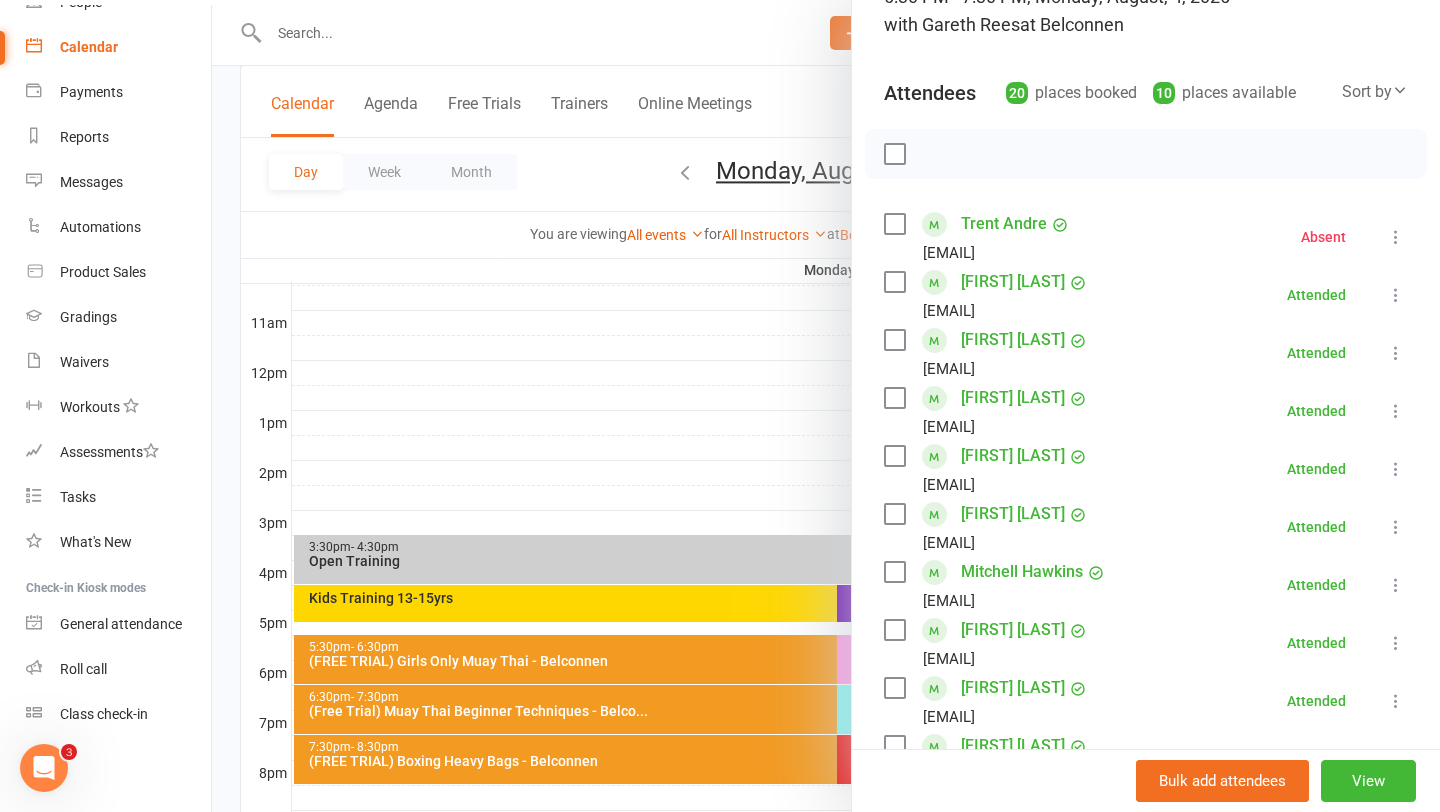 click on "jake kennedy" at bounding box center (1013, 688) 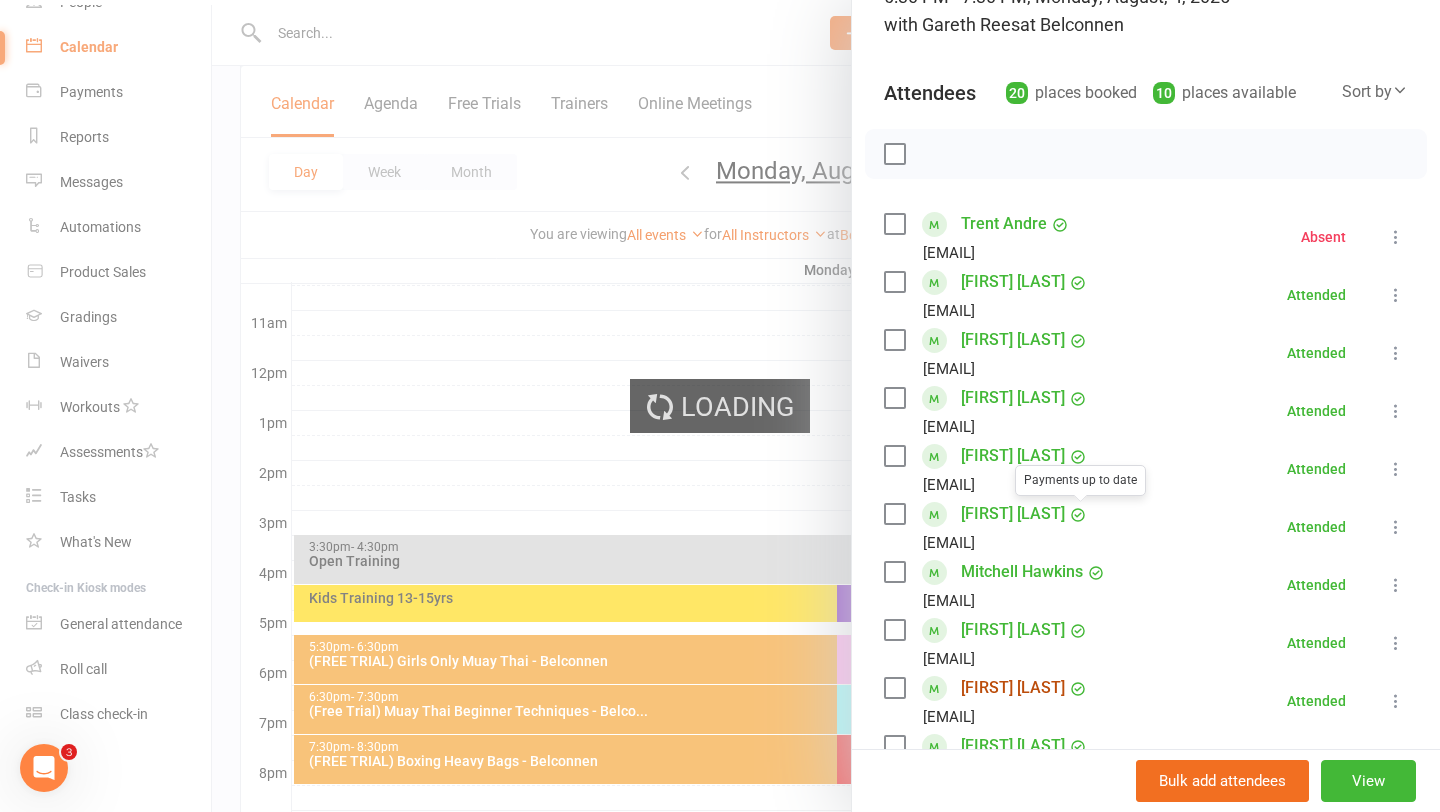 scroll, scrollTop: 0, scrollLeft: 0, axis: both 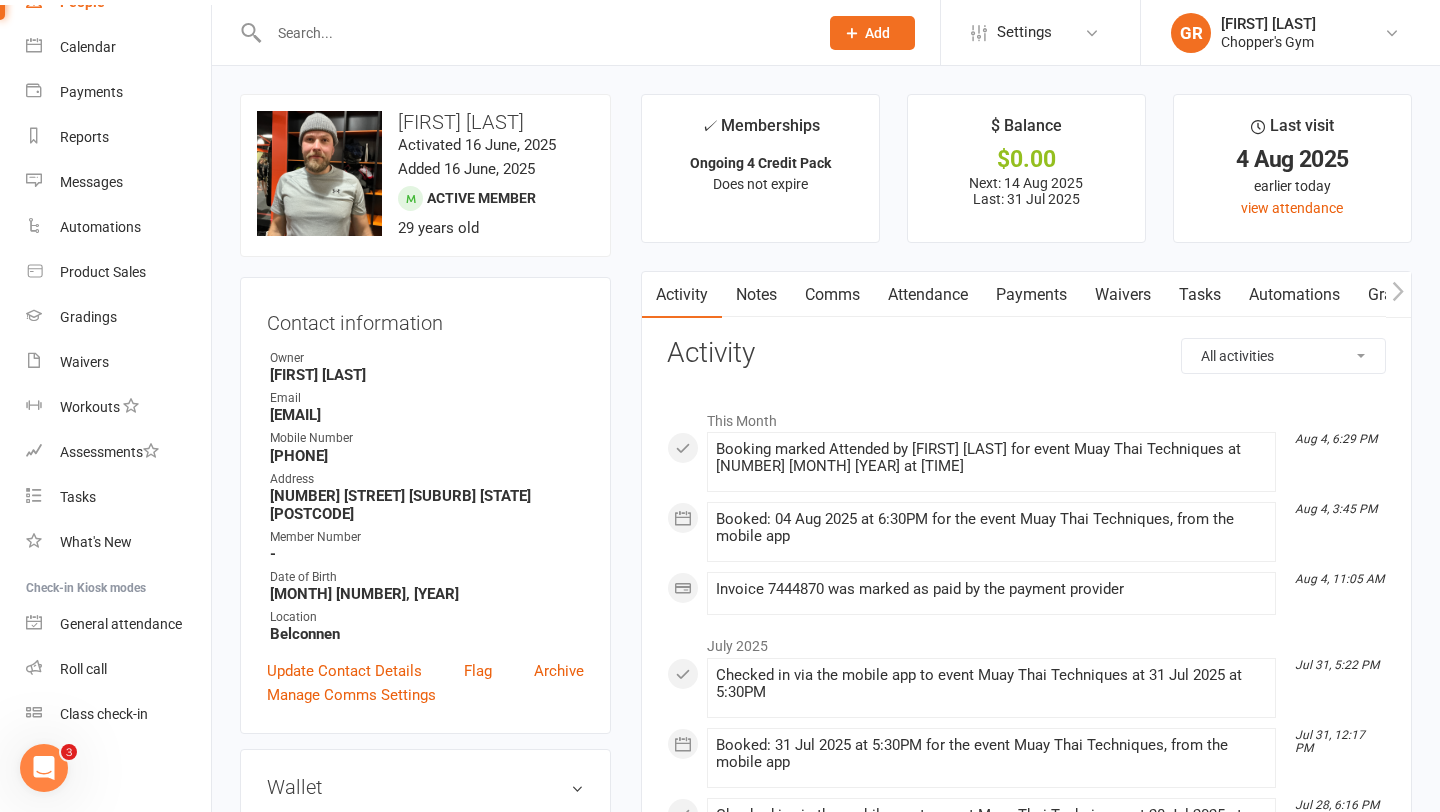 click on "Payments" at bounding box center [1031, 295] 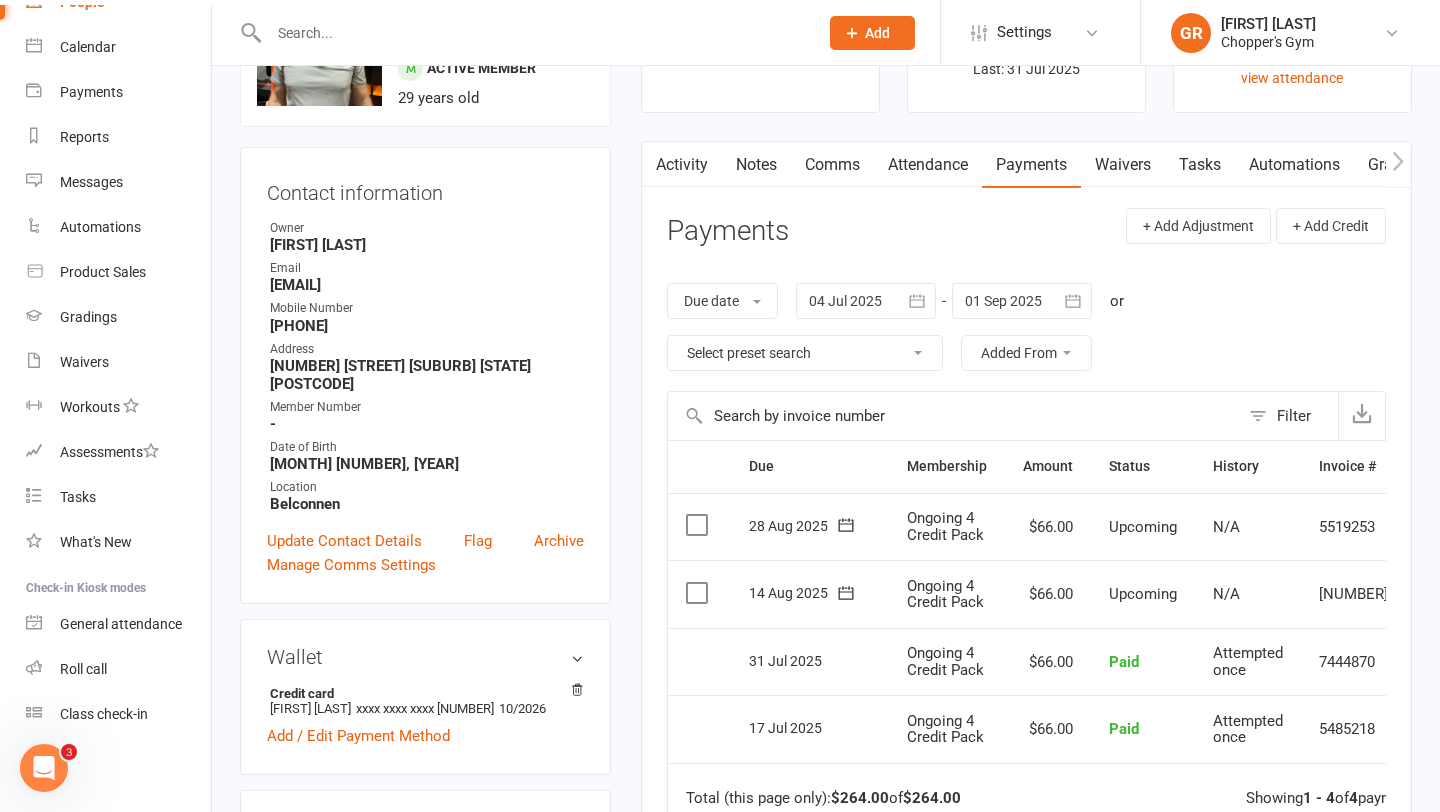 scroll, scrollTop: 139, scrollLeft: 0, axis: vertical 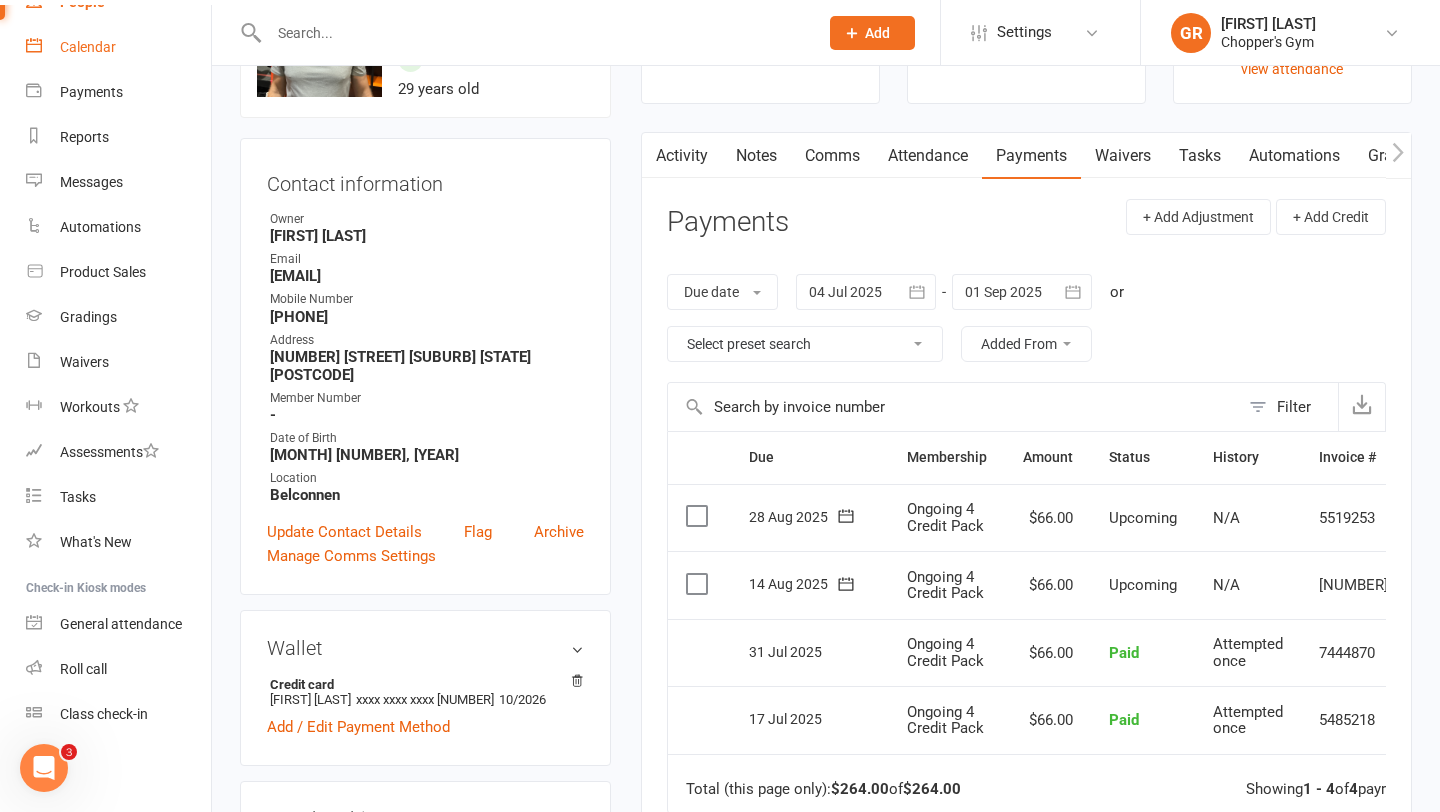 click on "Calendar" at bounding box center [88, 47] 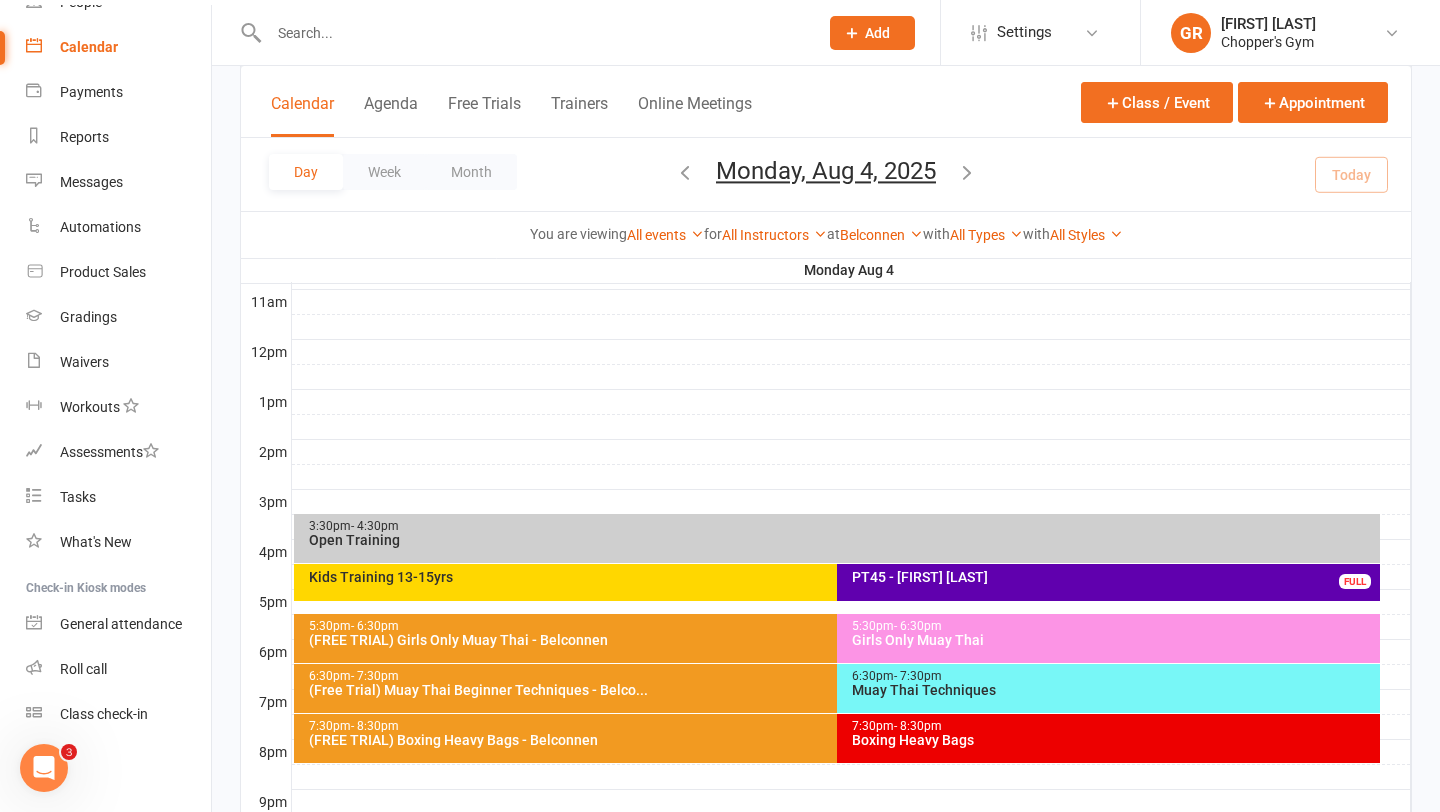 scroll, scrollTop: 809, scrollLeft: 0, axis: vertical 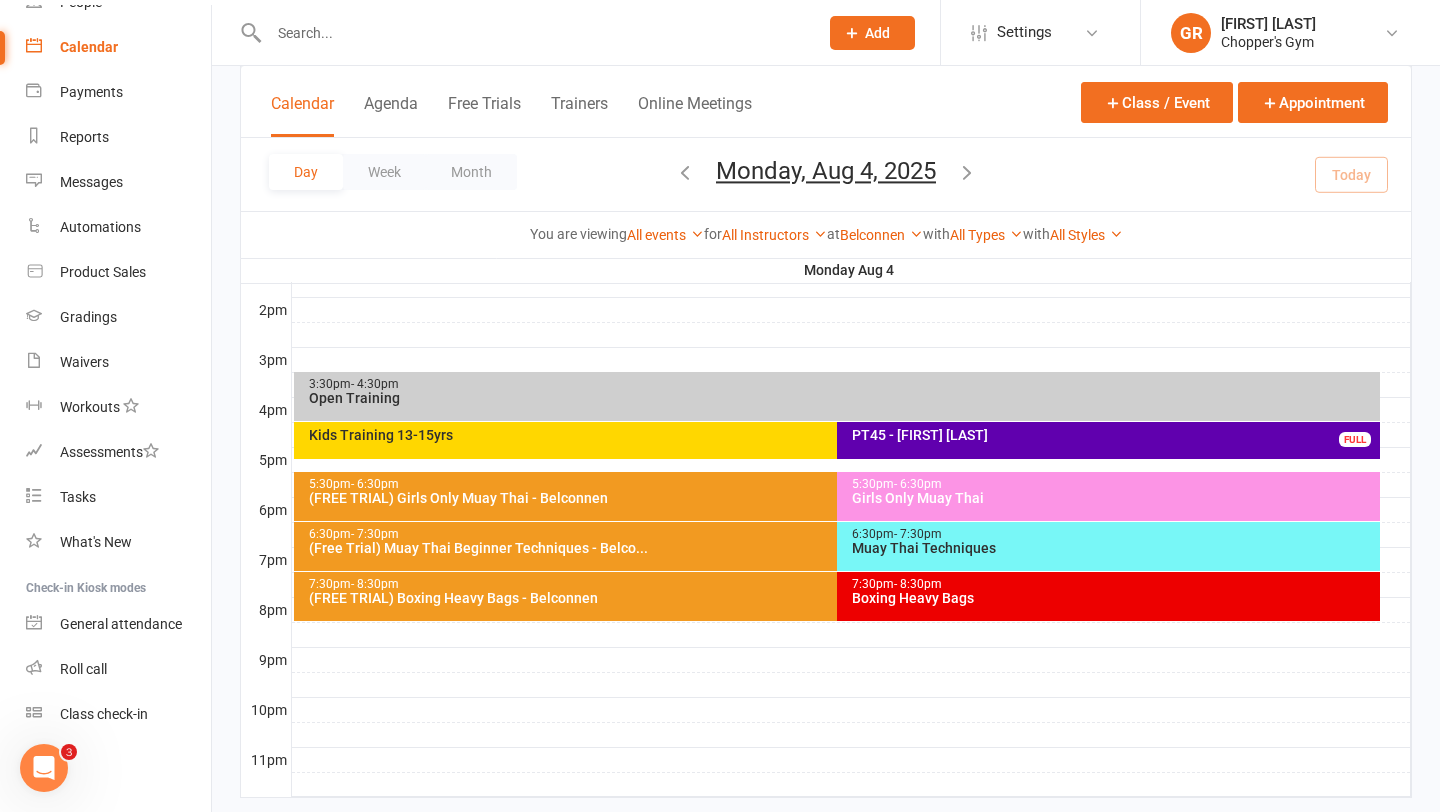 click on "Muay Thai Techniques" at bounding box center (1113, 548) 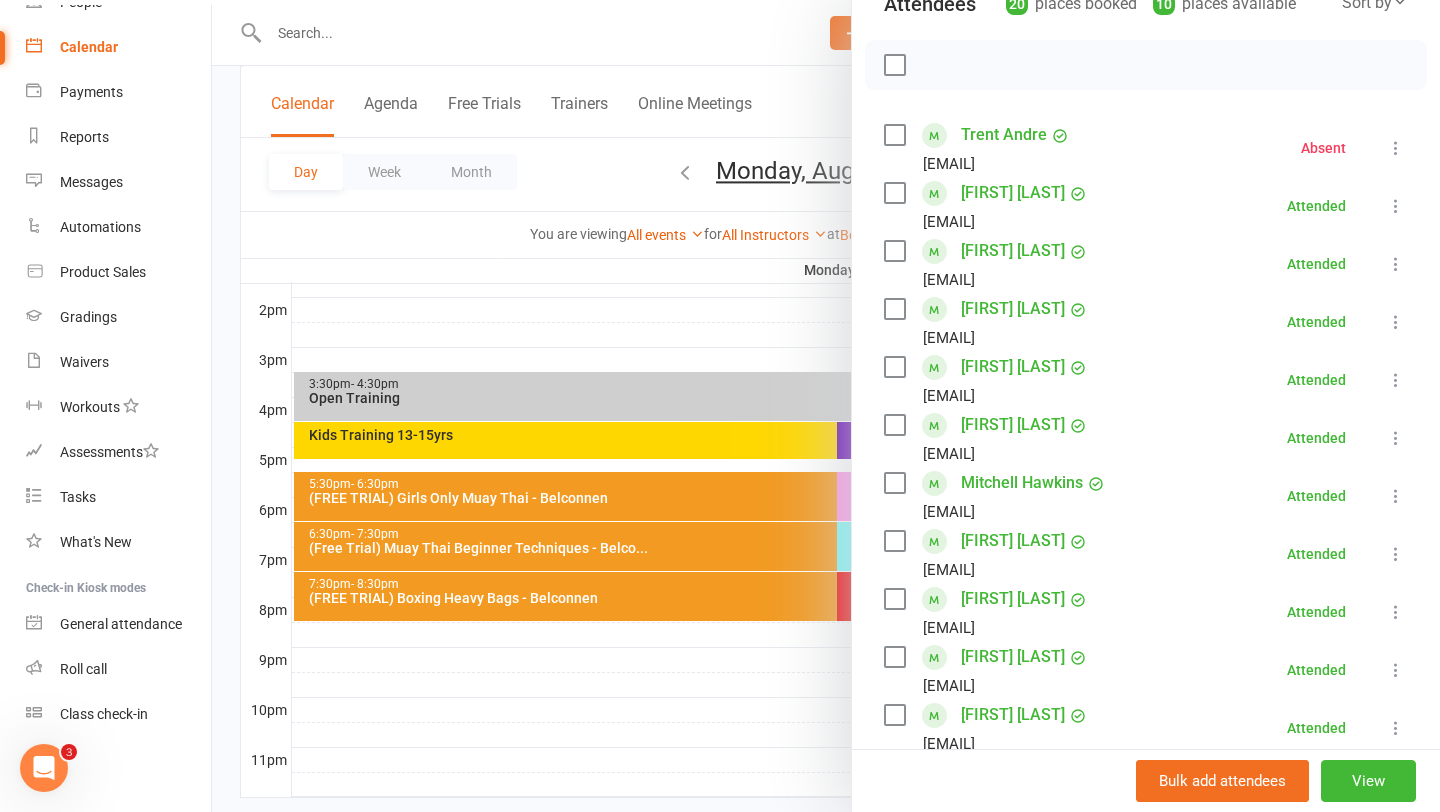 scroll, scrollTop: 282, scrollLeft: 0, axis: vertical 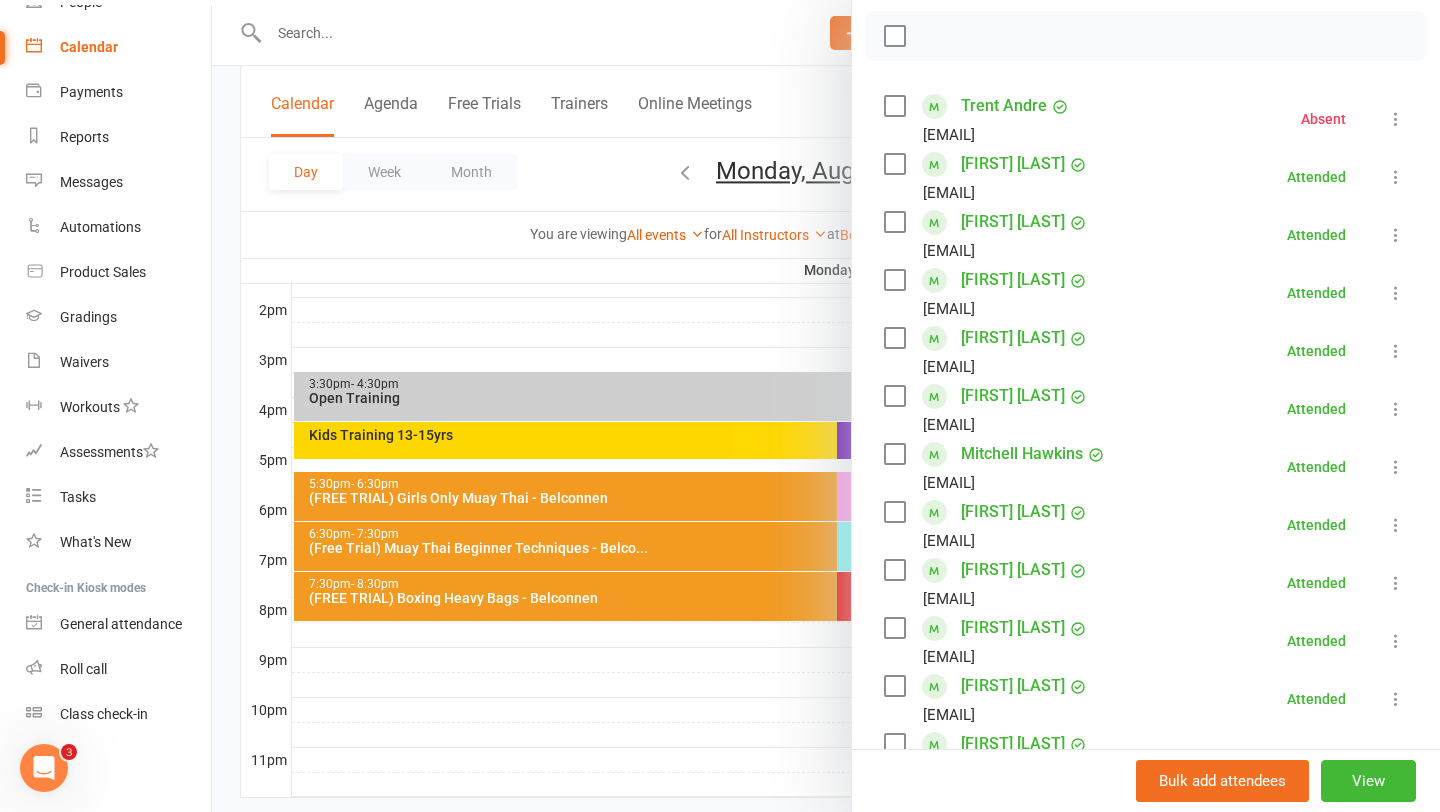 click on "Seth Luke" at bounding box center (1013, 628) 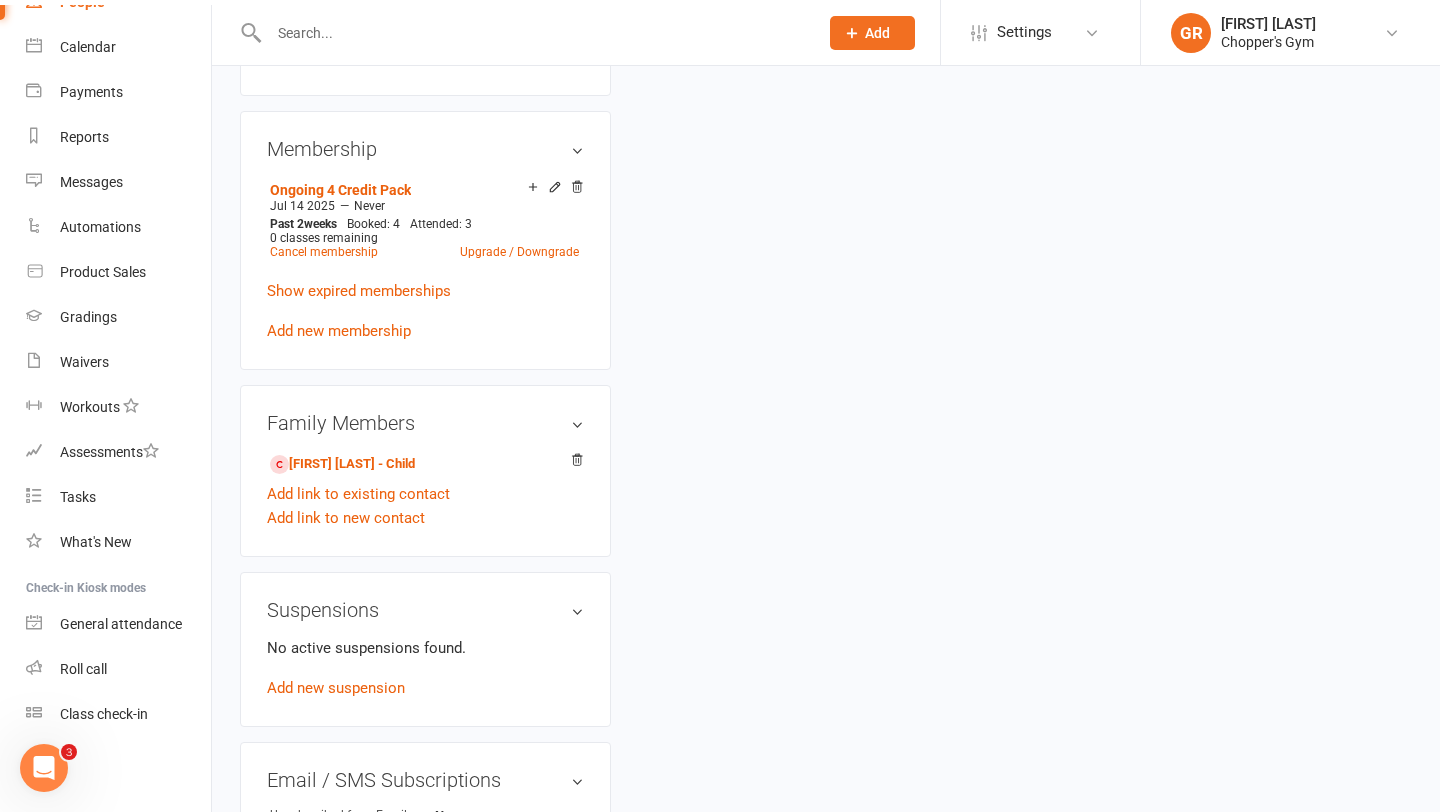 scroll, scrollTop: 0, scrollLeft: 0, axis: both 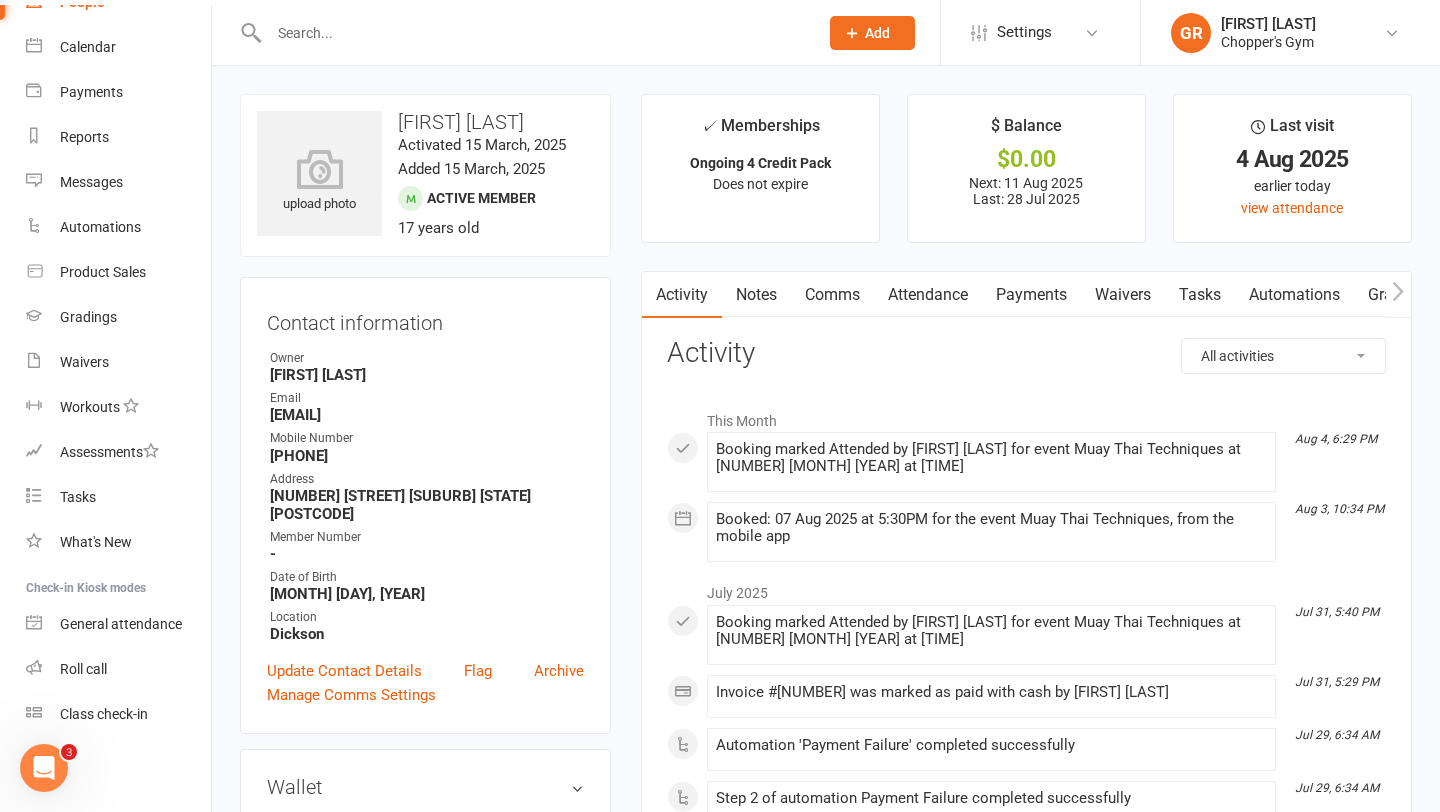 click on "Payments" at bounding box center (1031, 295) 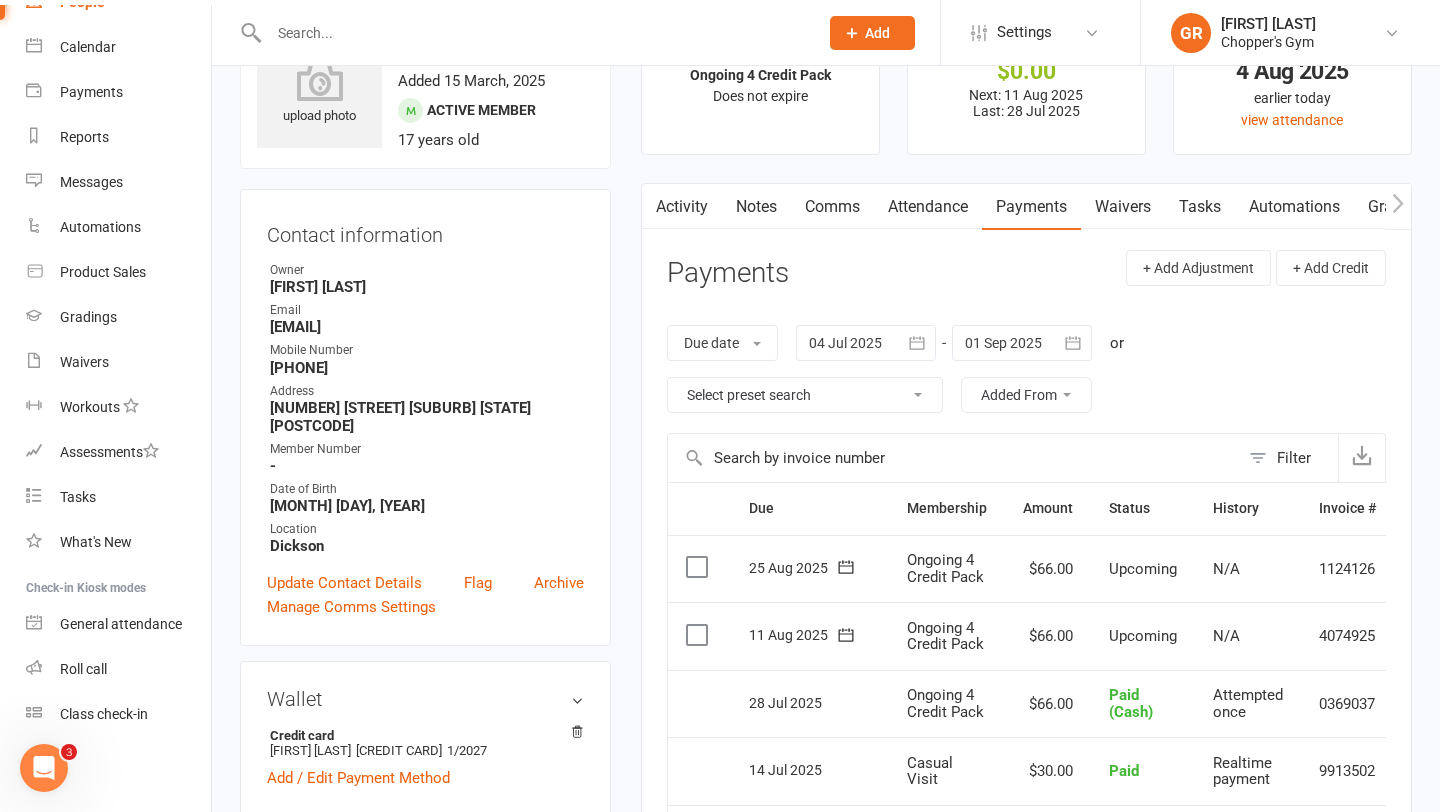 scroll, scrollTop: 91, scrollLeft: 0, axis: vertical 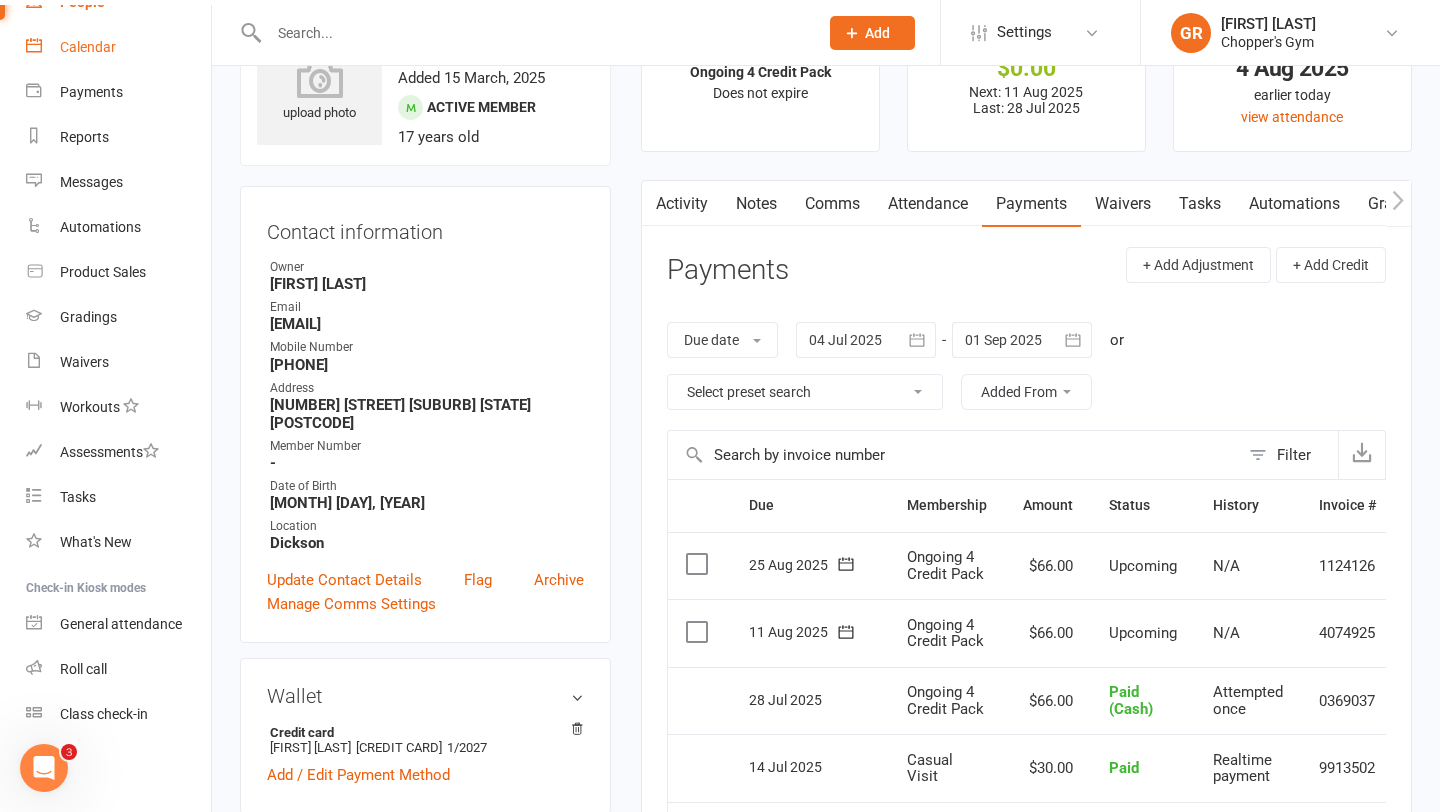 click on "Calendar" at bounding box center [88, 47] 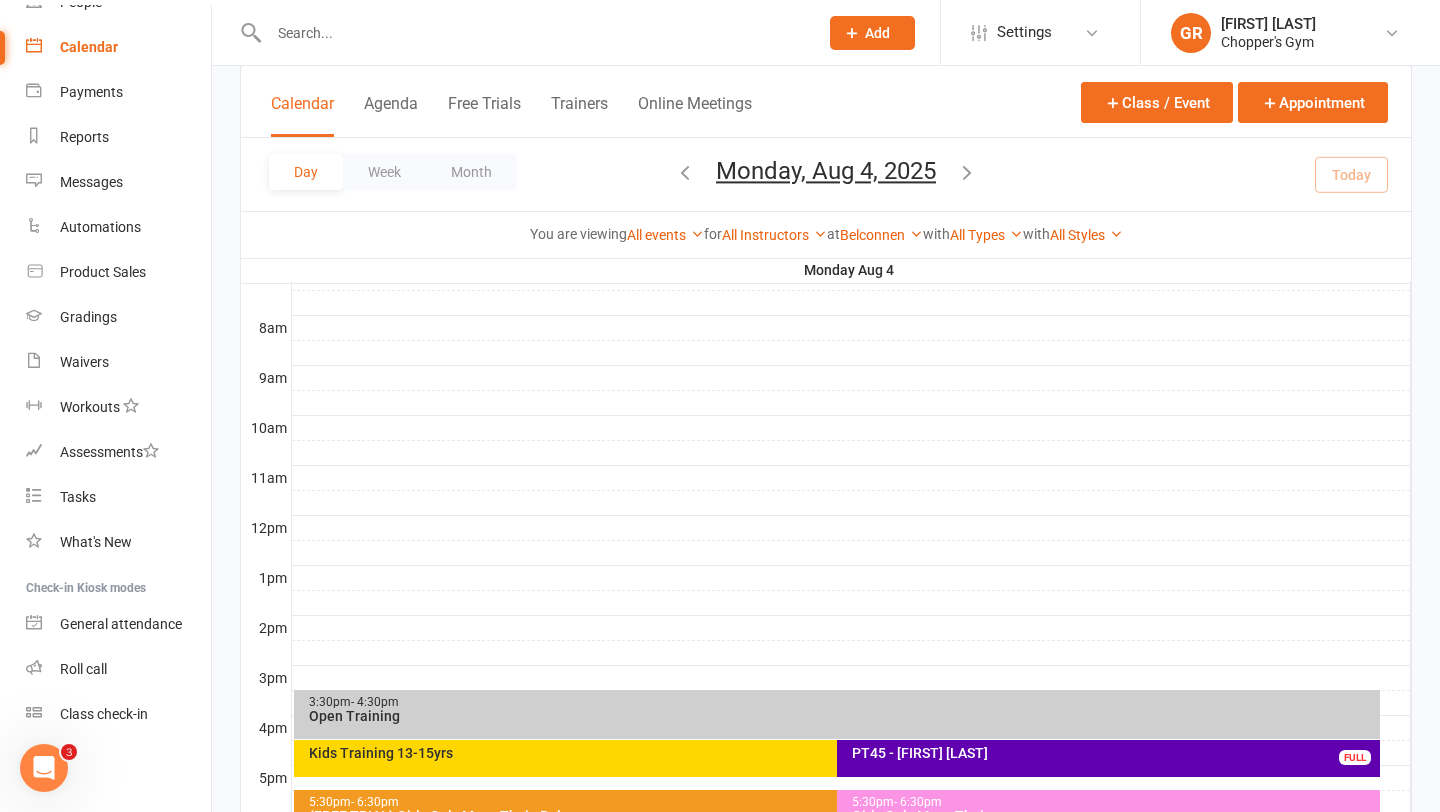 scroll, scrollTop: 695, scrollLeft: 0, axis: vertical 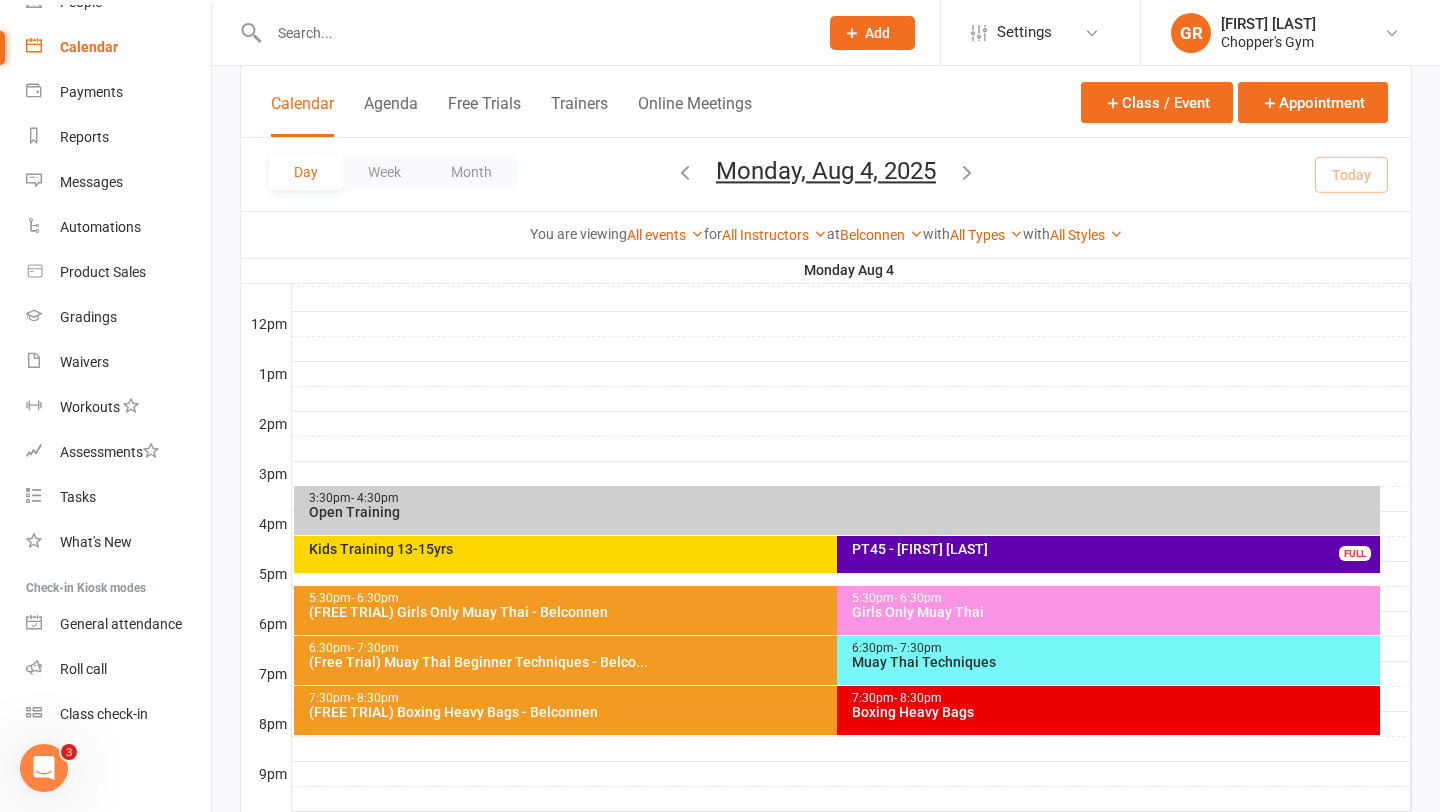 click on "Muay Thai Techniques" at bounding box center (1113, 662) 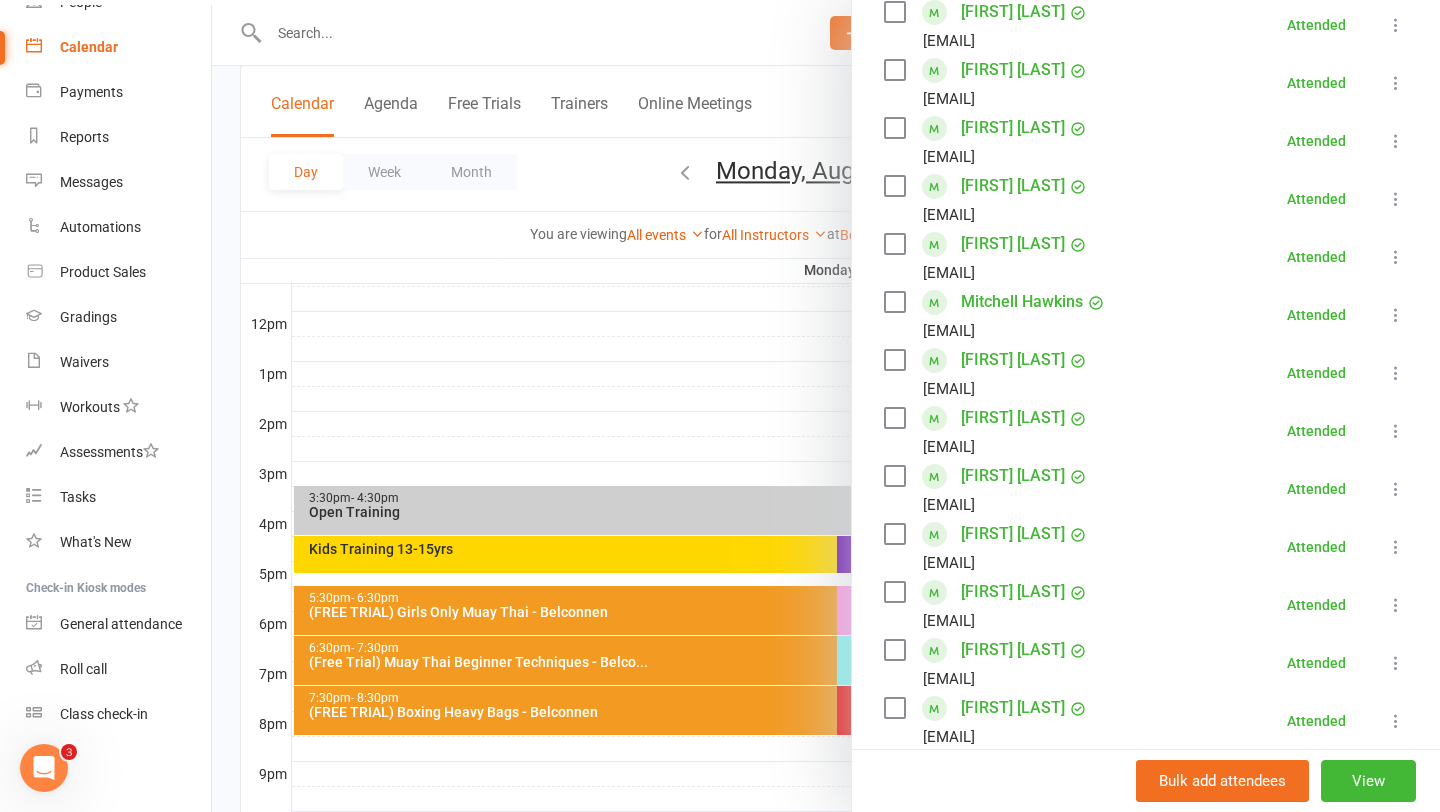 scroll, scrollTop: 446, scrollLeft: 0, axis: vertical 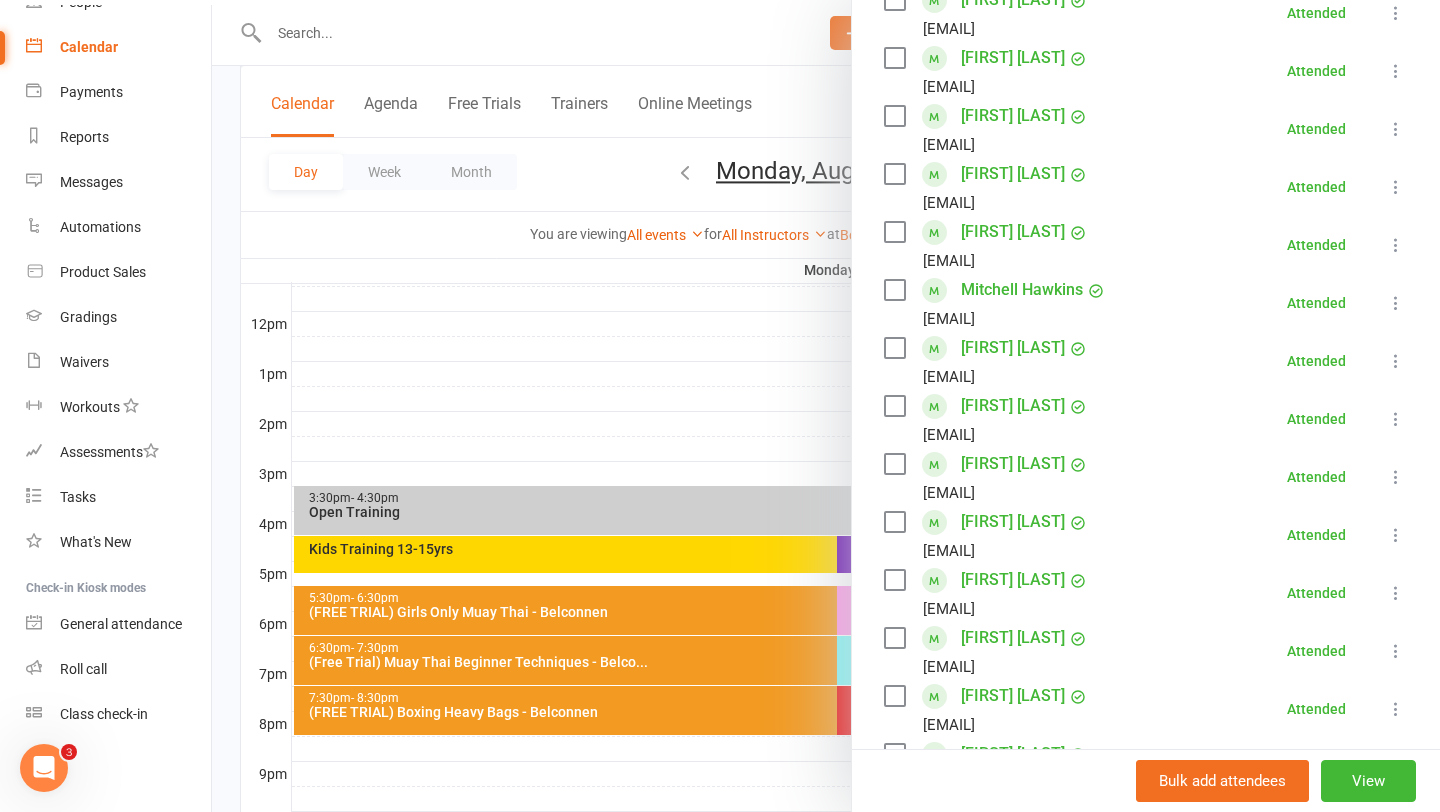 click on "Ankit Papneja" at bounding box center (1013, 696) 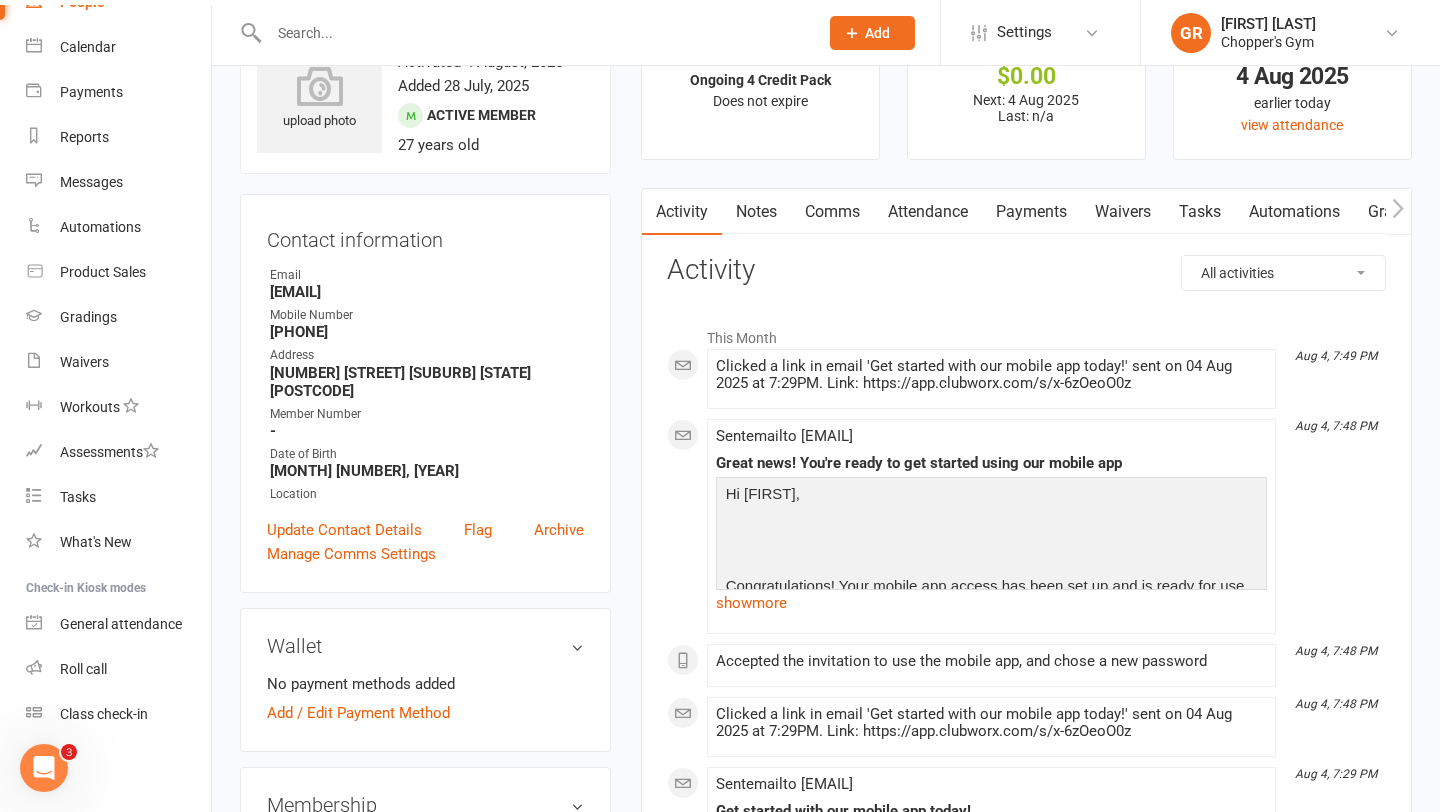 scroll, scrollTop: 0, scrollLeft: 0, axis: both 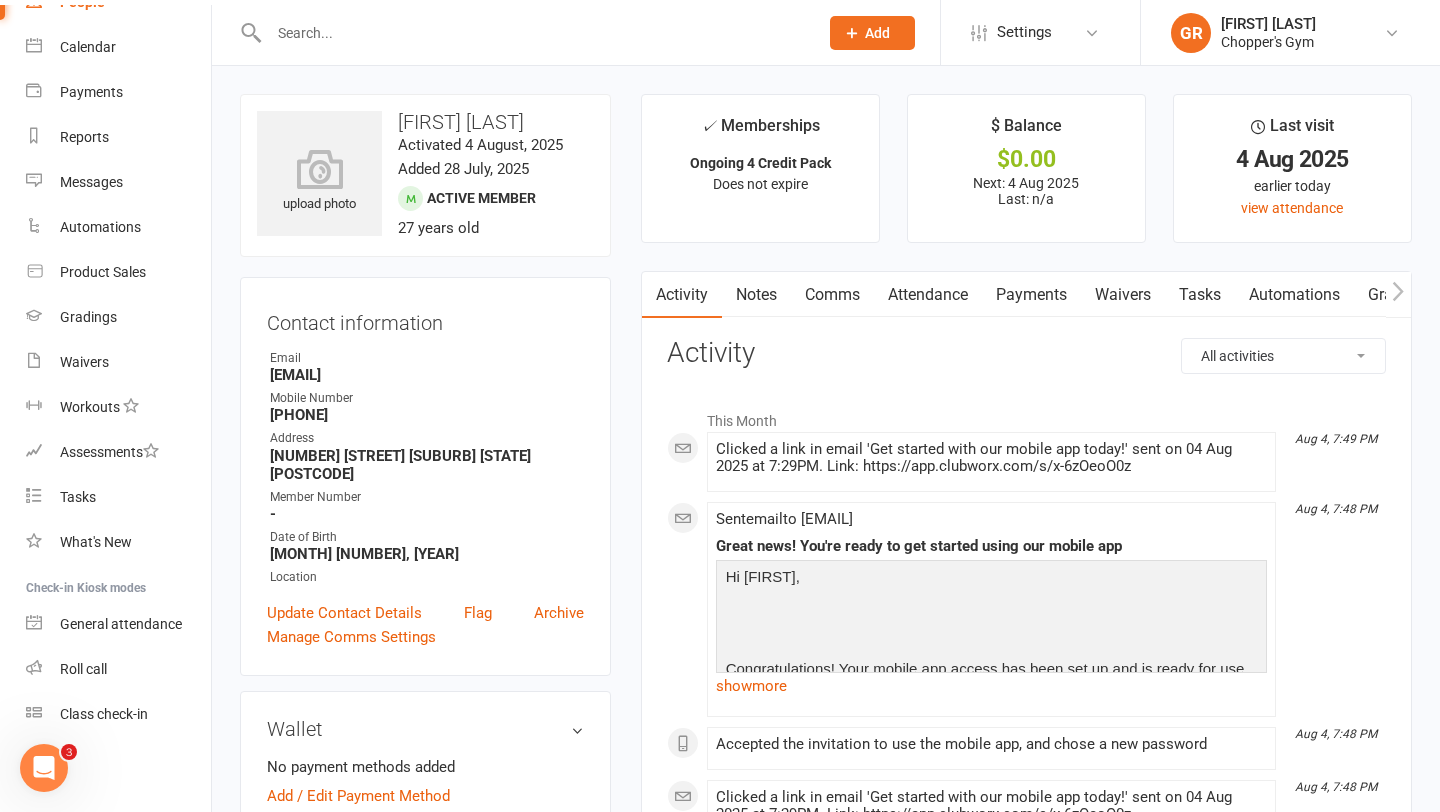 click on "Payments" at bounding box center [1031, 295] 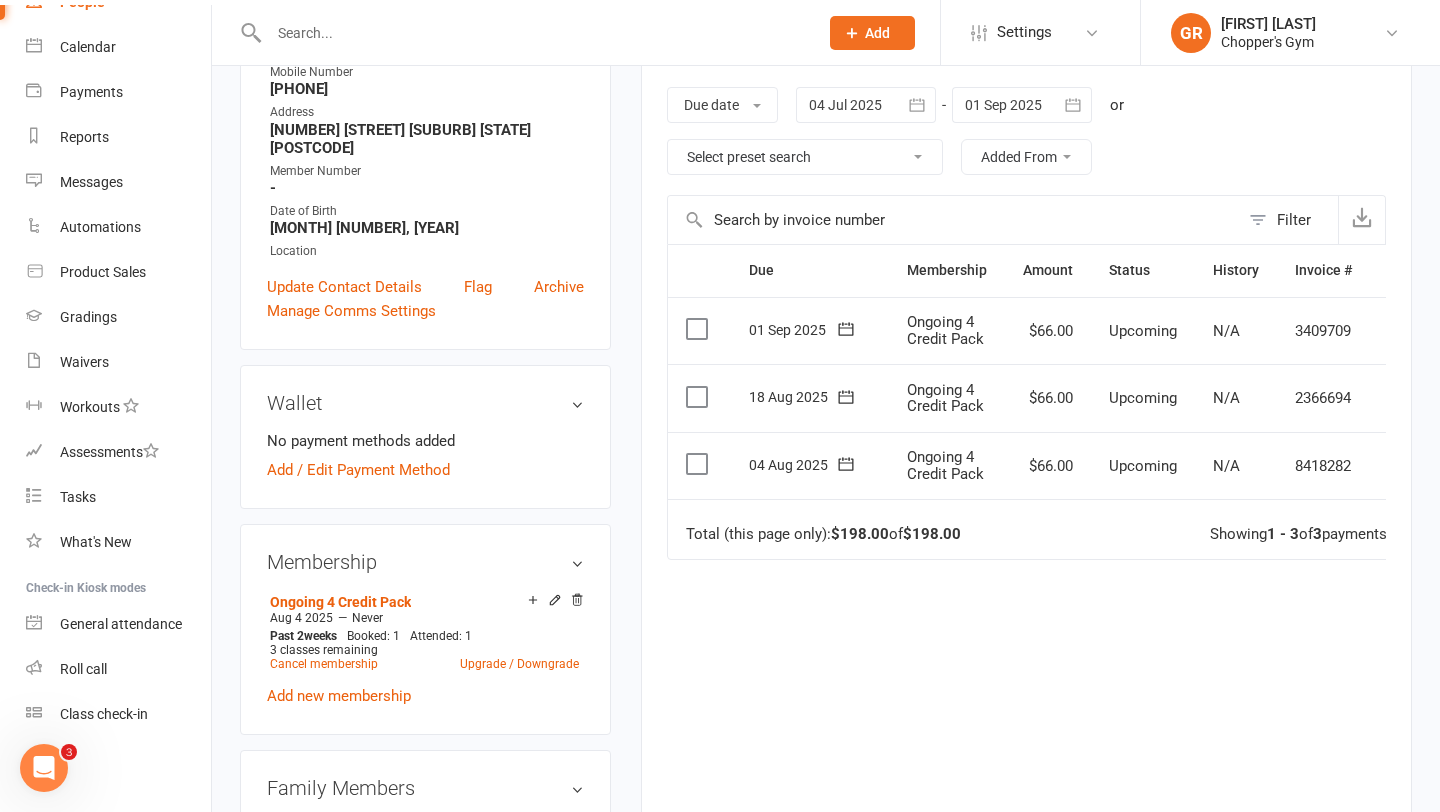 scroll, scrollTop: 320, scrollLeft: 0, axis: vertical 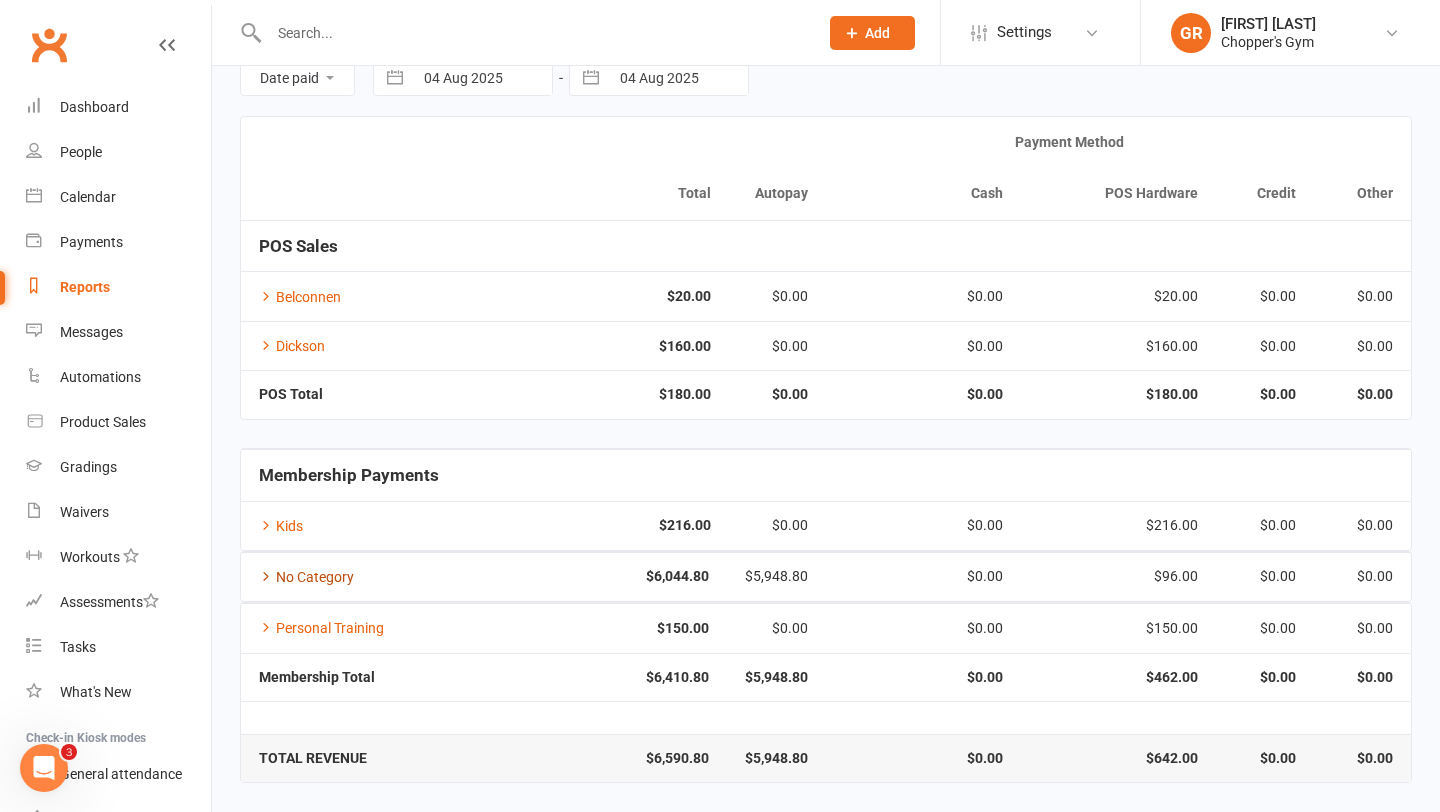 click at bounding box center [266, 576] 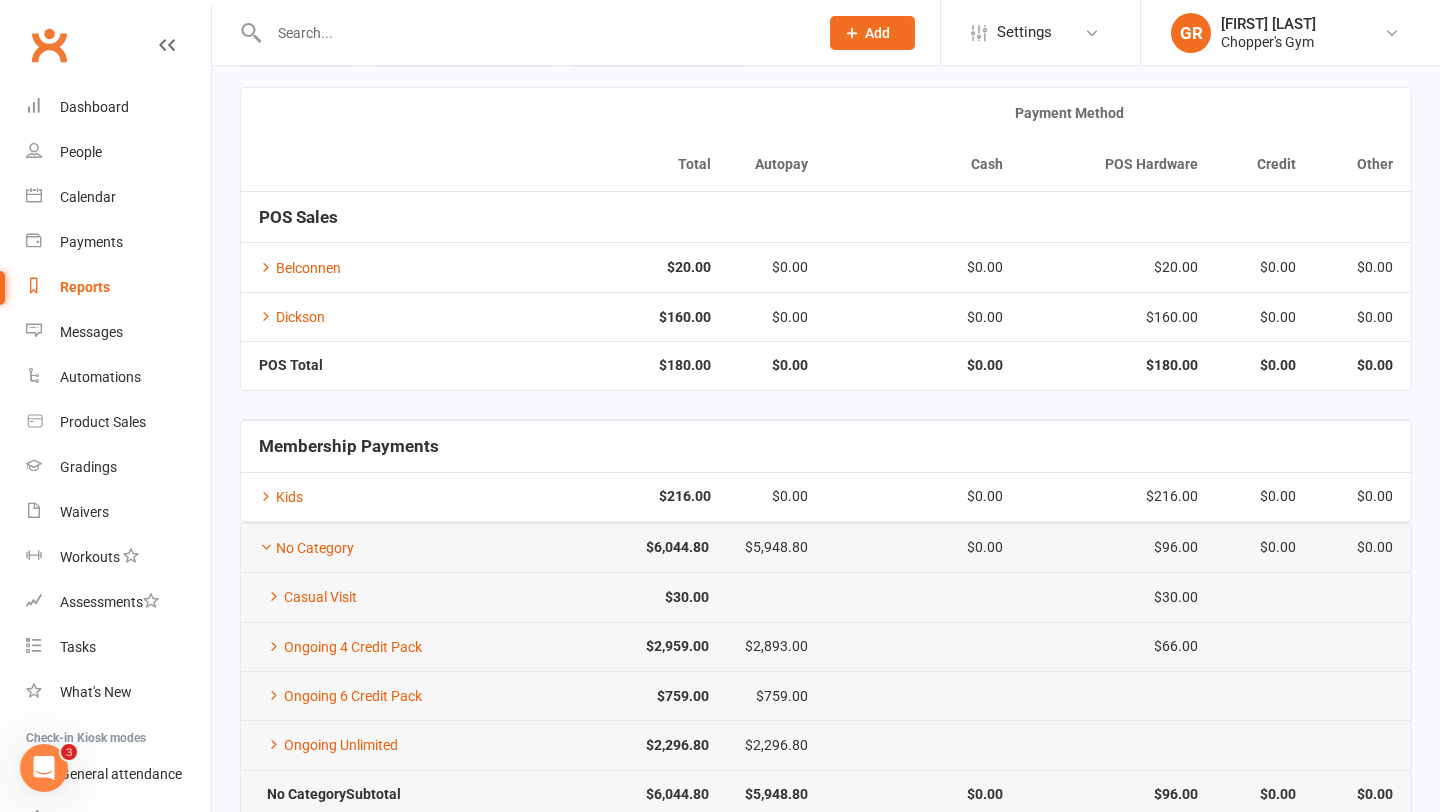 scroll, scrollTop: 342, scrollLeft: 0, axis: vertical 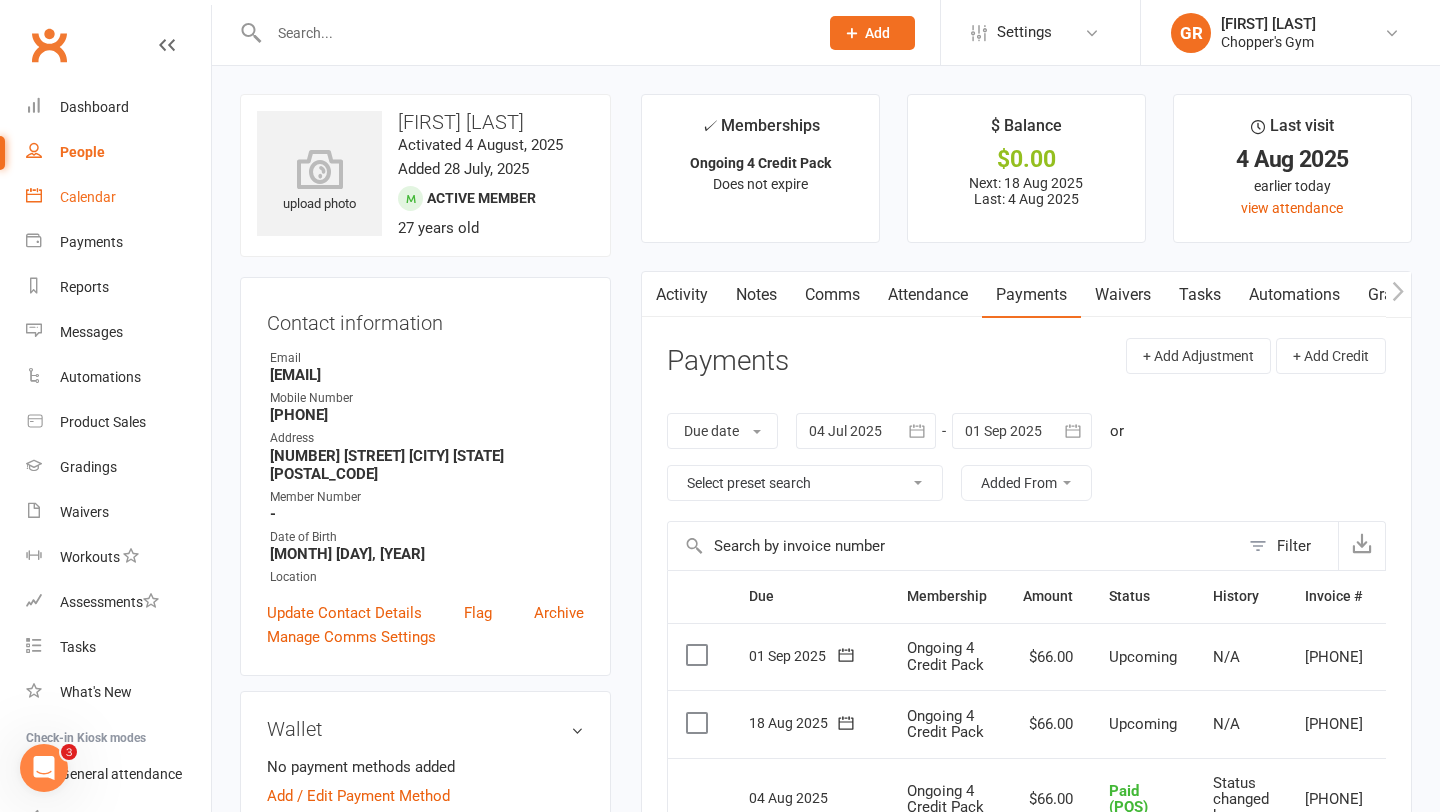 click on "Calendar" at bounding box center [88, 197] 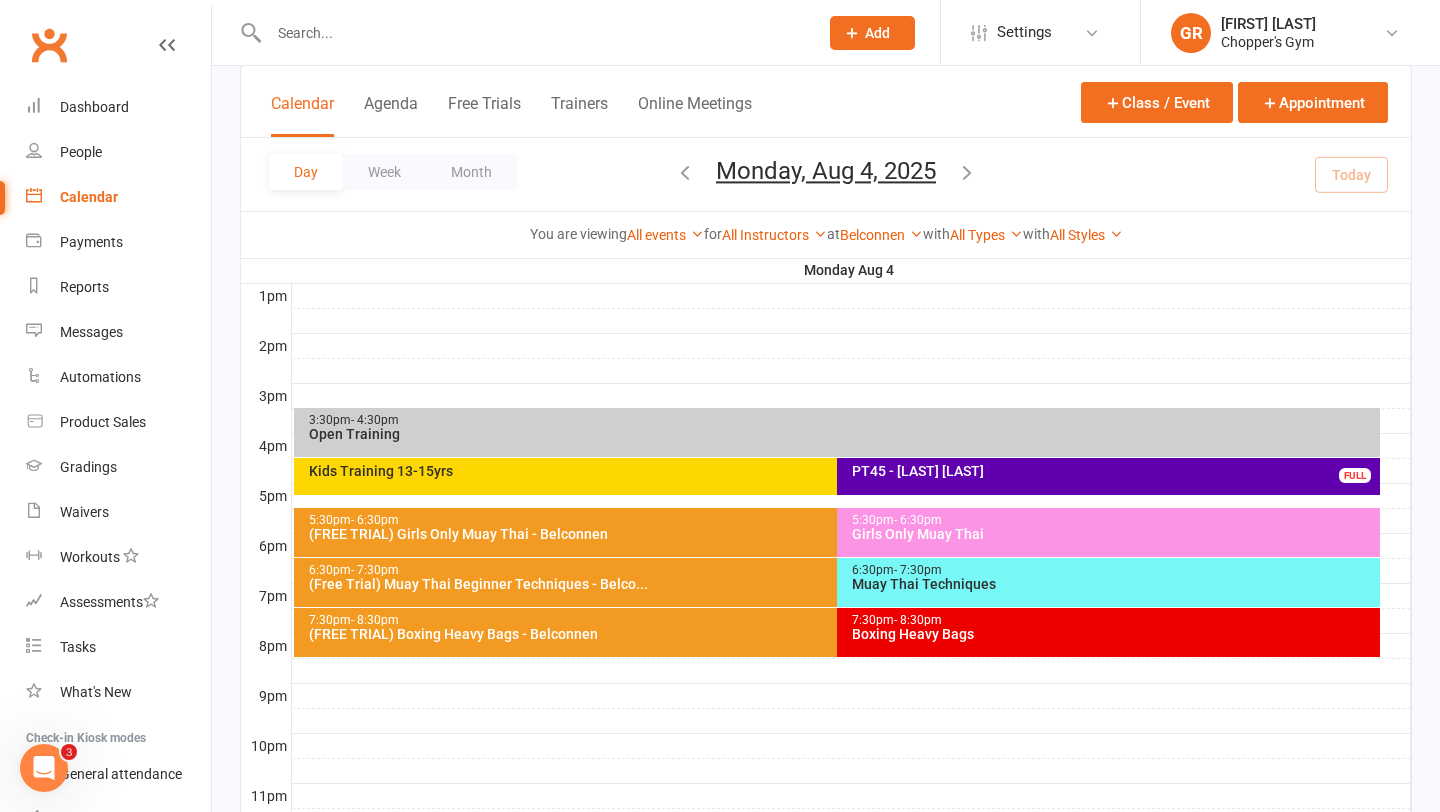 scroll, scrollTop: 785, scrollLeft: 0, axis: vertical 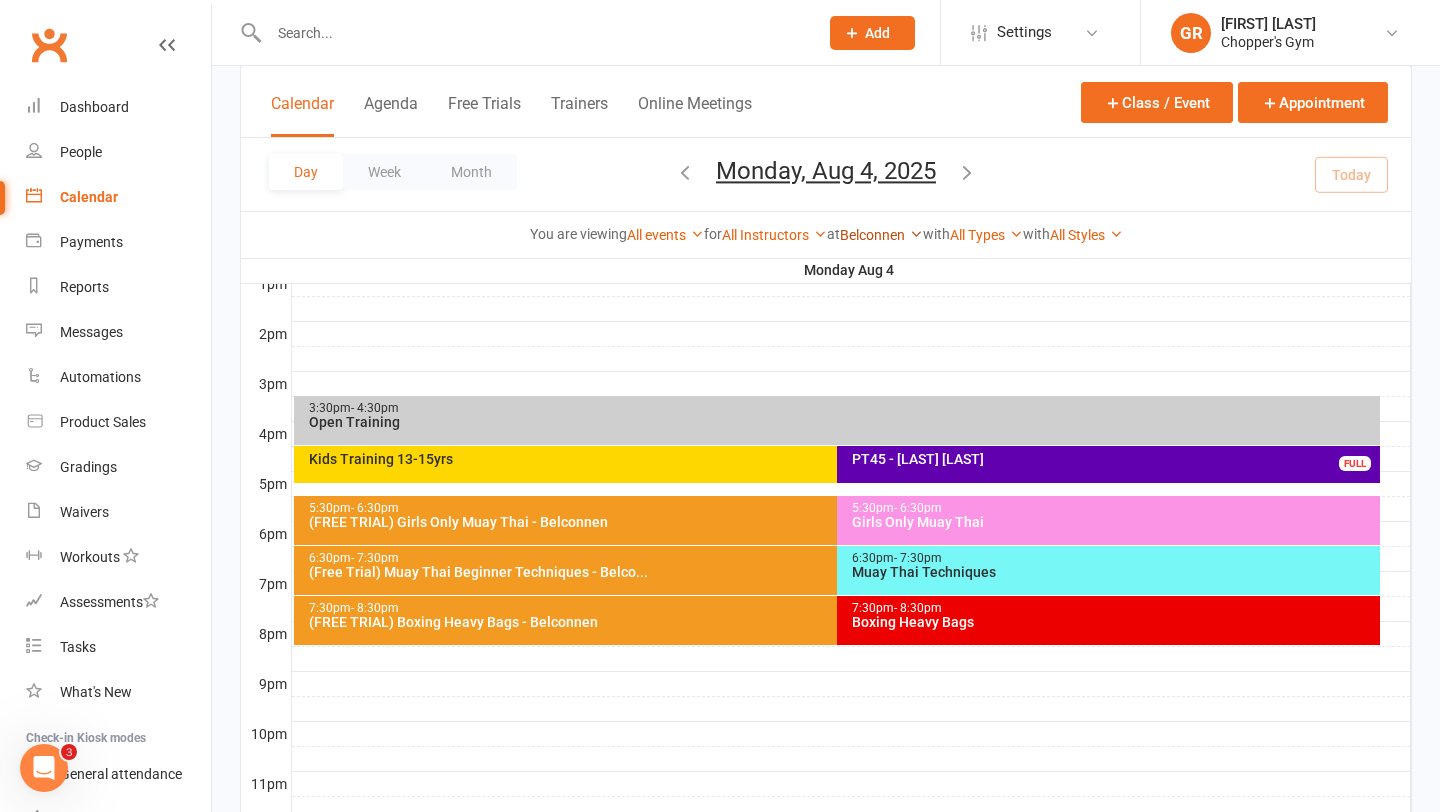 click on "Belconnen" at bounding box center [881, 235] 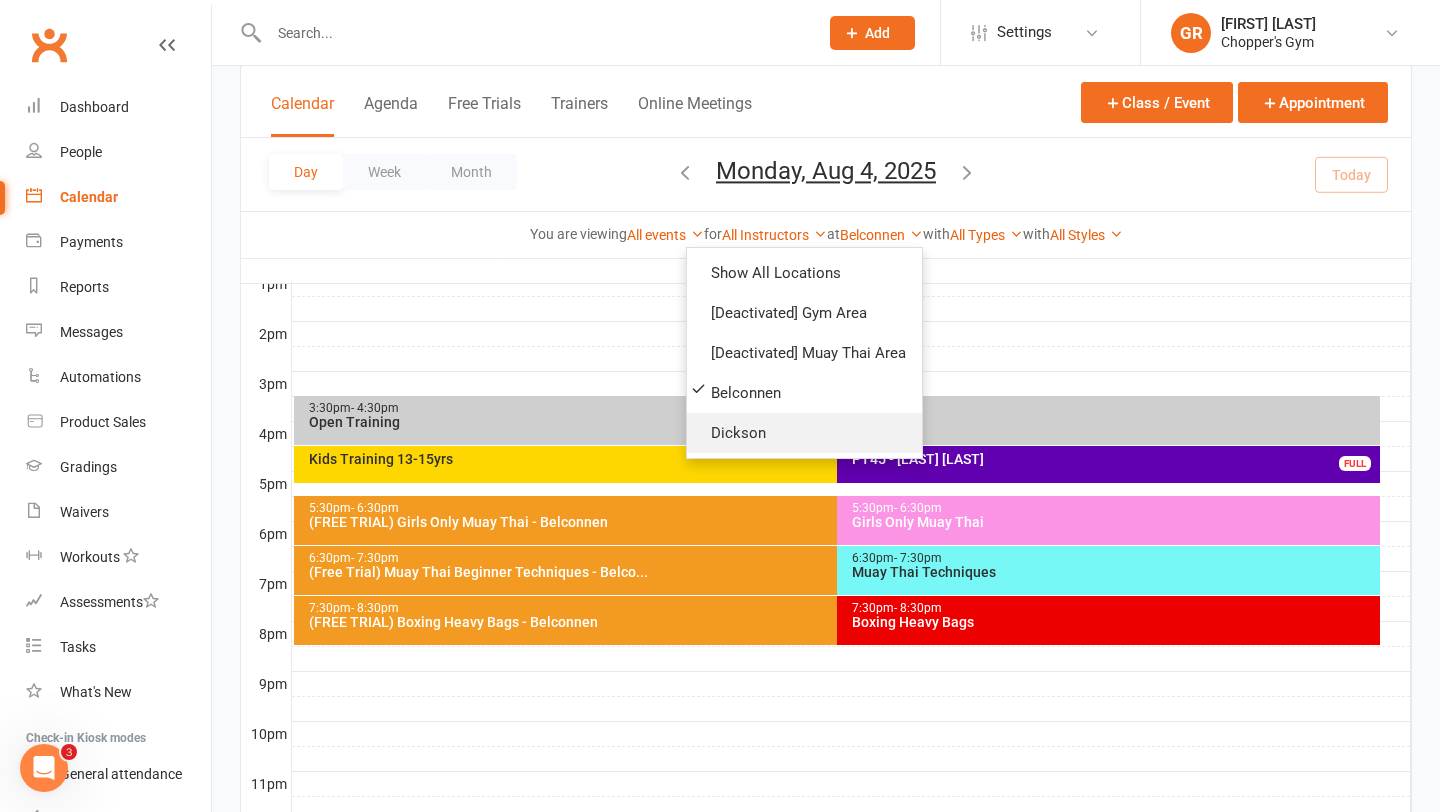 click on "Dickson" at bounding box center (804, 433) 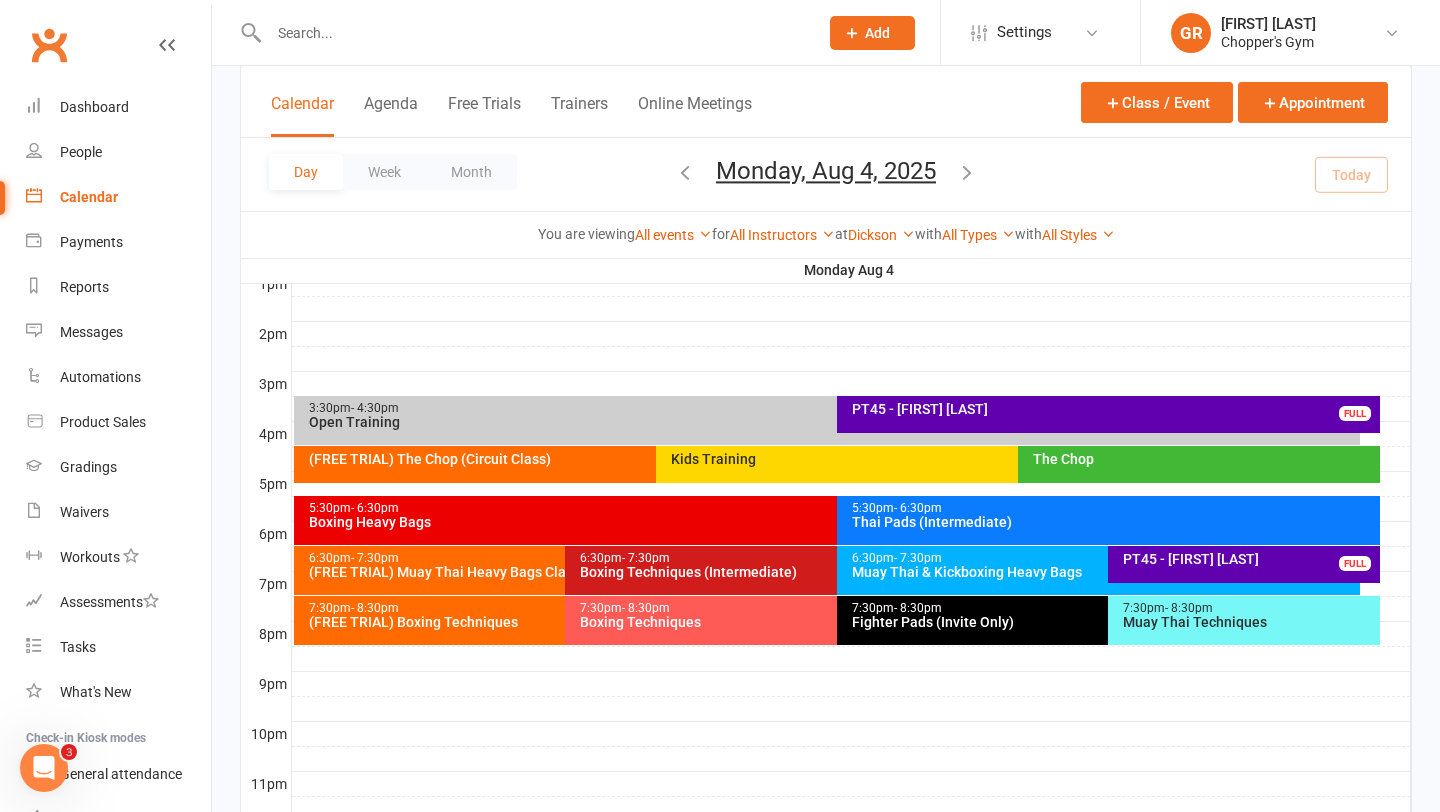 click on "Boxing Techniques" at bounding box center (831, 622) 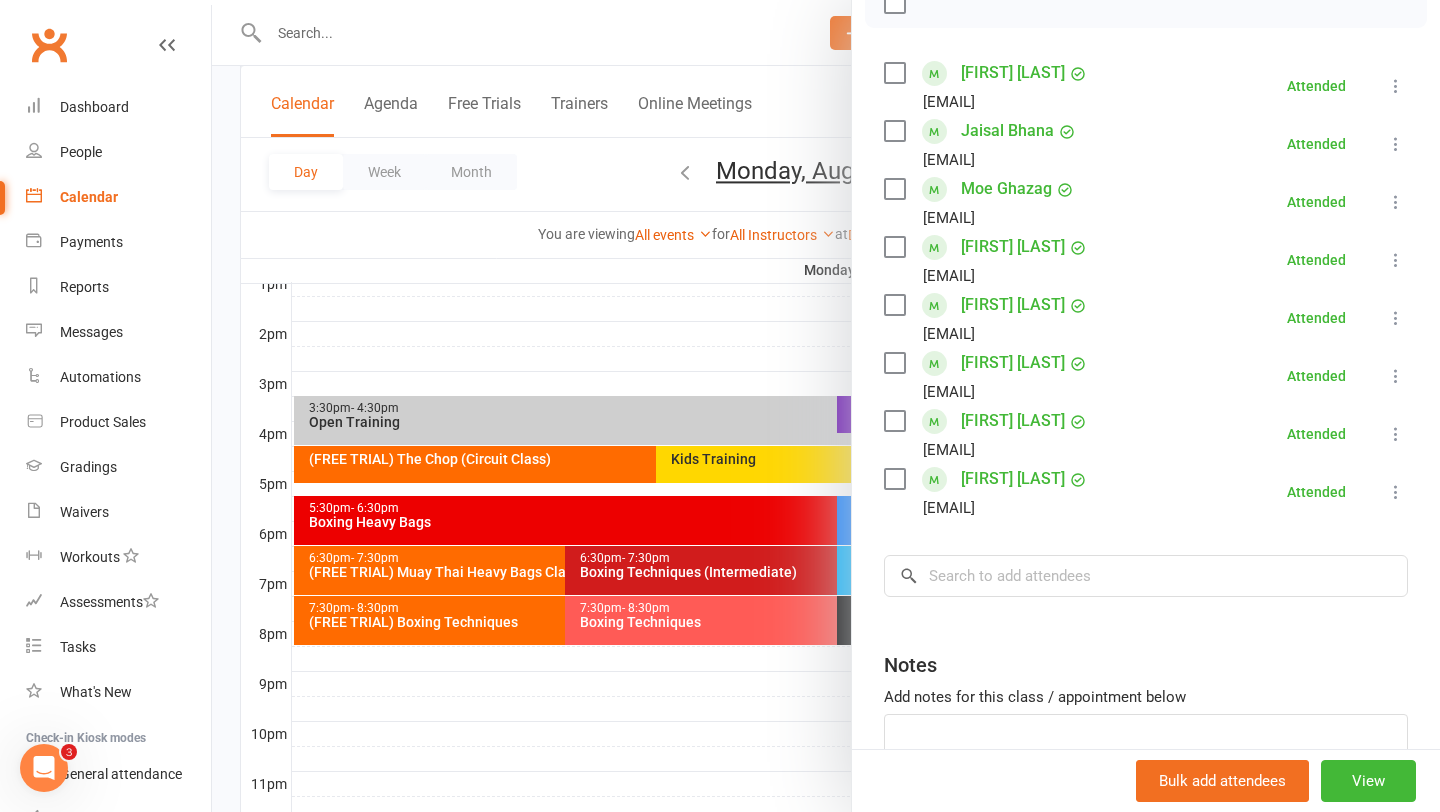 scroll, scrollTop: 446, scrollLeft: 0, axis: vertical 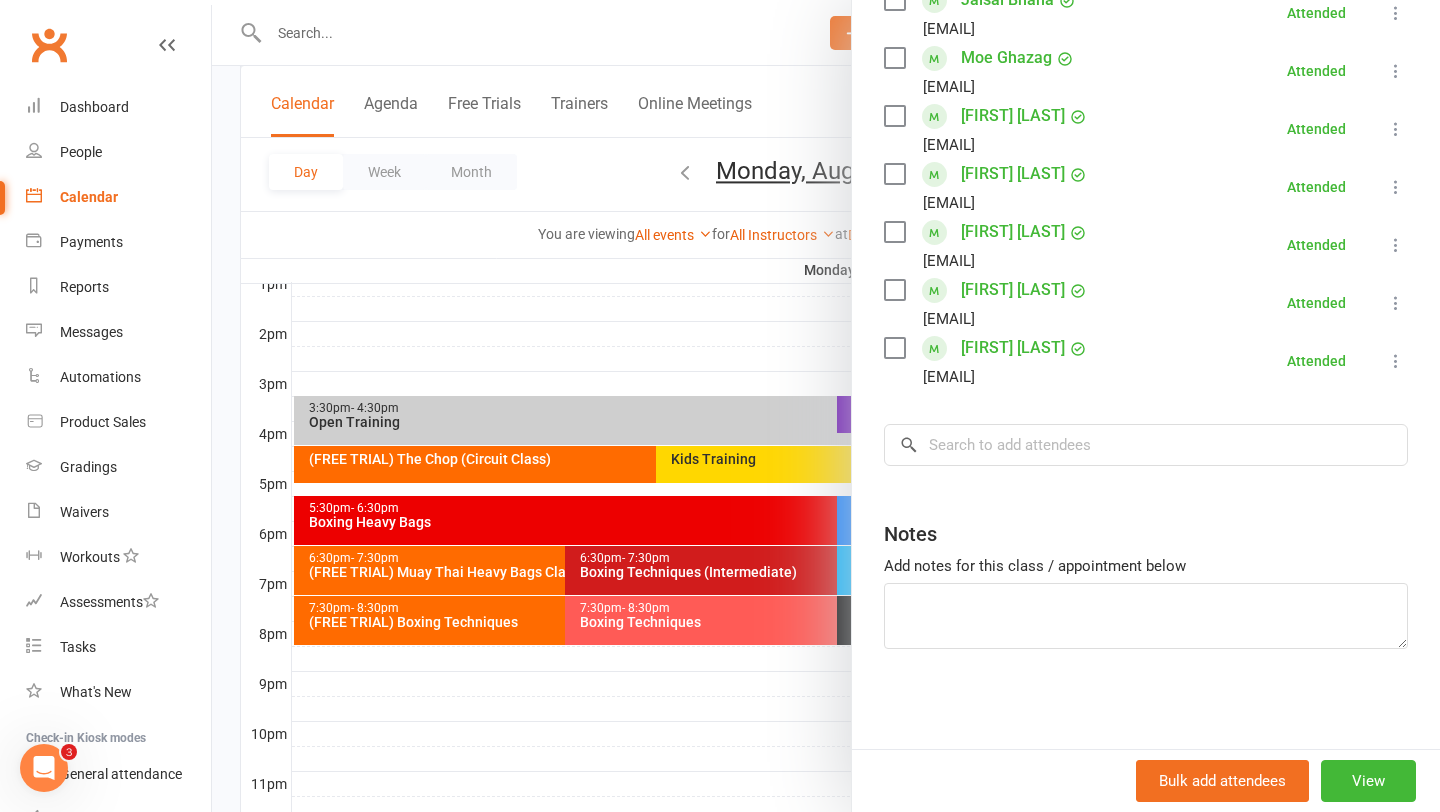 click at bounding box center (826, 406) 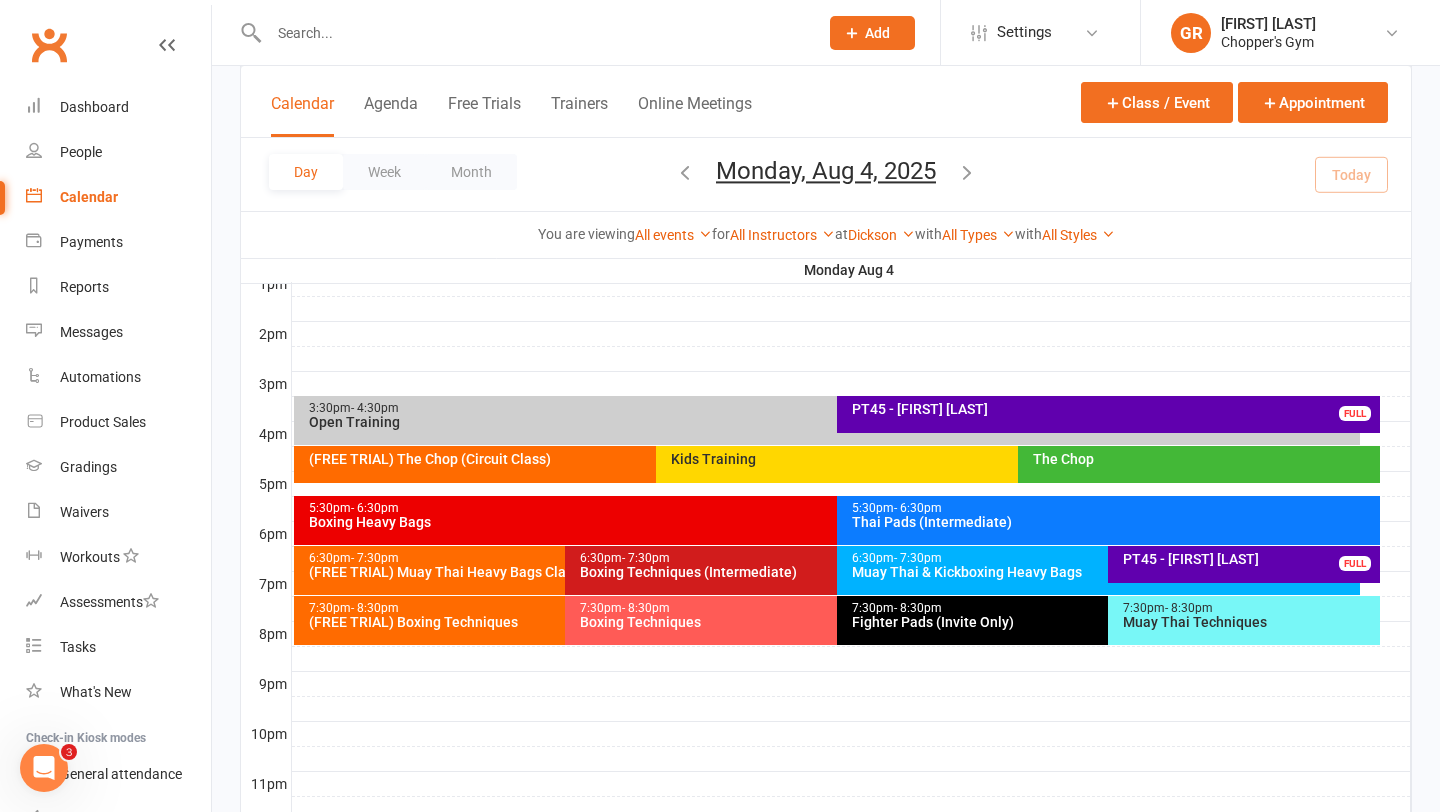 click on "7:30pm  - 8:30pm (FREE TRIAL)  Boxing Techniques" at bounding box center (555, 620) 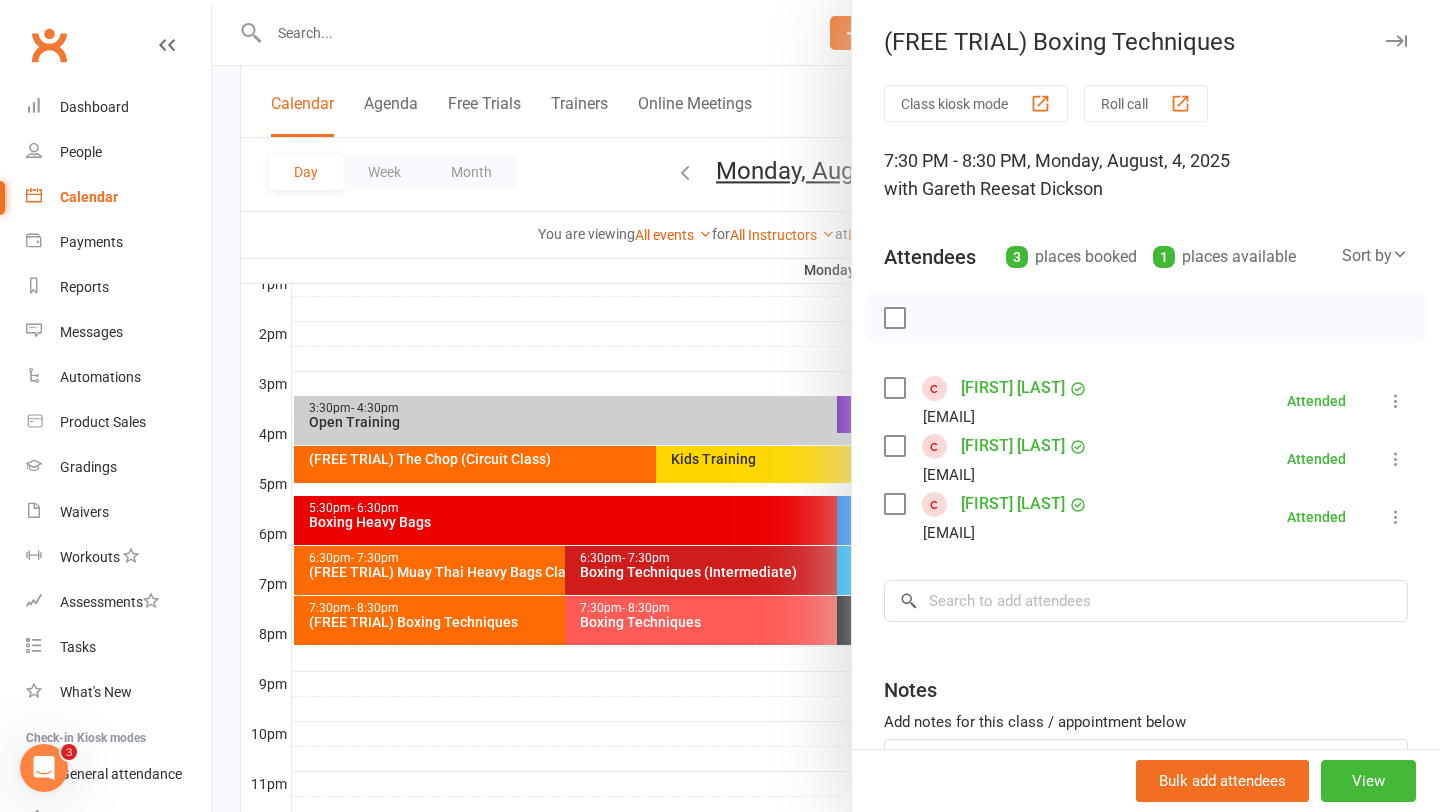 click at bounding box center (826, 406) 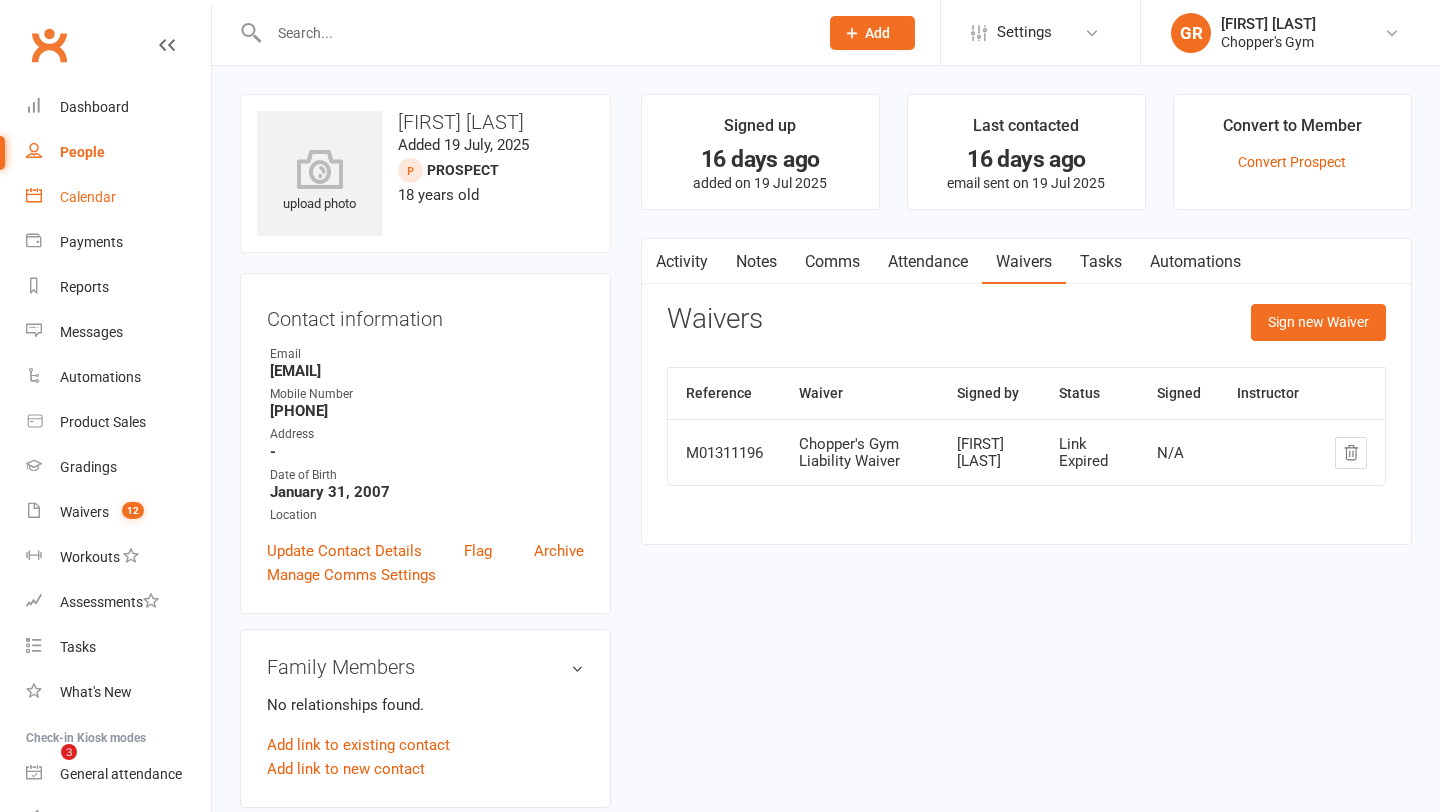 scroll, scrollTop: 0, scrollLeft: 0, axis: both 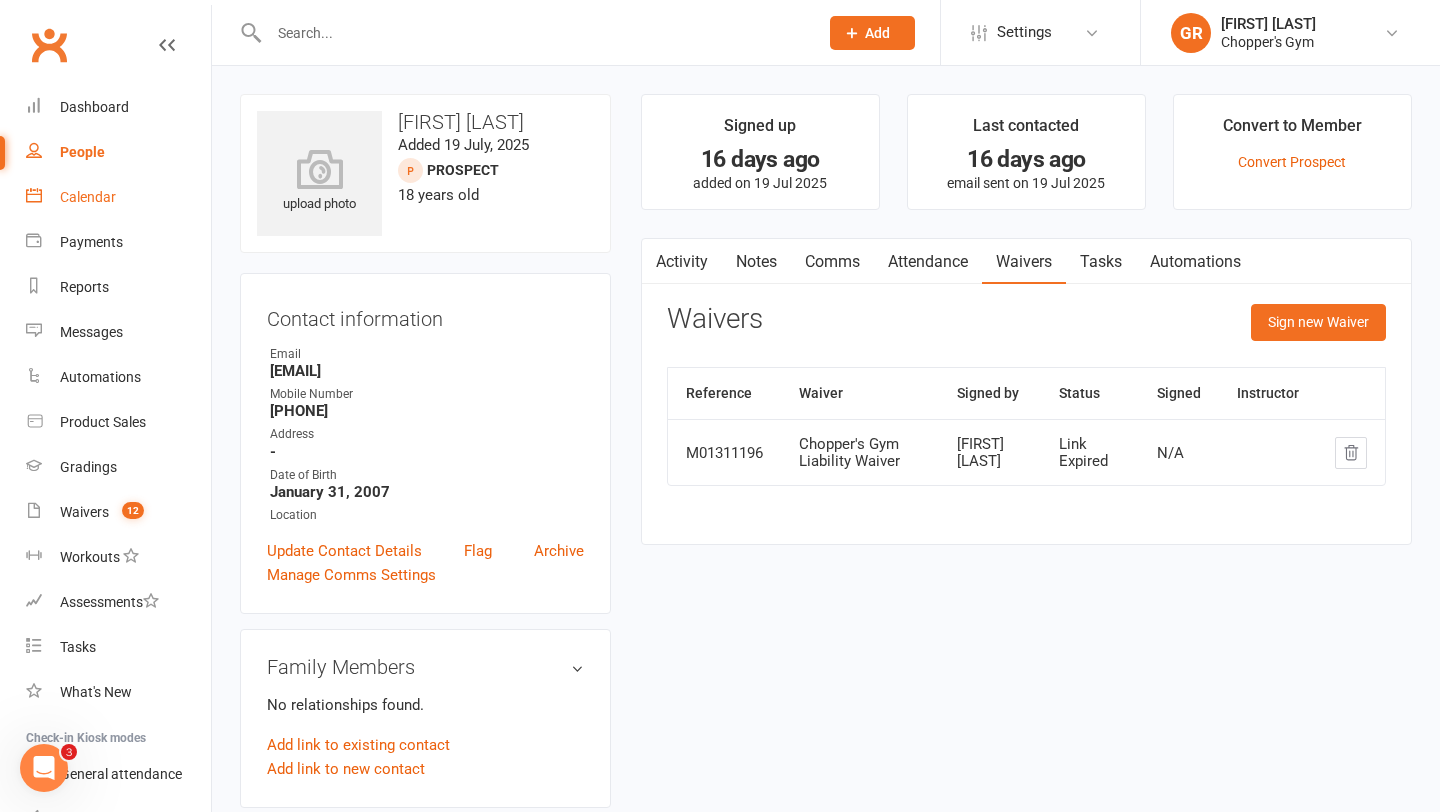 click on "Calendar" at bounding box center (88, 197) 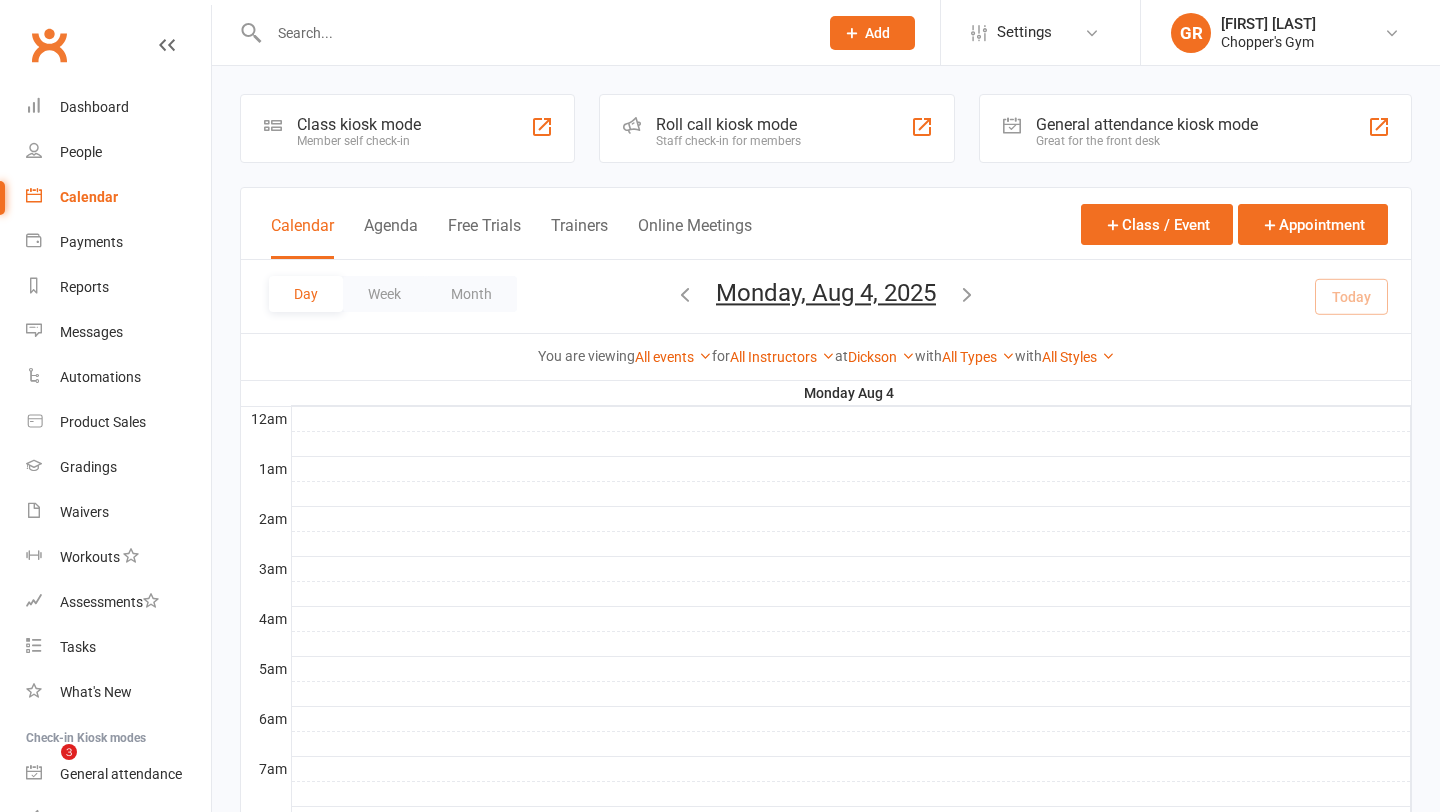 scroll, scrollTop: 0, scrollLeft: 0, axis: both 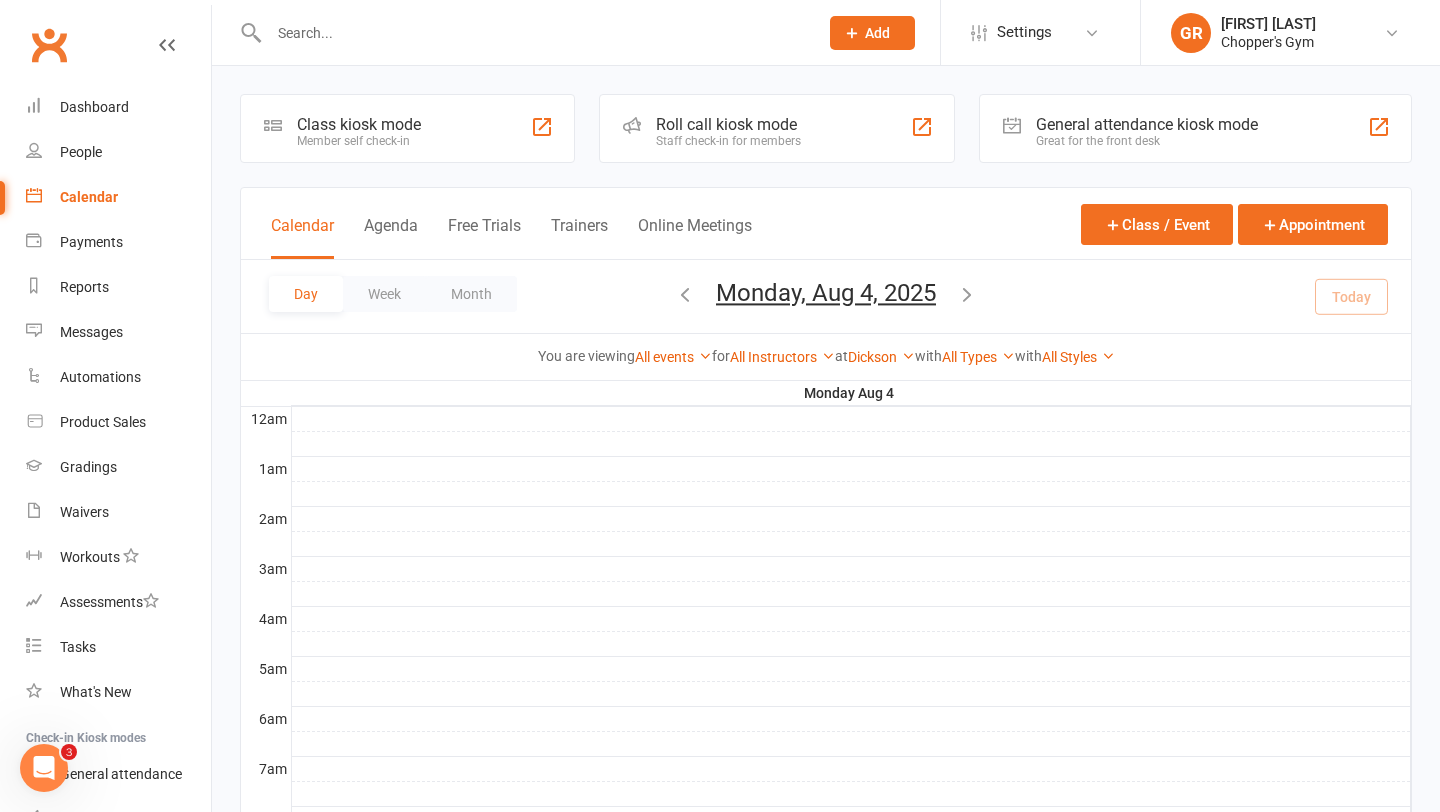 click on "Calendar" at bounding box center [118, 197] 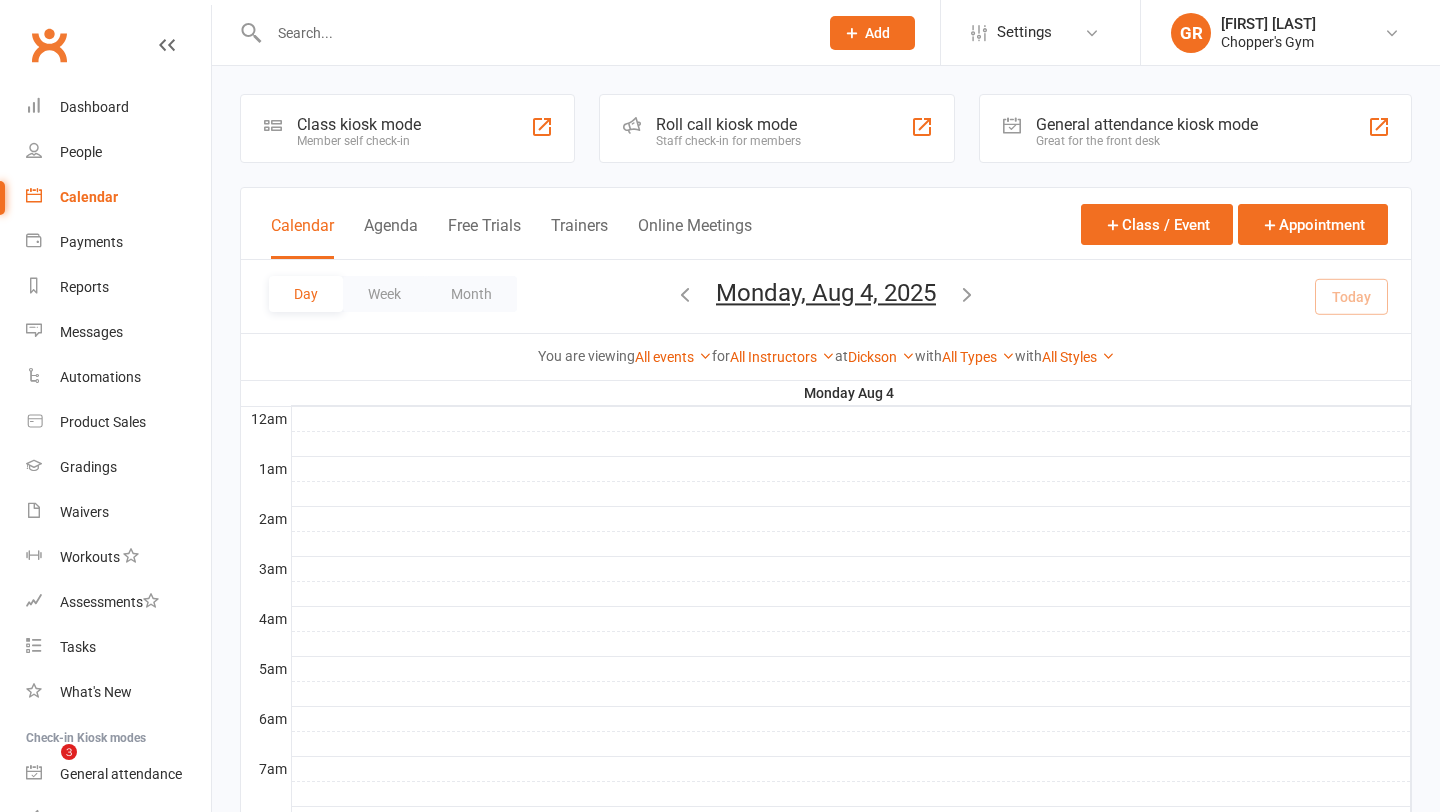 scroll, scrollTop: 852, scrollLeft: 0, axis: vertical 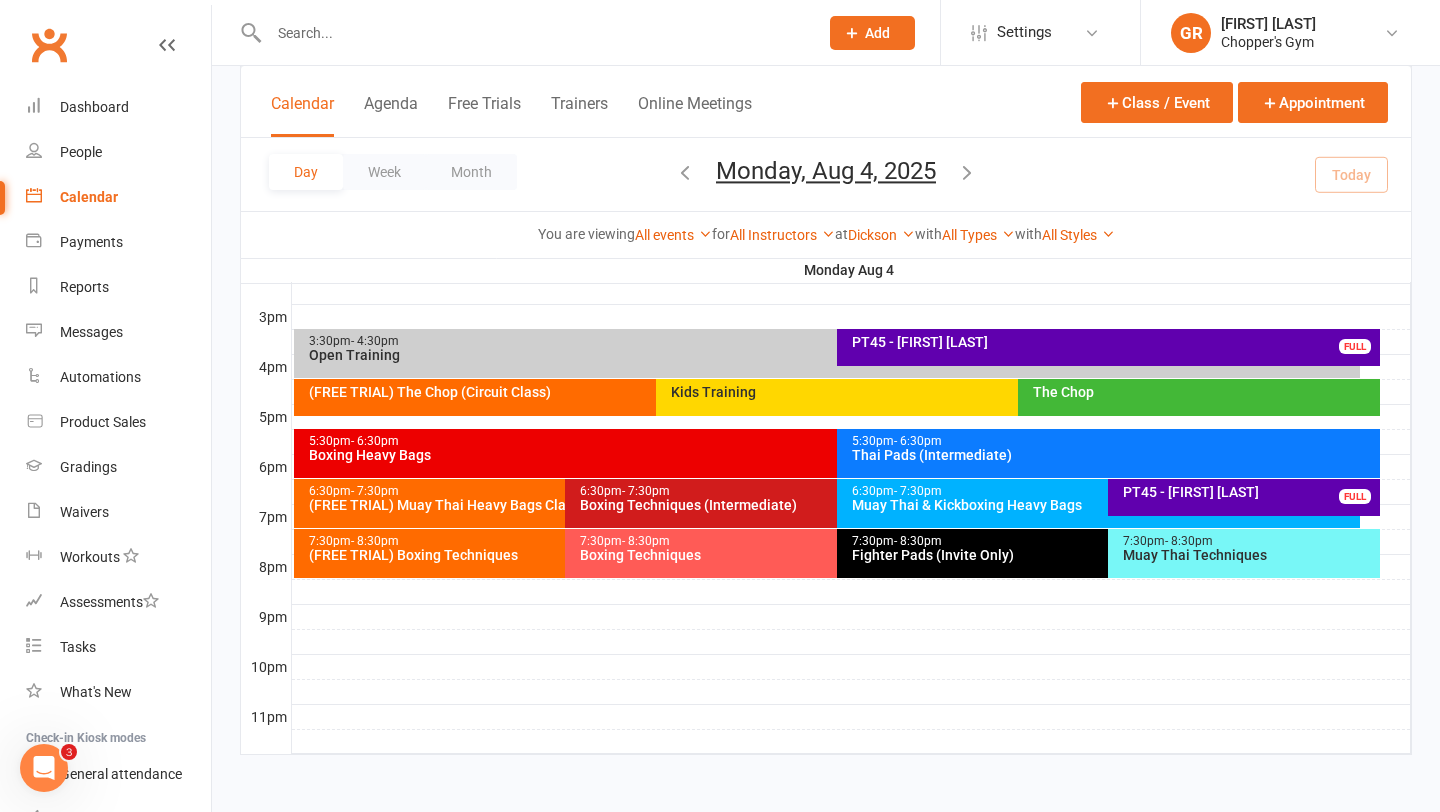 click on "Day Week Month Monday, Aug 4, 2025
August 2025
Sun Mon Tue Wed Thu Fri Sat
27
28
29
30
31
01
02
03
04
05
06
07
08
09
10
11
12
13
14
15
16
17
18
19
20
21
22
23
24
25
26
27
28
29
30
31" at bounding box center (826, 174) 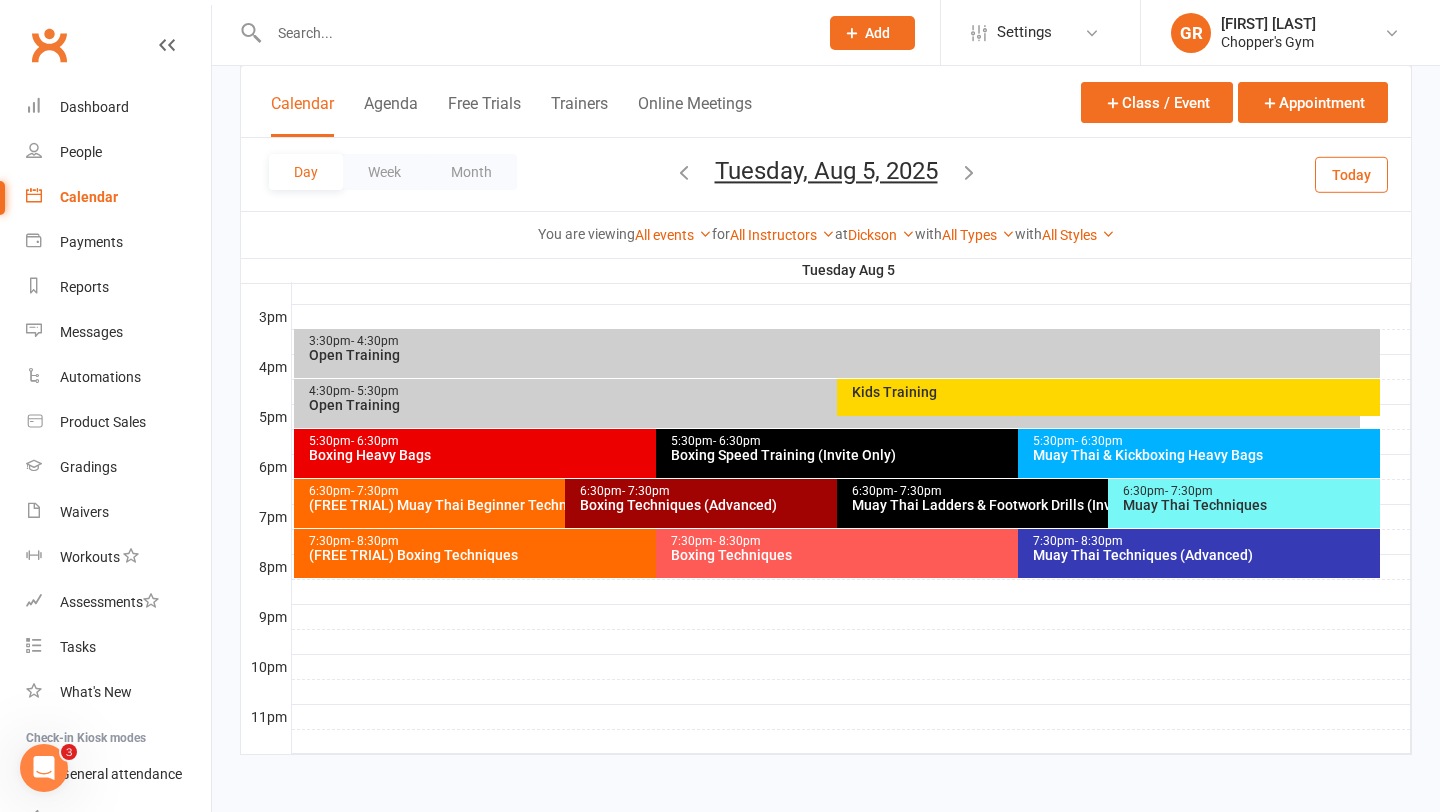 click on "(FREE TRIAL)  Muay Thai Beginner Technique" at bounding box center (560, 505) 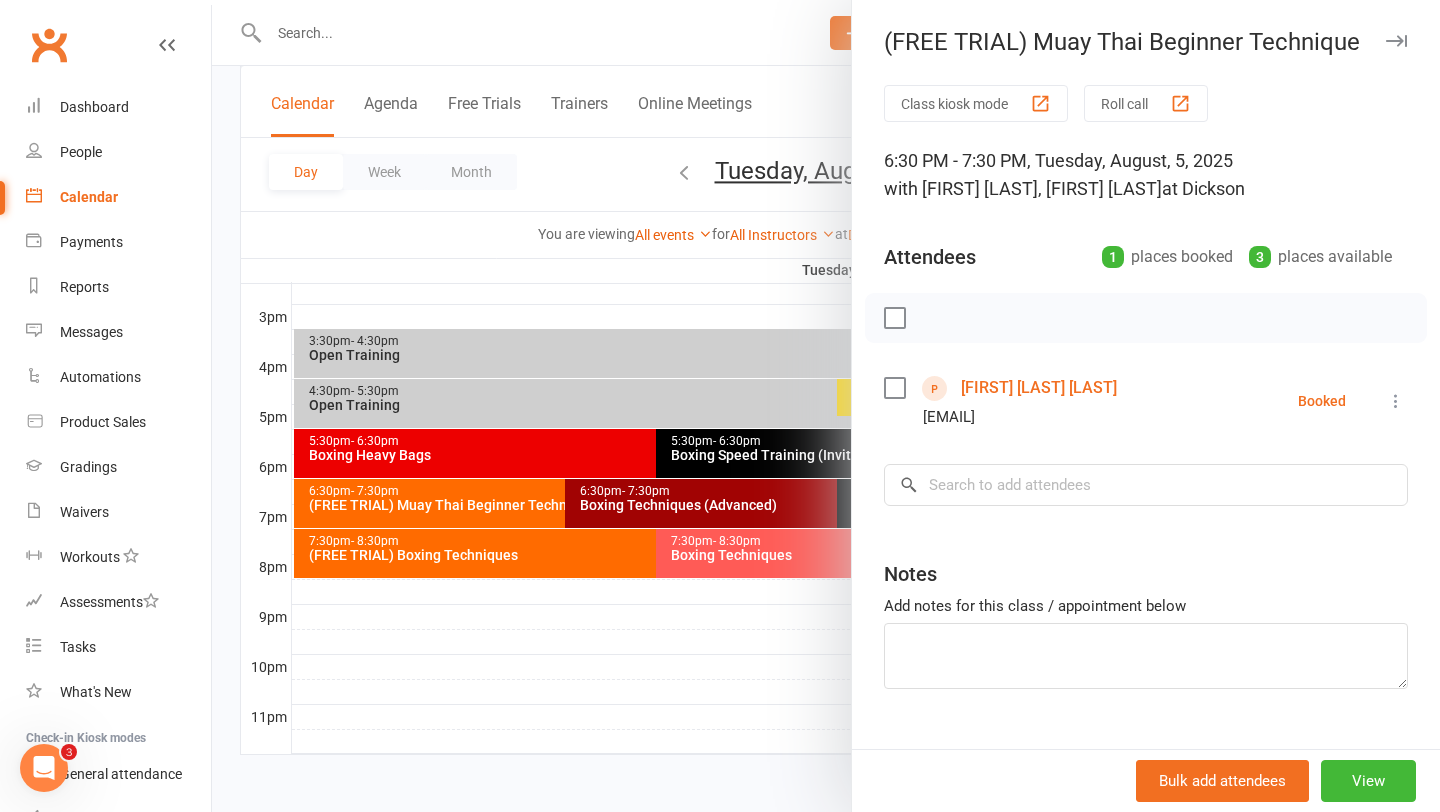 click at bounding box center (826, 406) 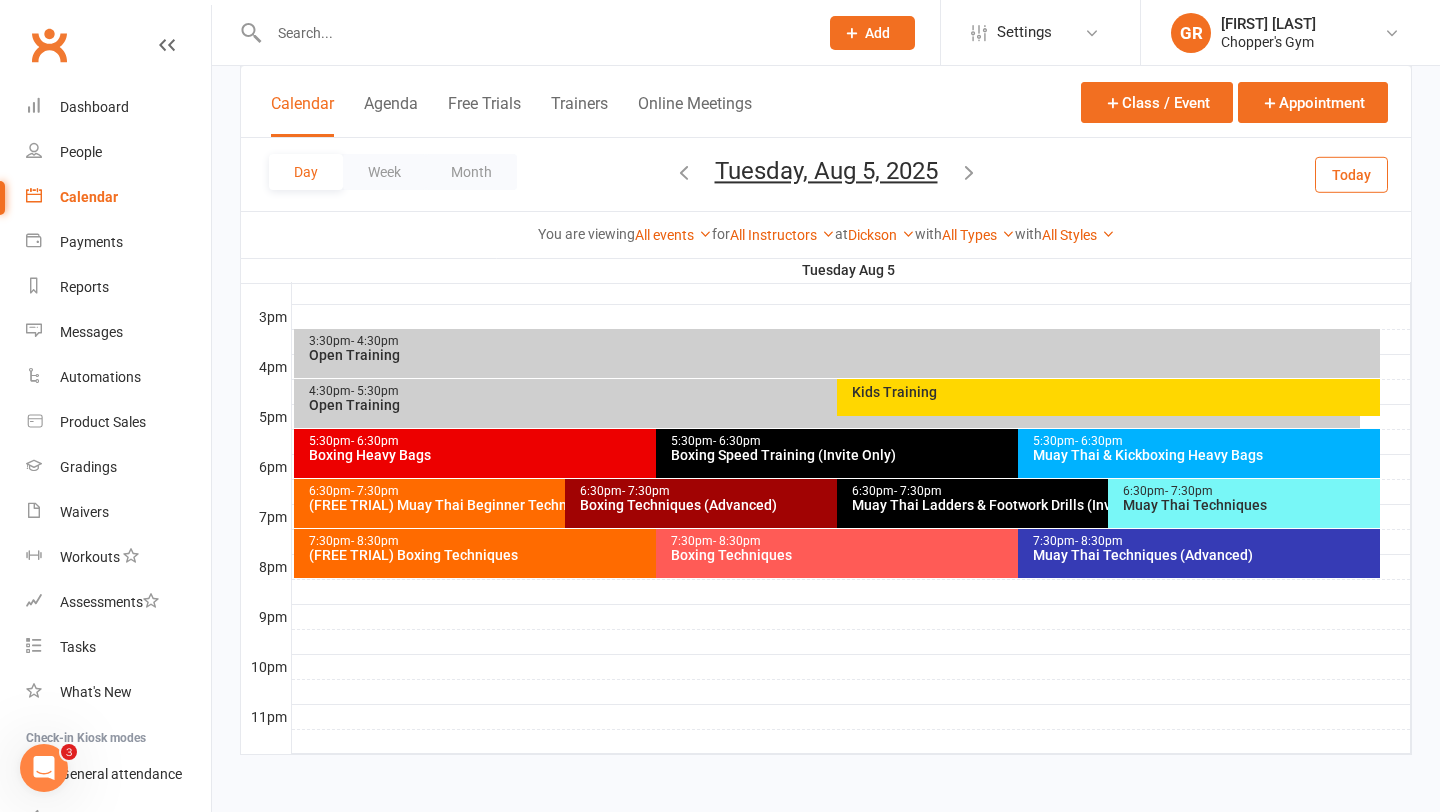 click on "(FREE TRIAL)  Boxing Techniques" at bounding box center (651, 555) 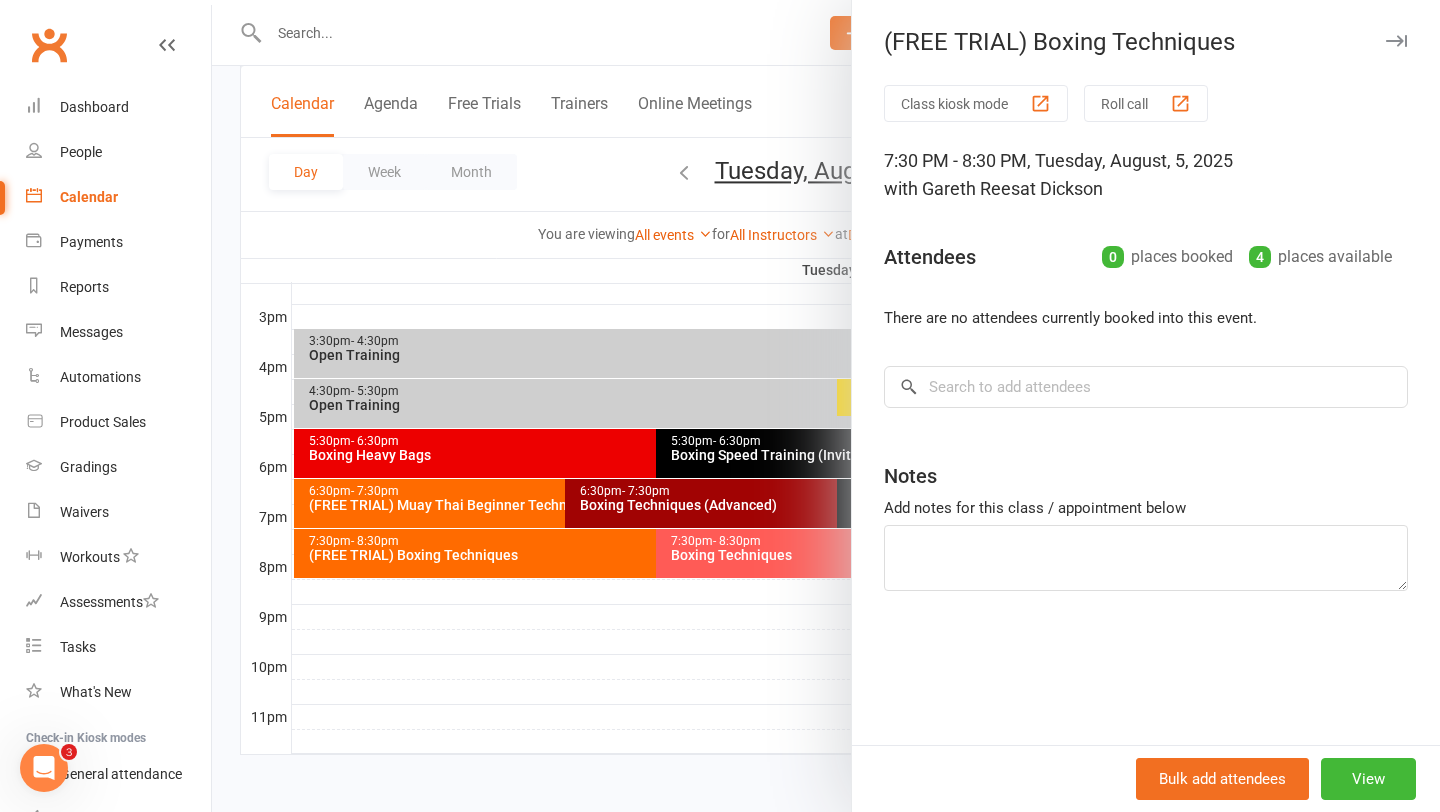 click at bounding box center [826, 406] 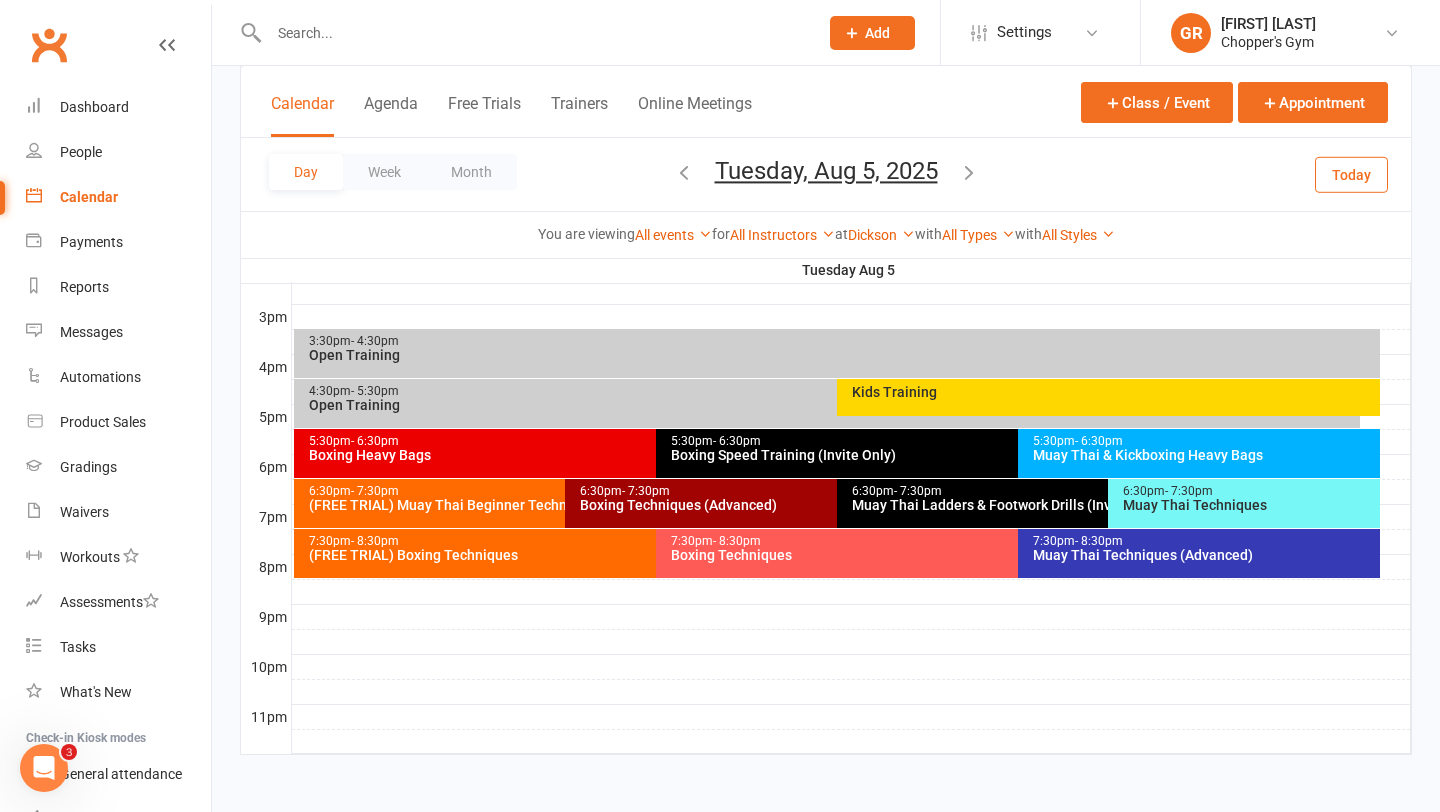 click on "(FREE TRIAL)  Muay Thai Beginner Technique" at bounding box center (560, 505) 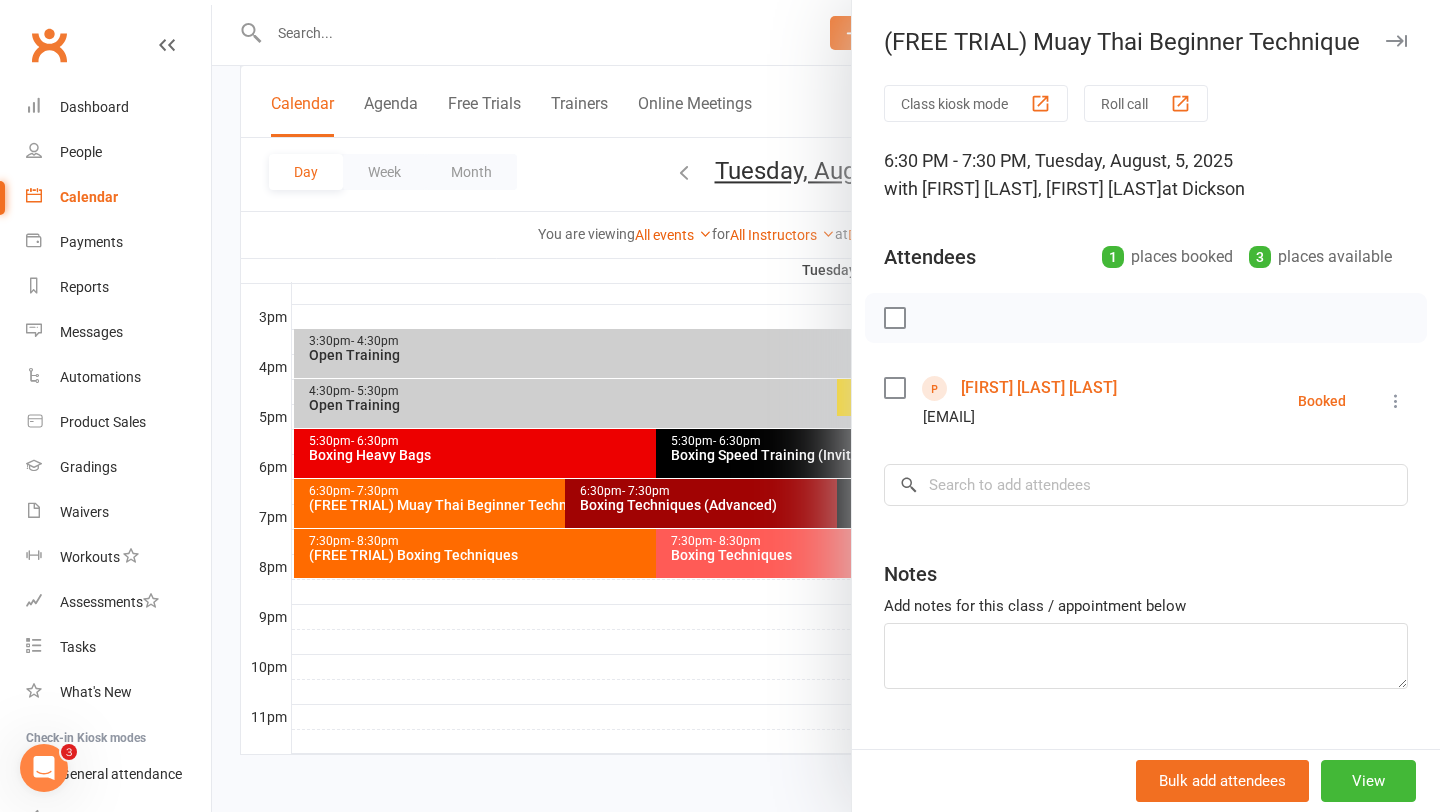 click on "[FIRST] [LAST] [LAST]" at bounding box center [1039, 388] 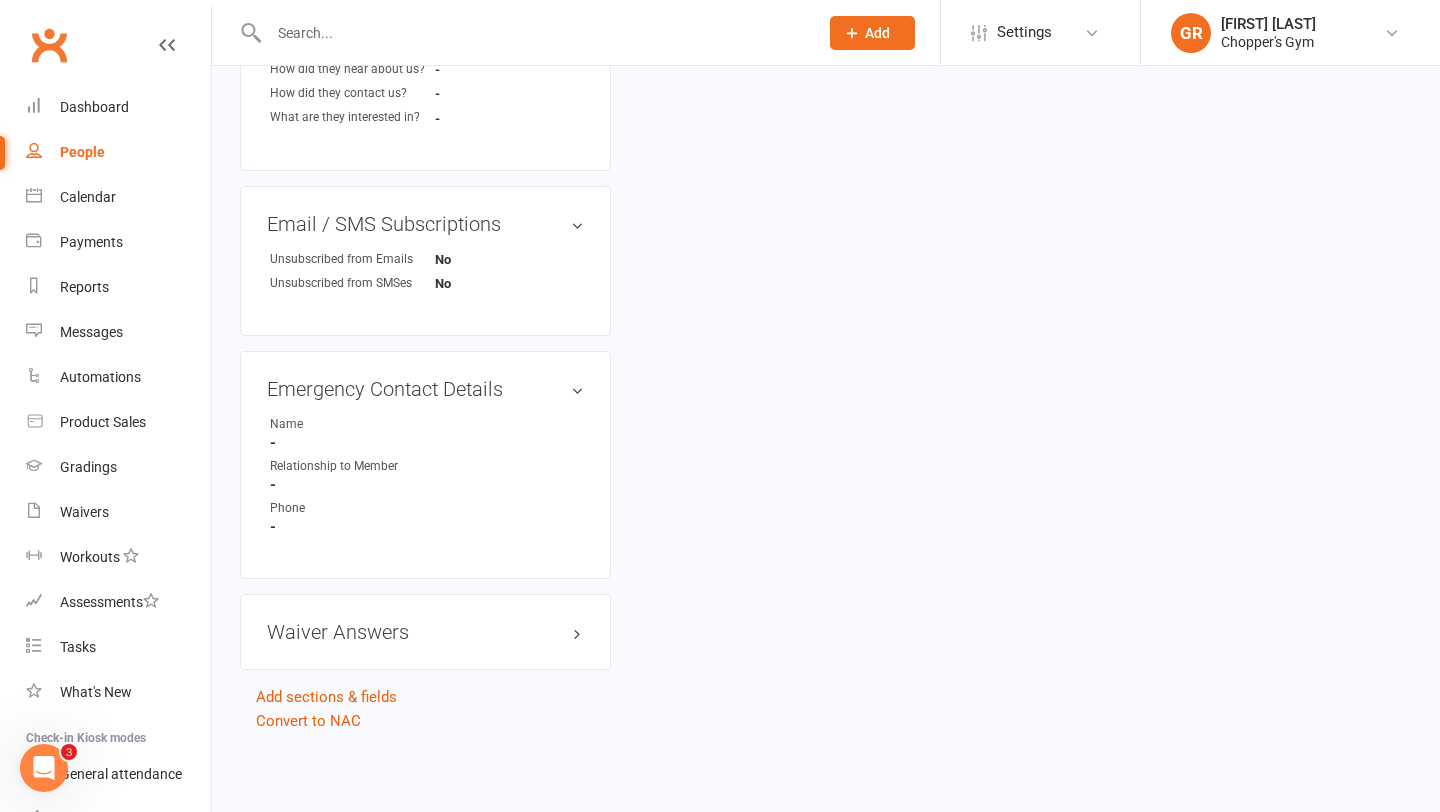 scroll, scrollTop: 0, scrollLeft: 0, axis: both 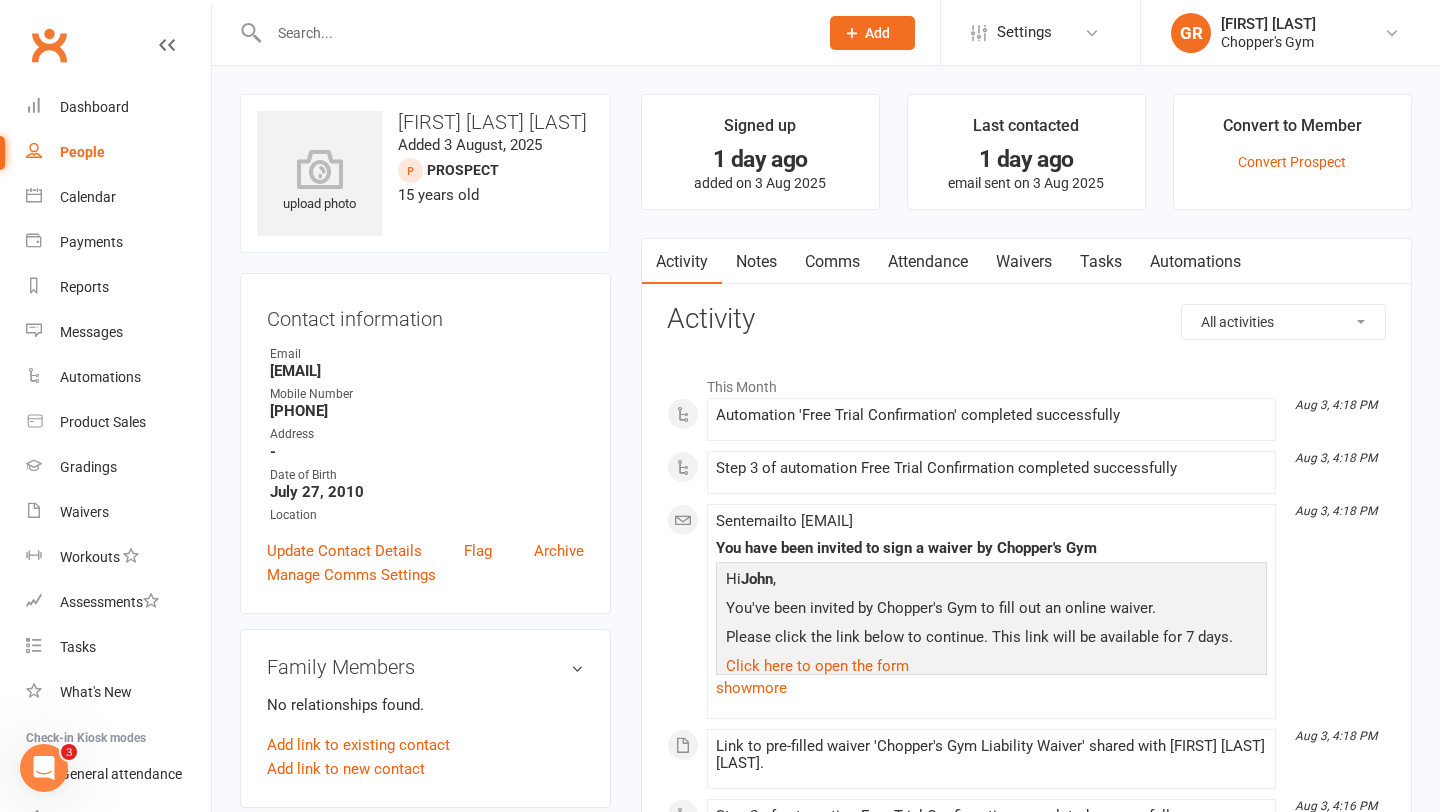 click on "Waivers" at bounding box center [1024, 262] 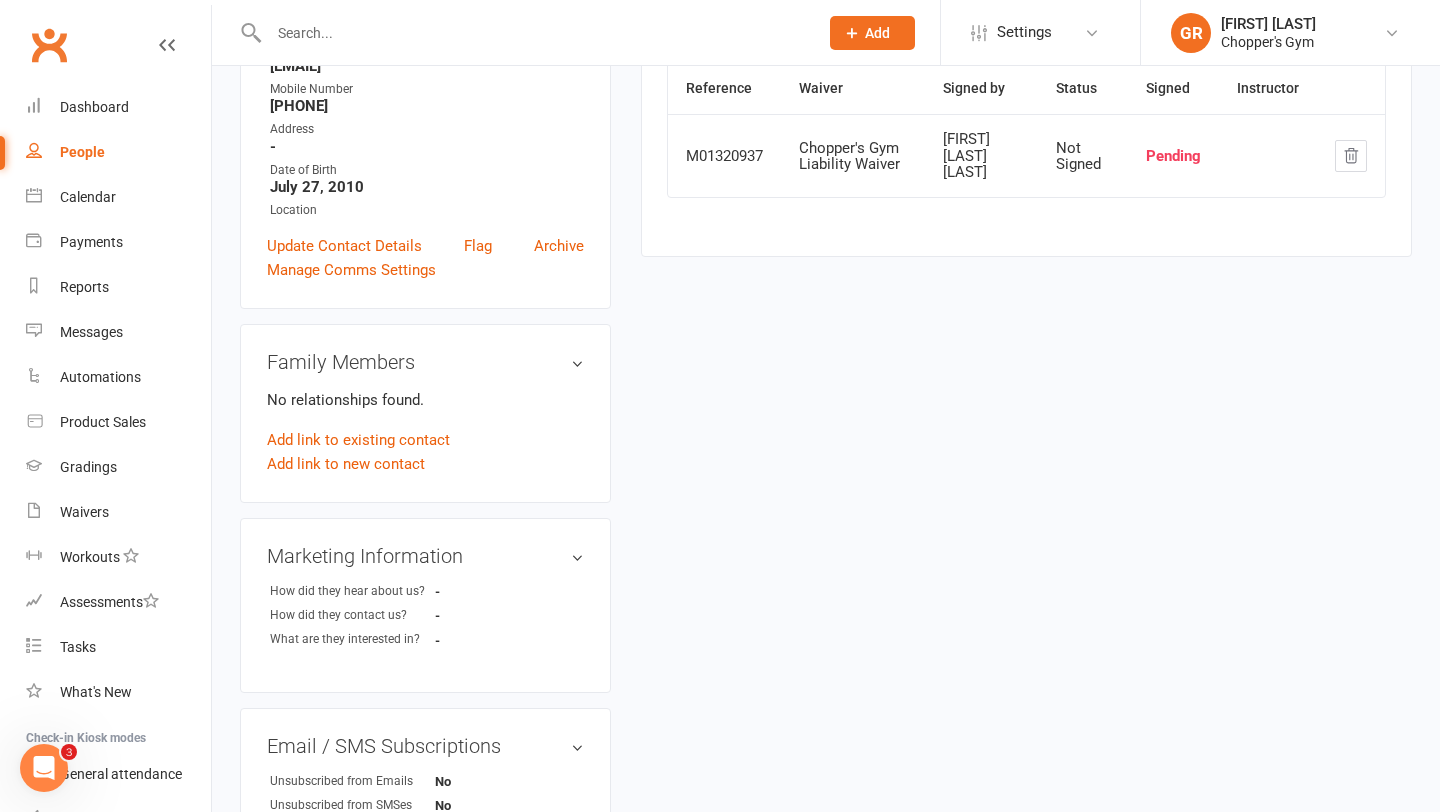 scroll, scrollTop: 0, scrollLeft: 0, axis: both 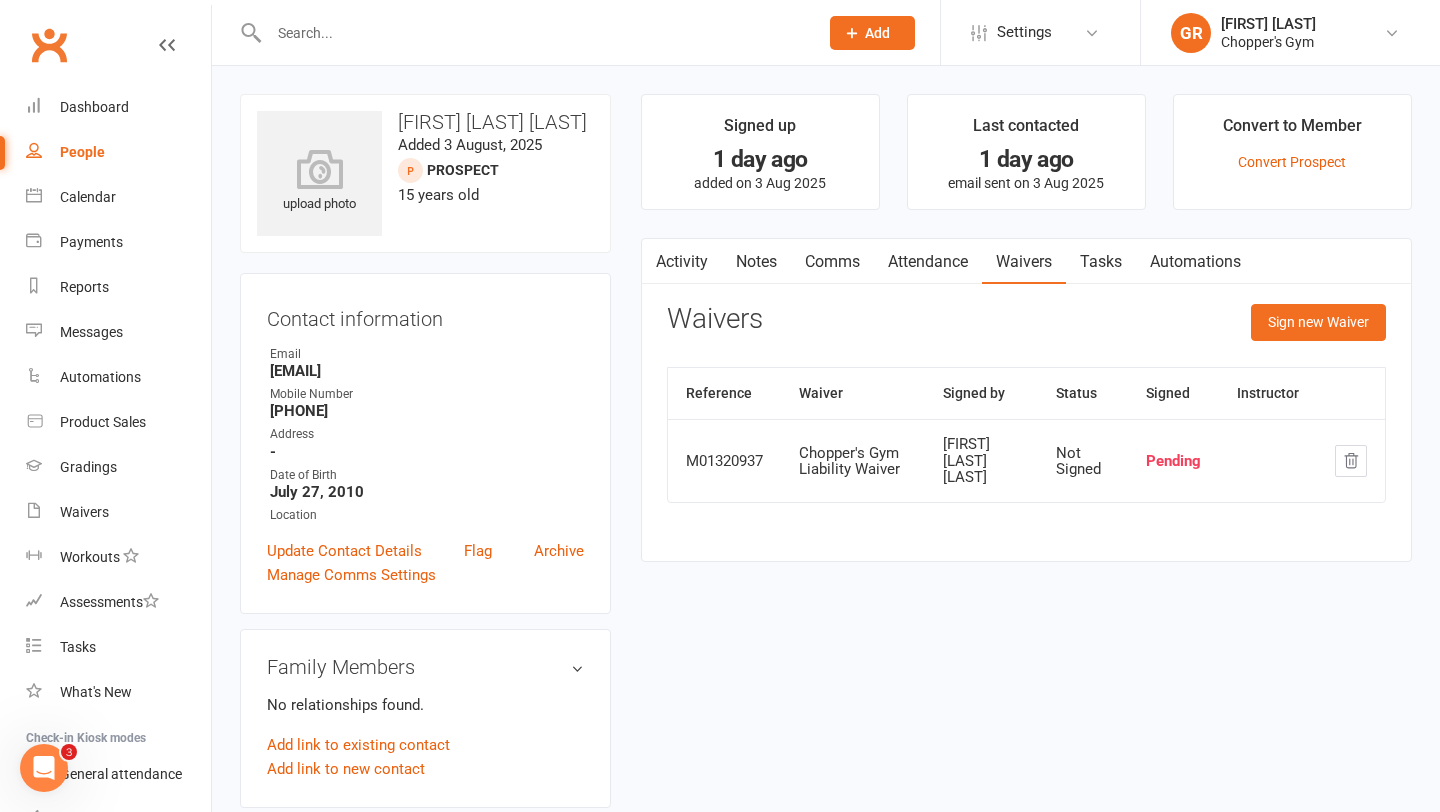 click on "Activity" at bounding box center (682, 262) 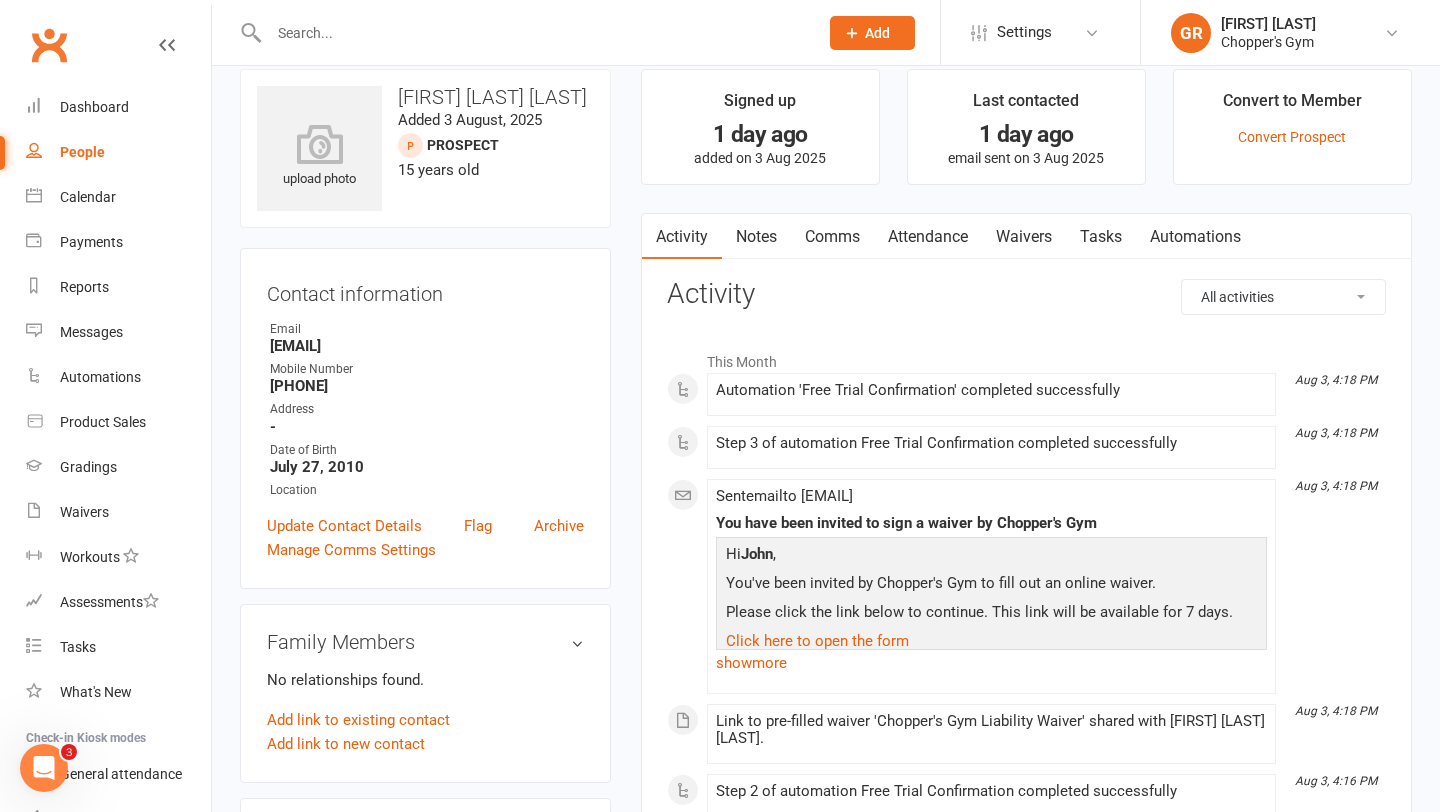 scroll, scrollTop: 29, scrollLeft: 0, axis: vertical 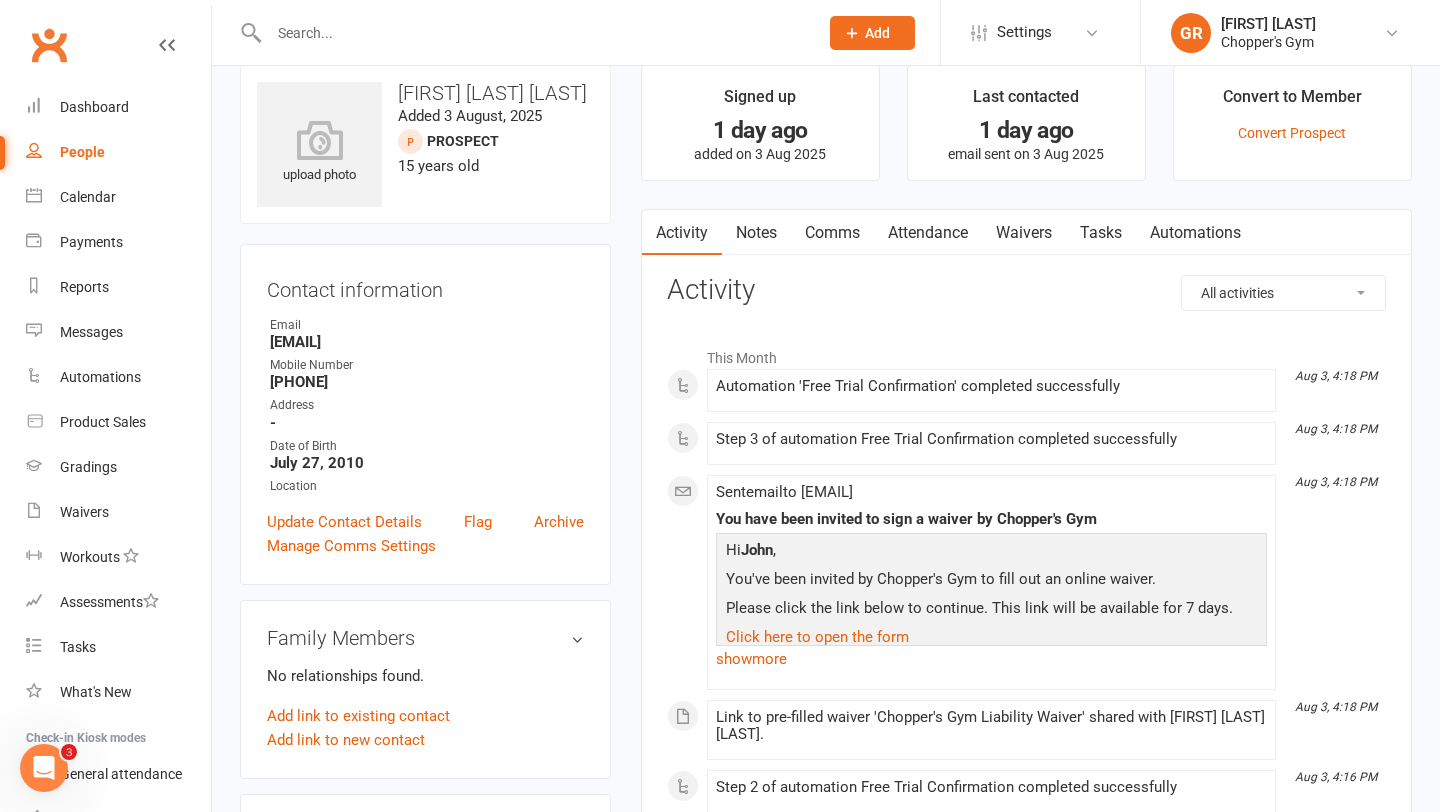 click on "Comms" at bounding box center (832, 233) 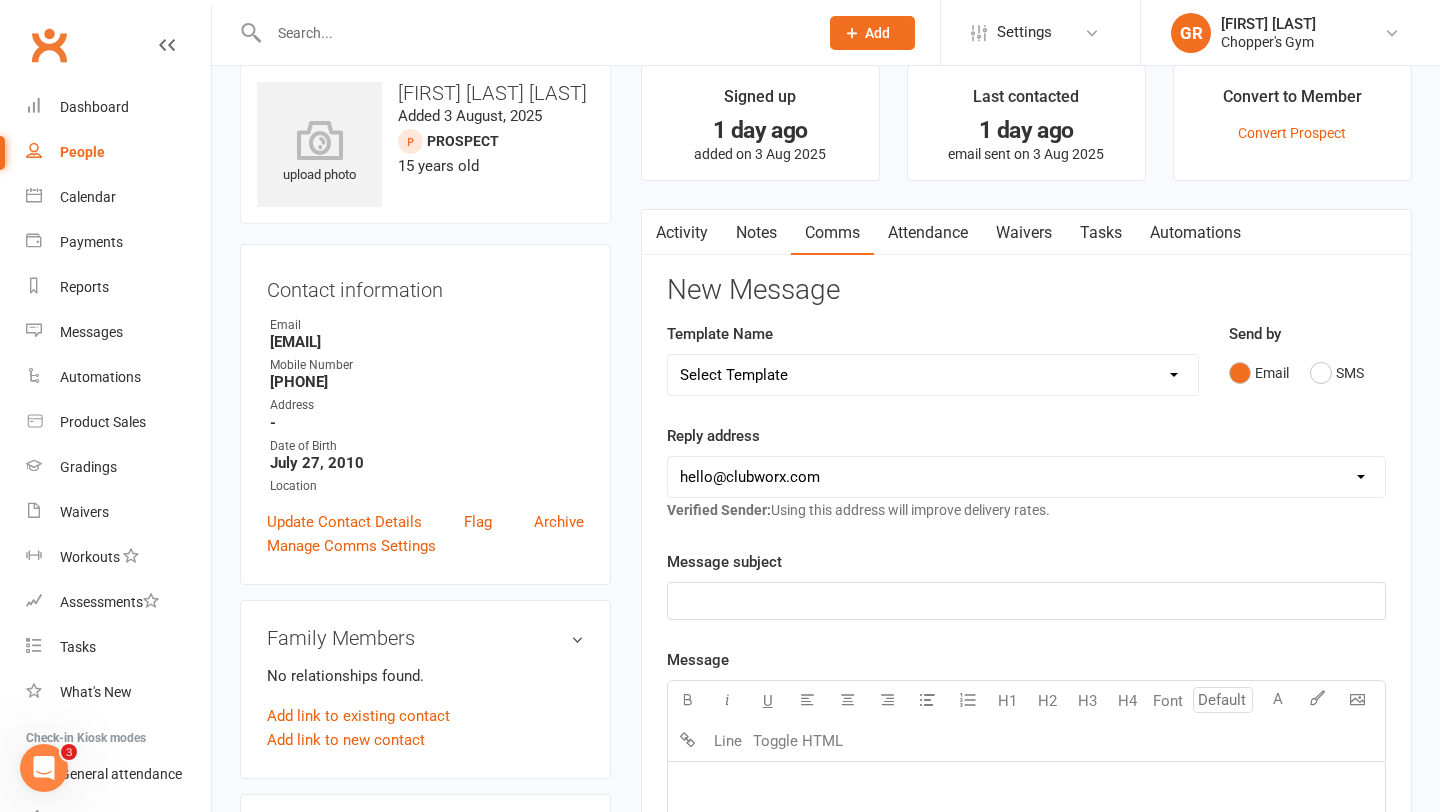 click on "Waivers" at bounding box center (1024, 233) 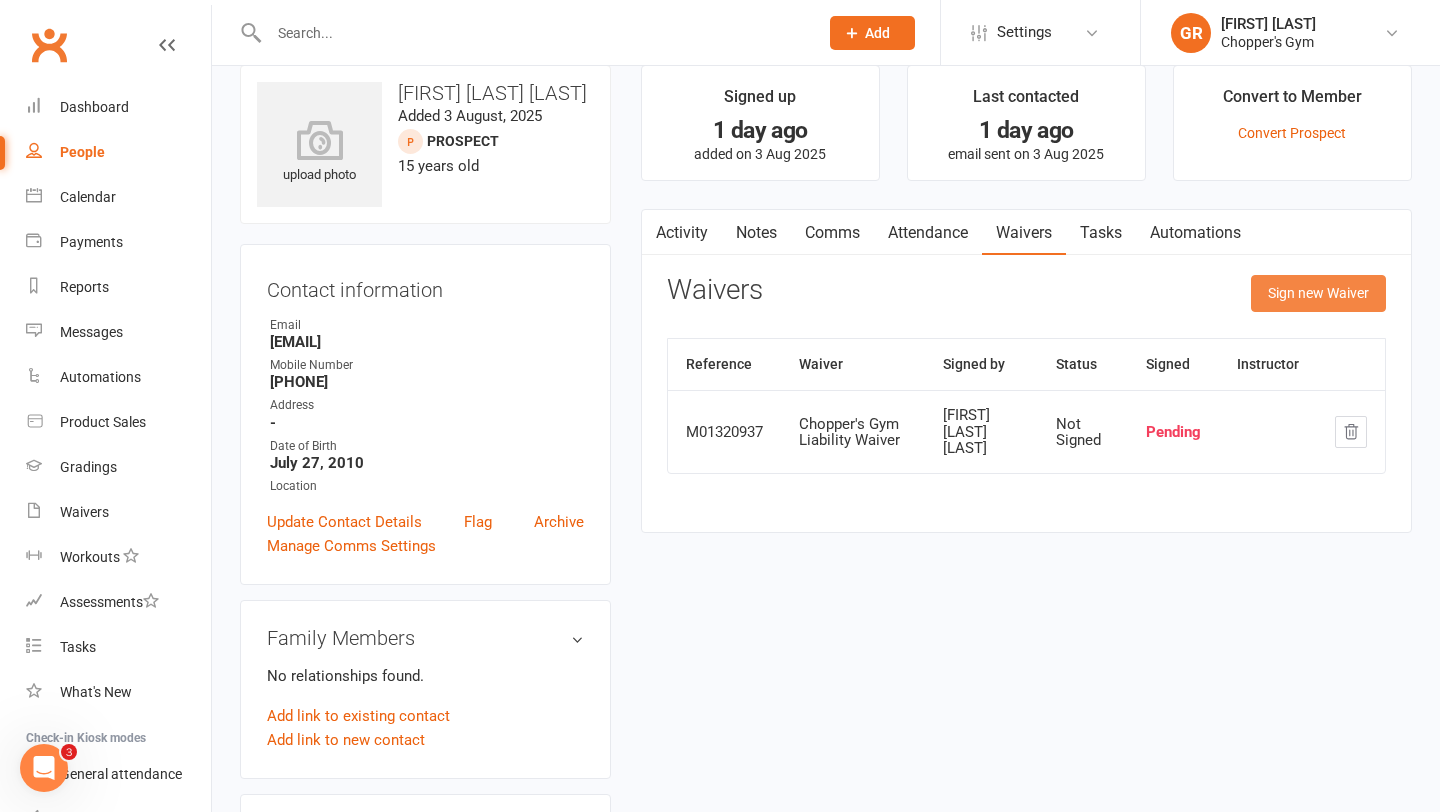 click on "Sign new Waiver" at bounding box center [1318, 293] 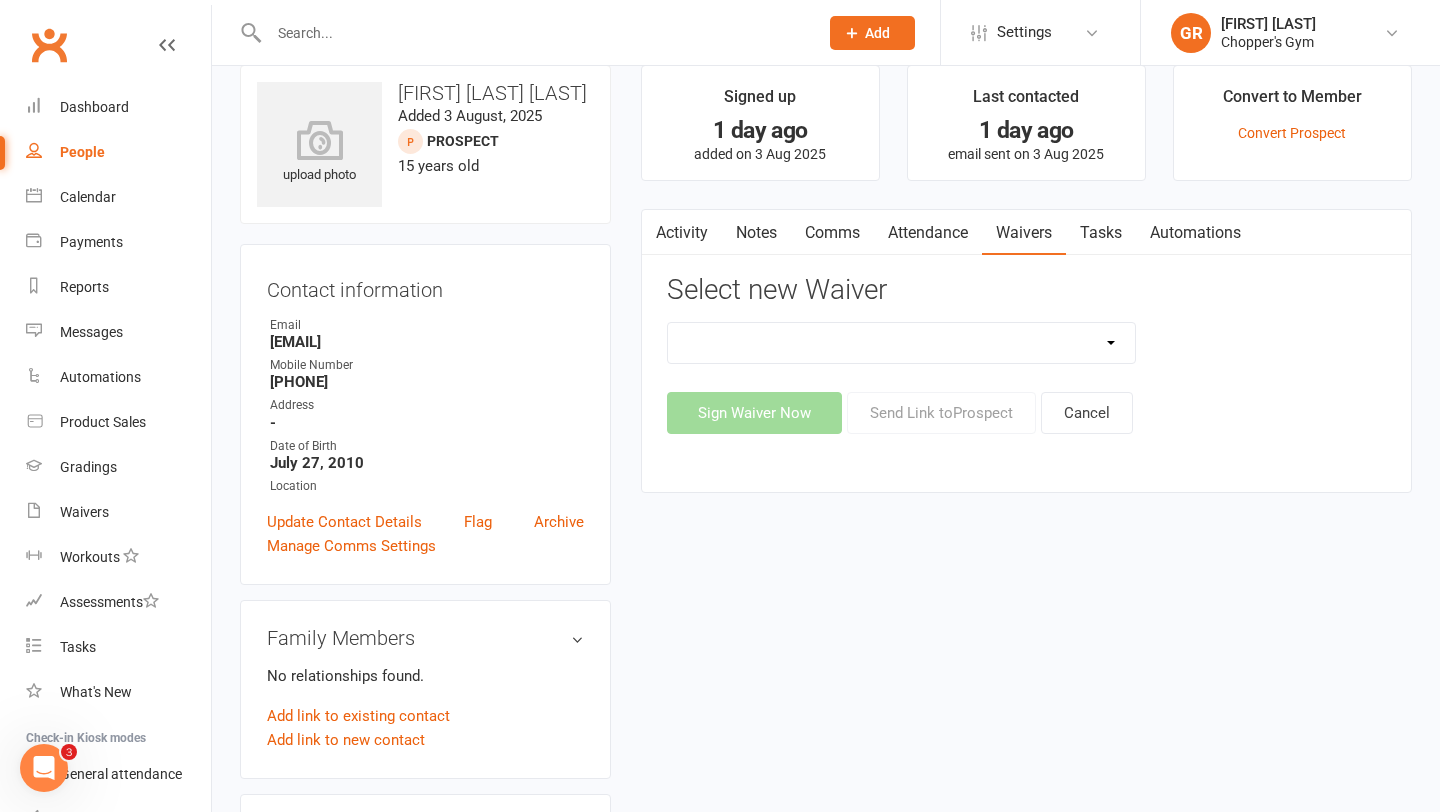 click on "12mth Up Front Membership Agreement Chopper's Gym Liability Waiver Chopper's Gym Membership System Transfer Membership Agreement" at bounding box center [902, 343] 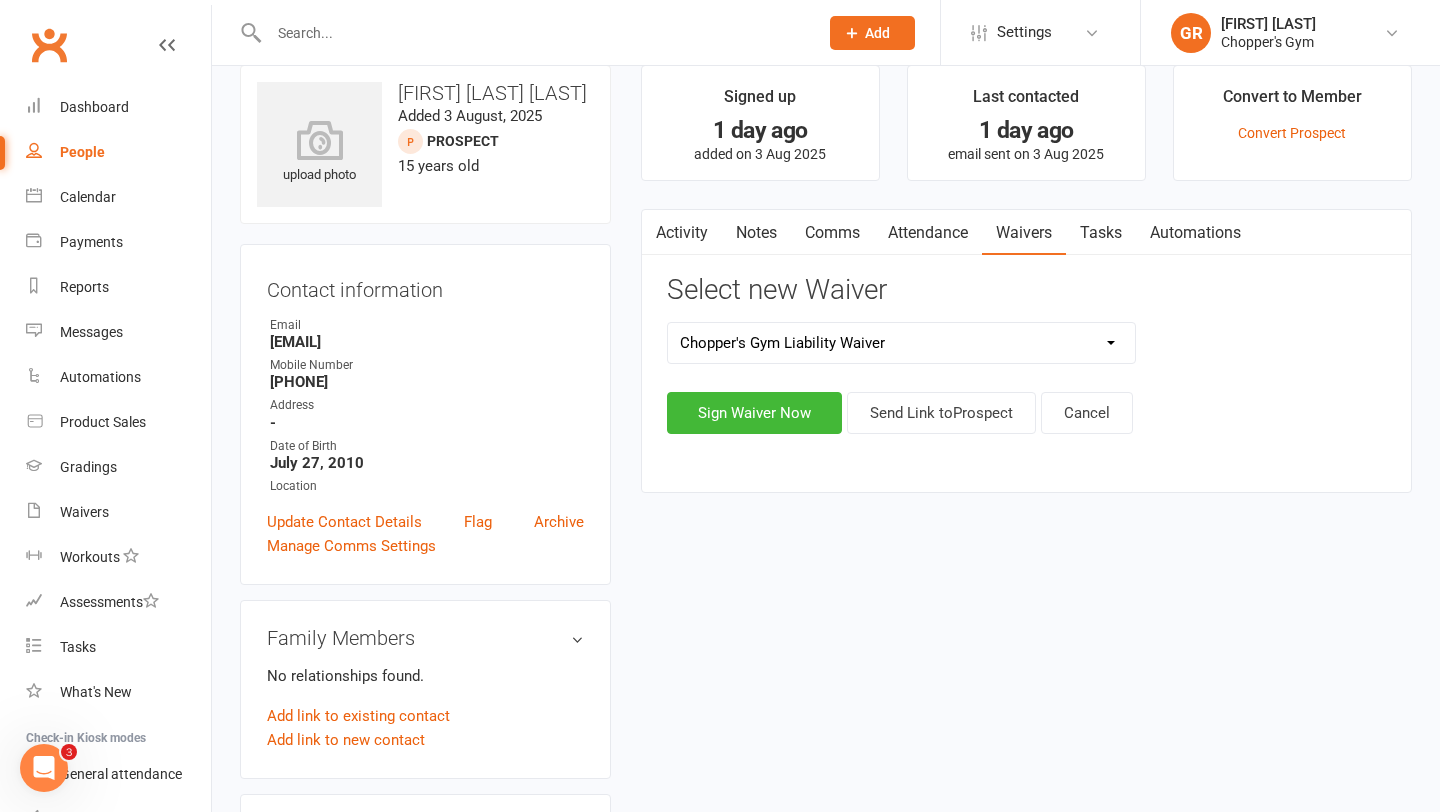 click on "Activity" at bounding box center (682, 233) 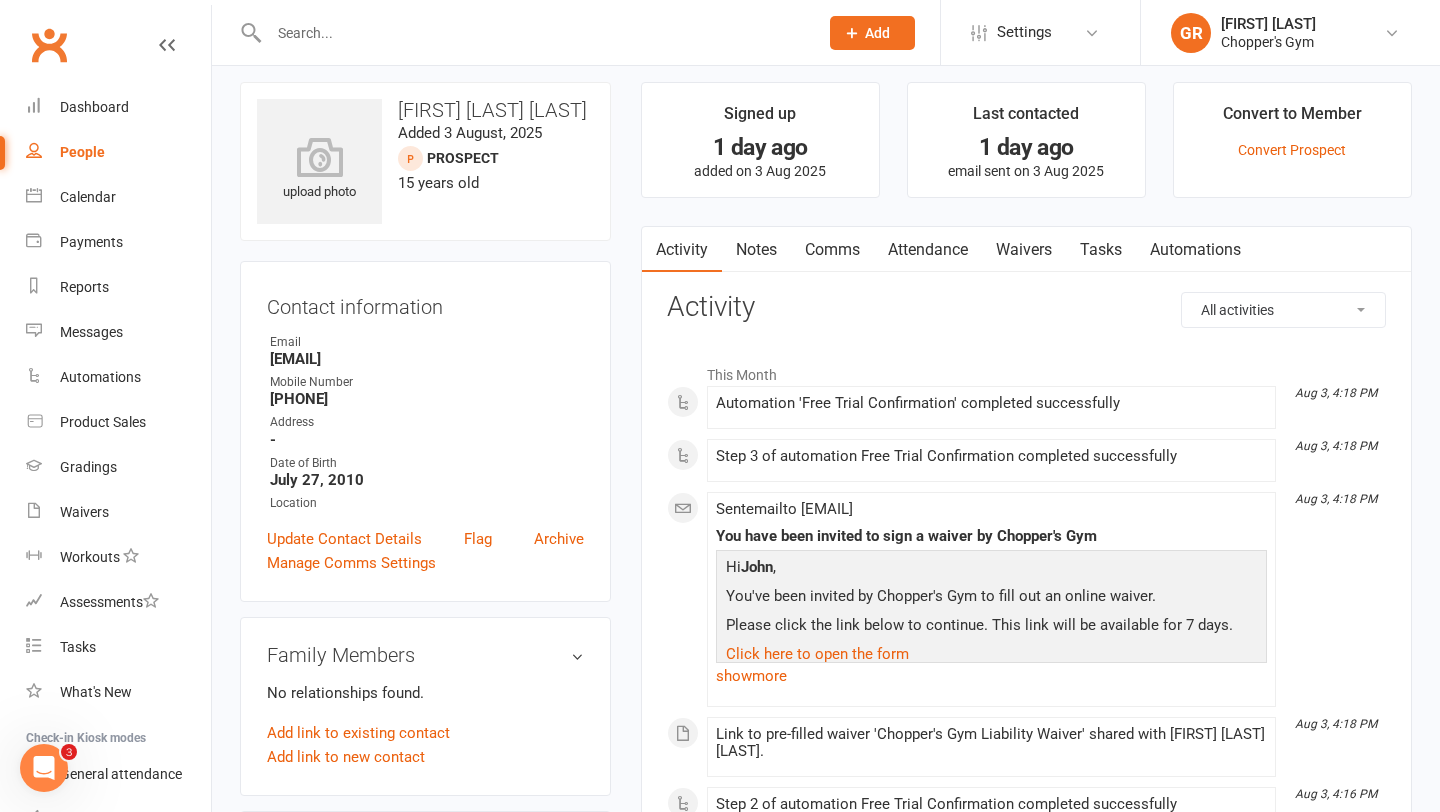 scroll, scrollTop: 0, scrollLeft: 0, axis: both 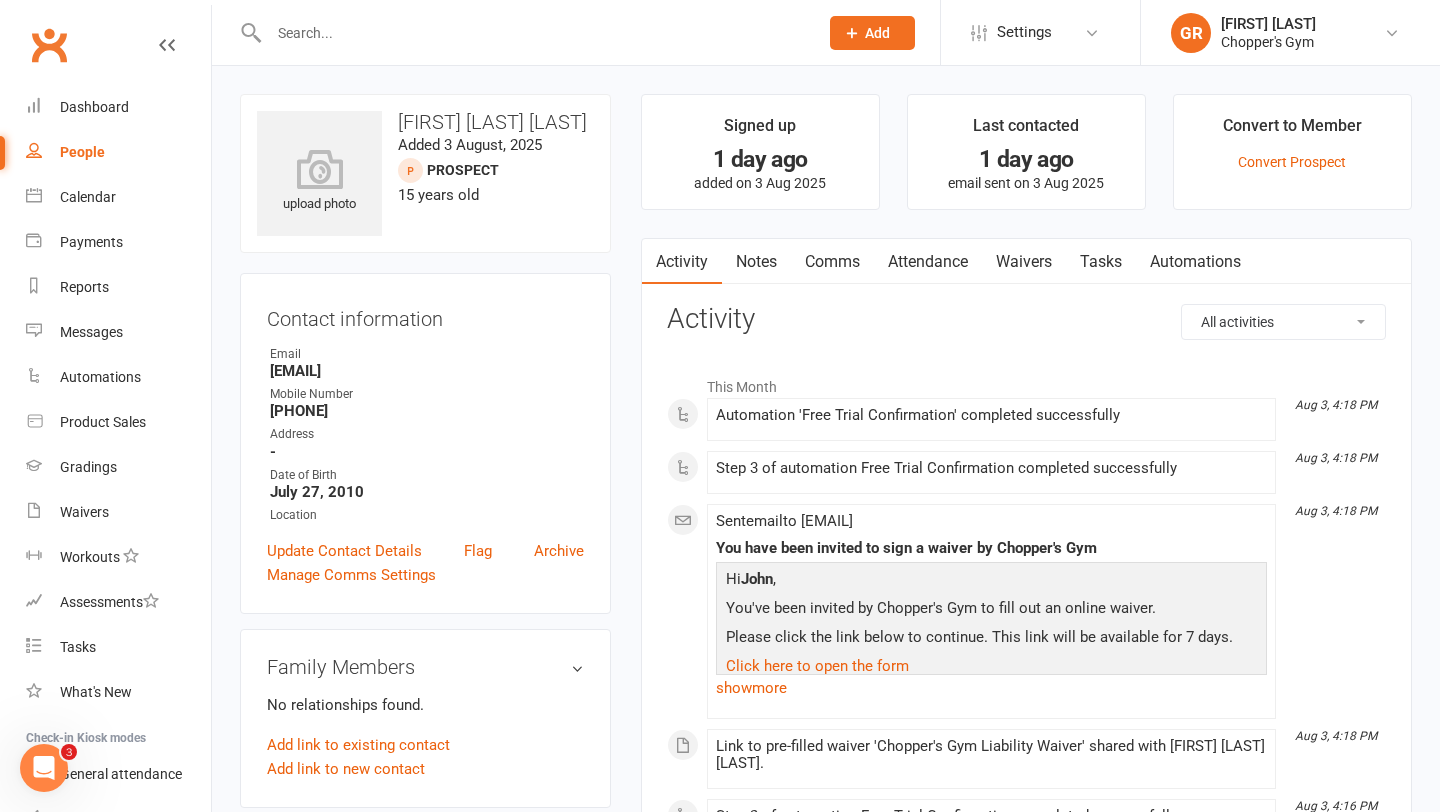 click on "Waivers" at bounding box center [1024, 262] 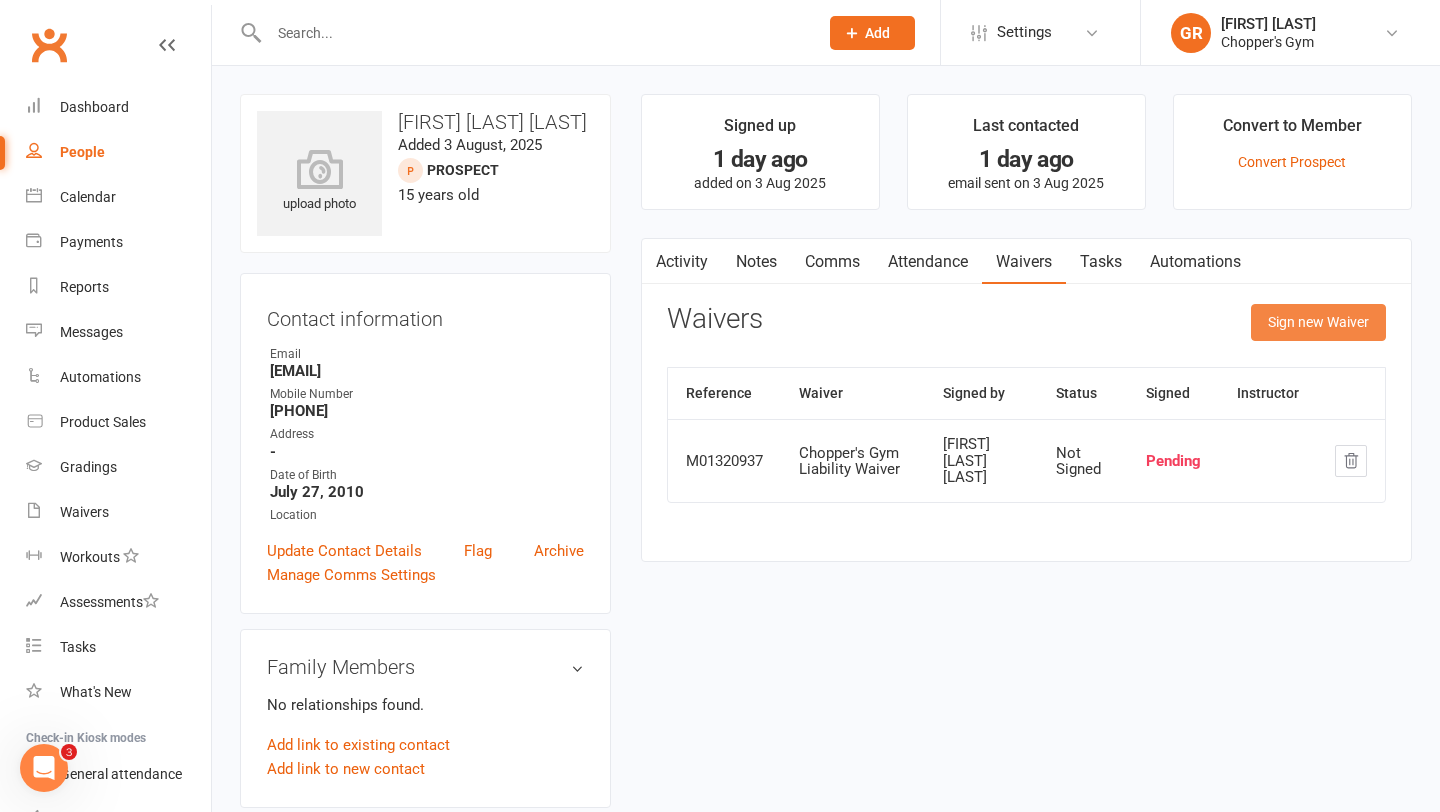 click on "Sign new Waiver" at bounding box center (1318, 322) 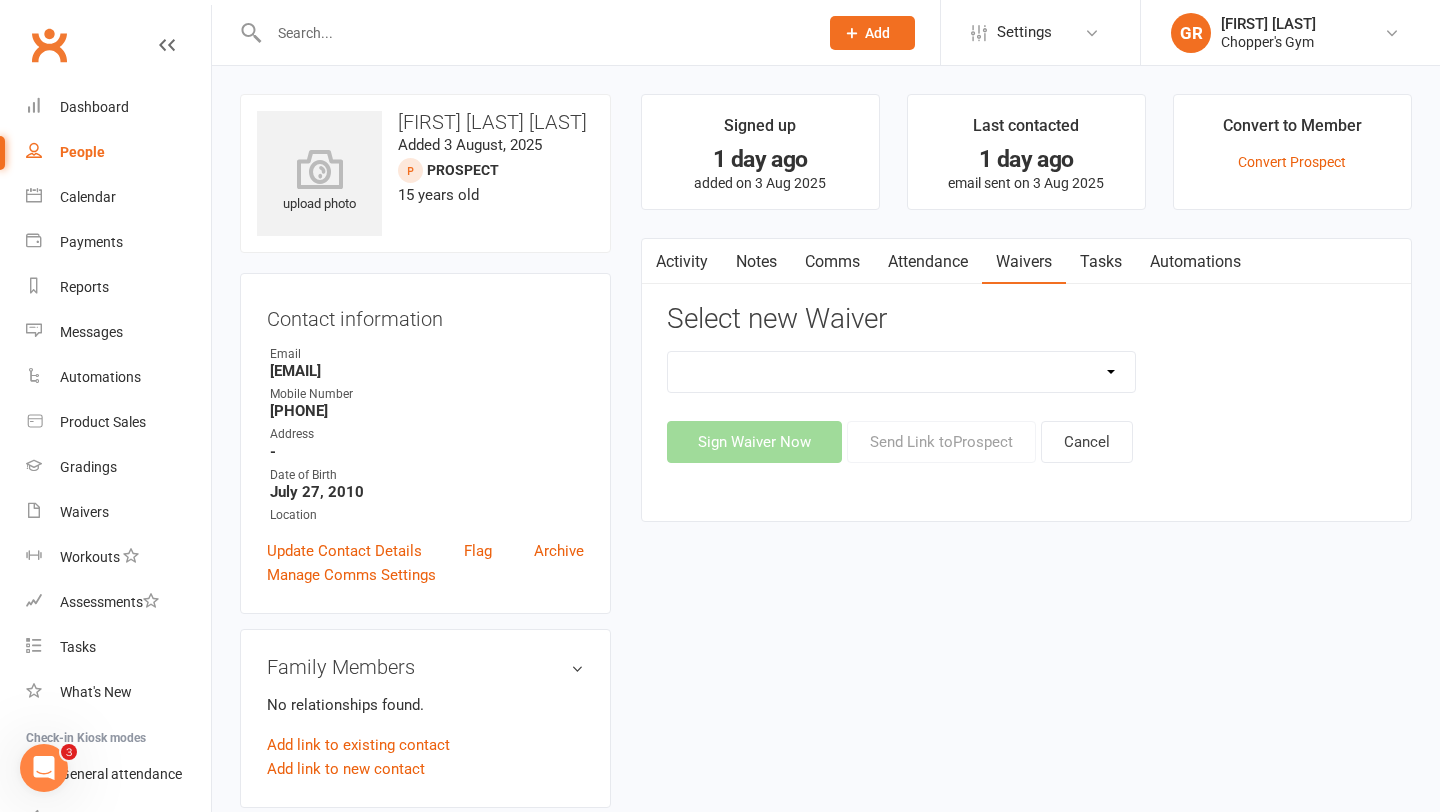 click on "12mth Up Front Membership Agreement Chopper's Gym Liability Waiver Chopper's Gym Membership System Transfer Membership Agreement" at bounding box center (902, 372) 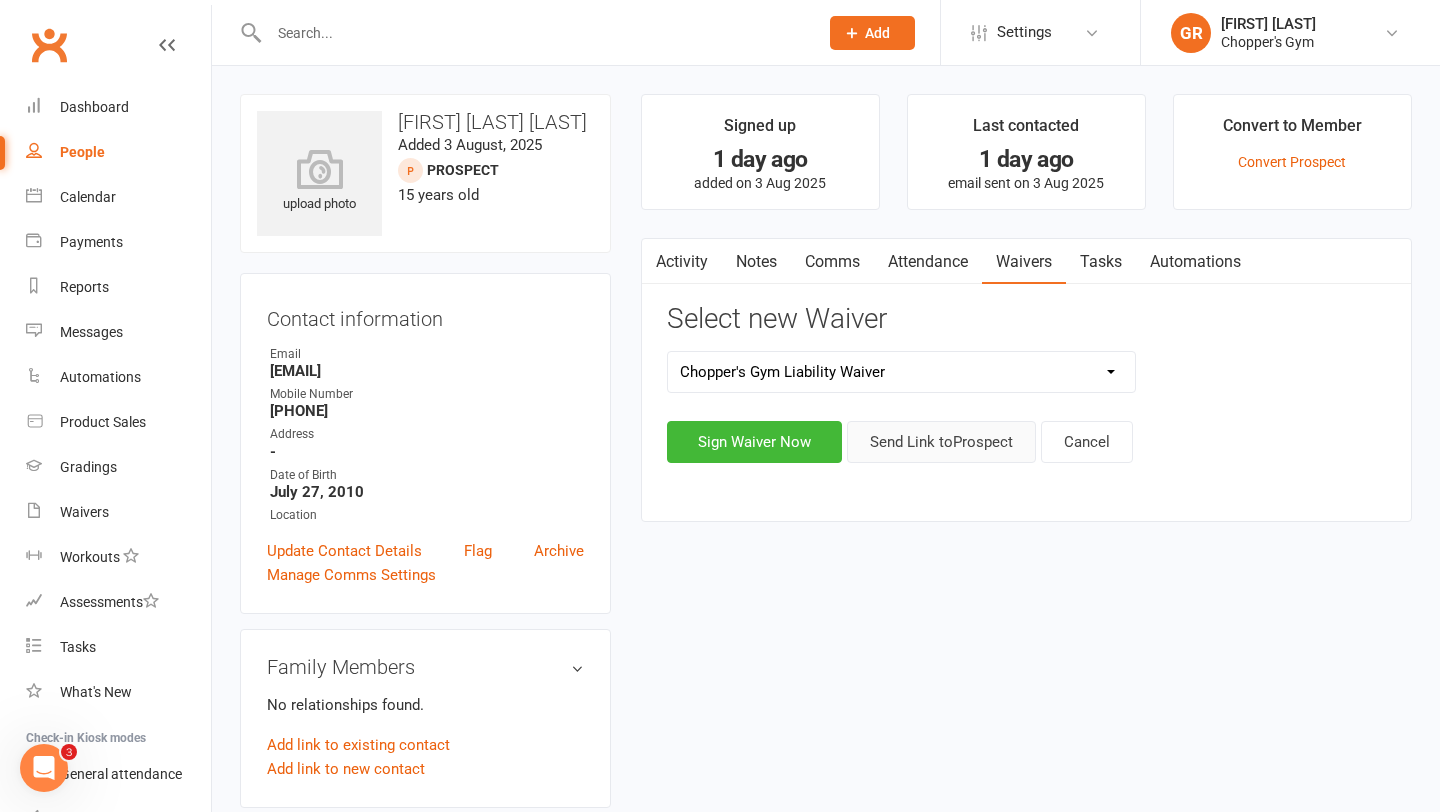 click on "Send Link to  Prospect" at bounding box center (941, 442) 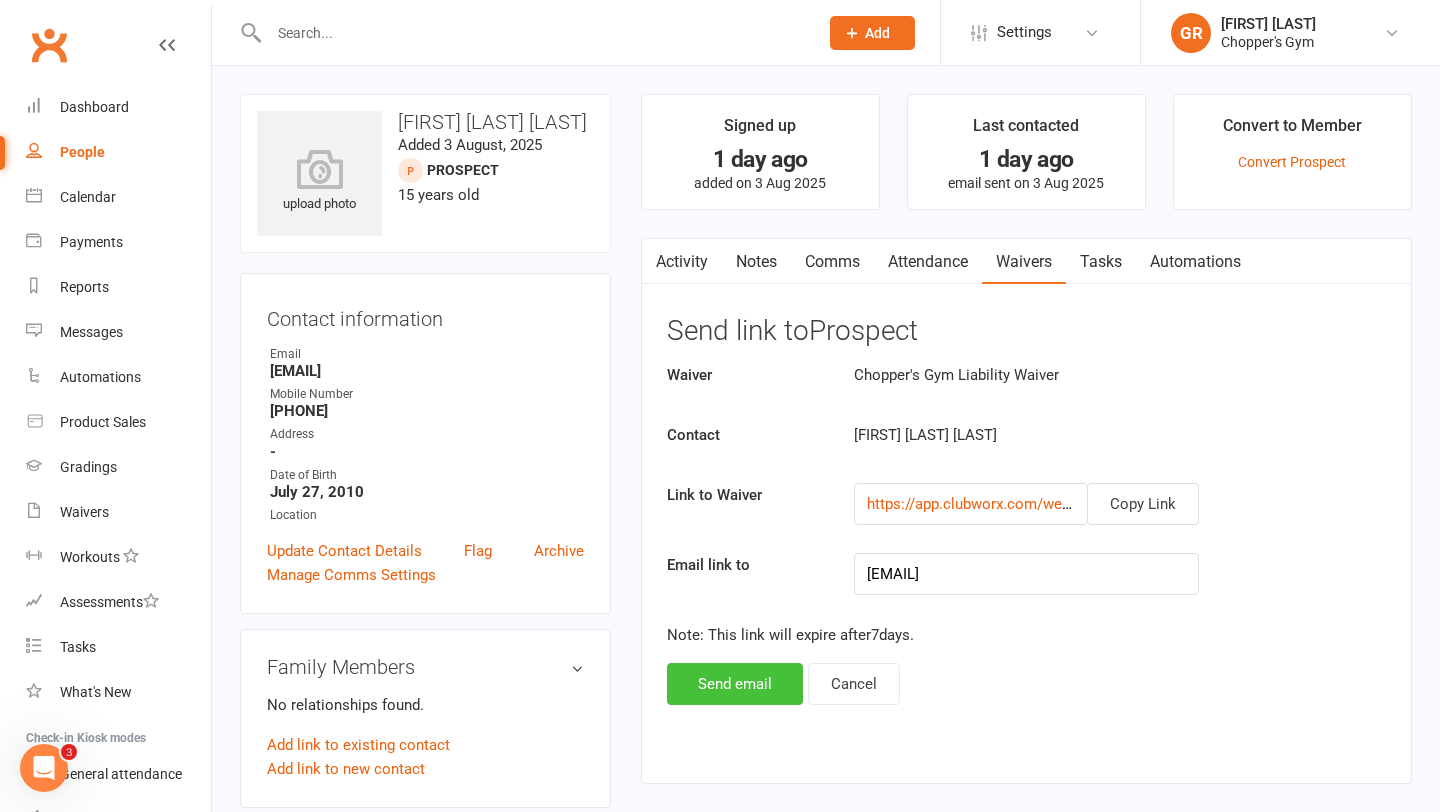 click on "Send email" at bounding box center [735, 684] 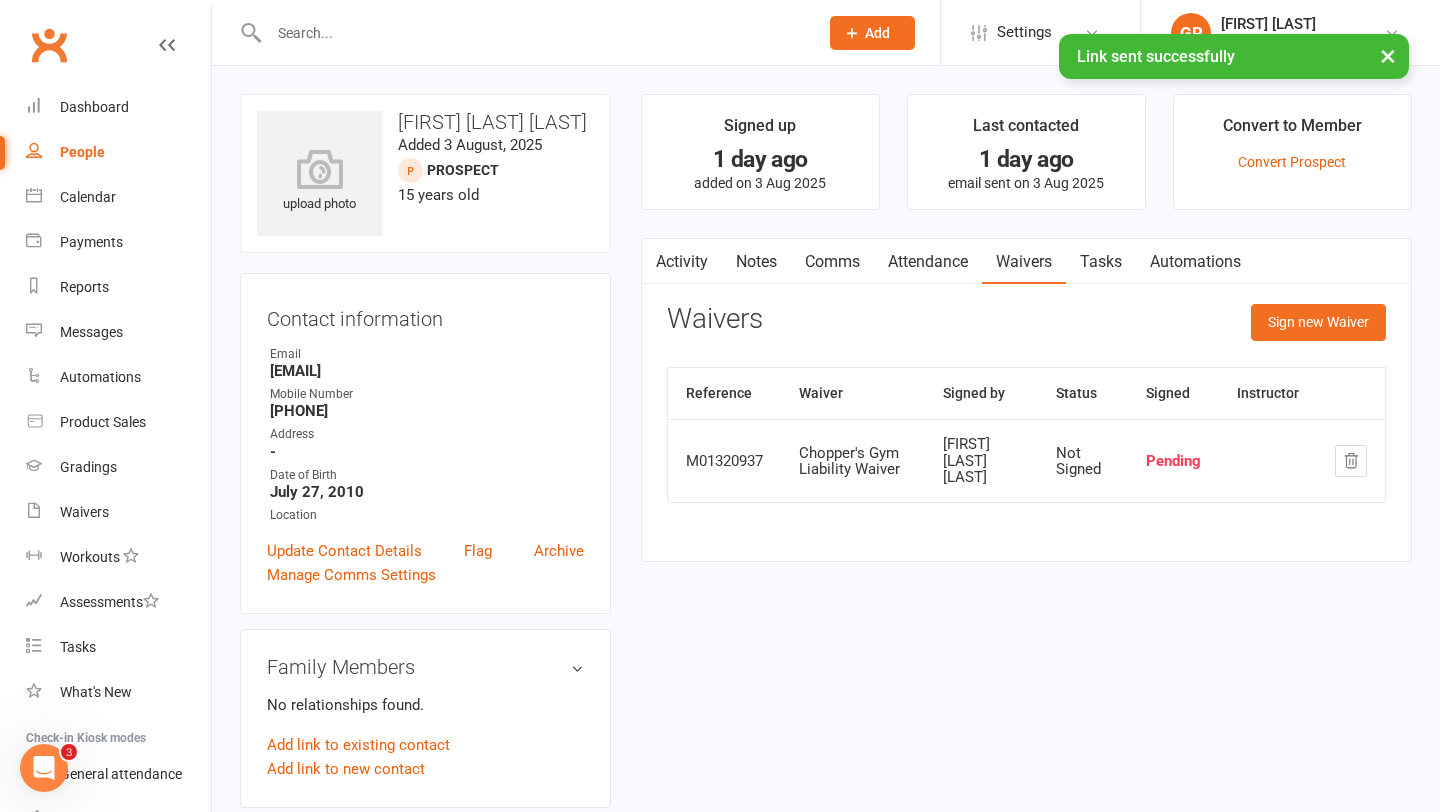 click on "Comms" at bounding box center [832, 262] 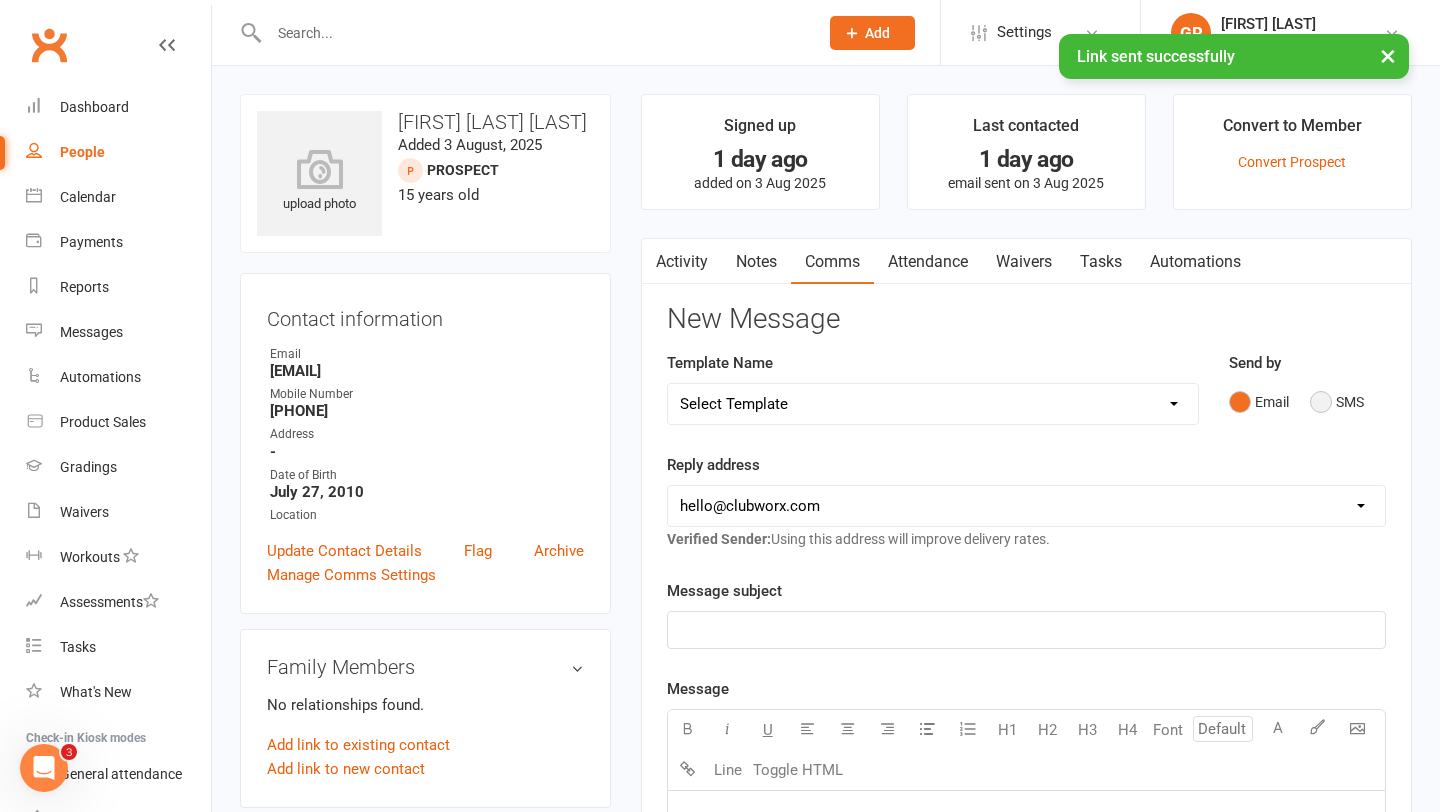 click on "SMS" at bounding box center [1337, 402] 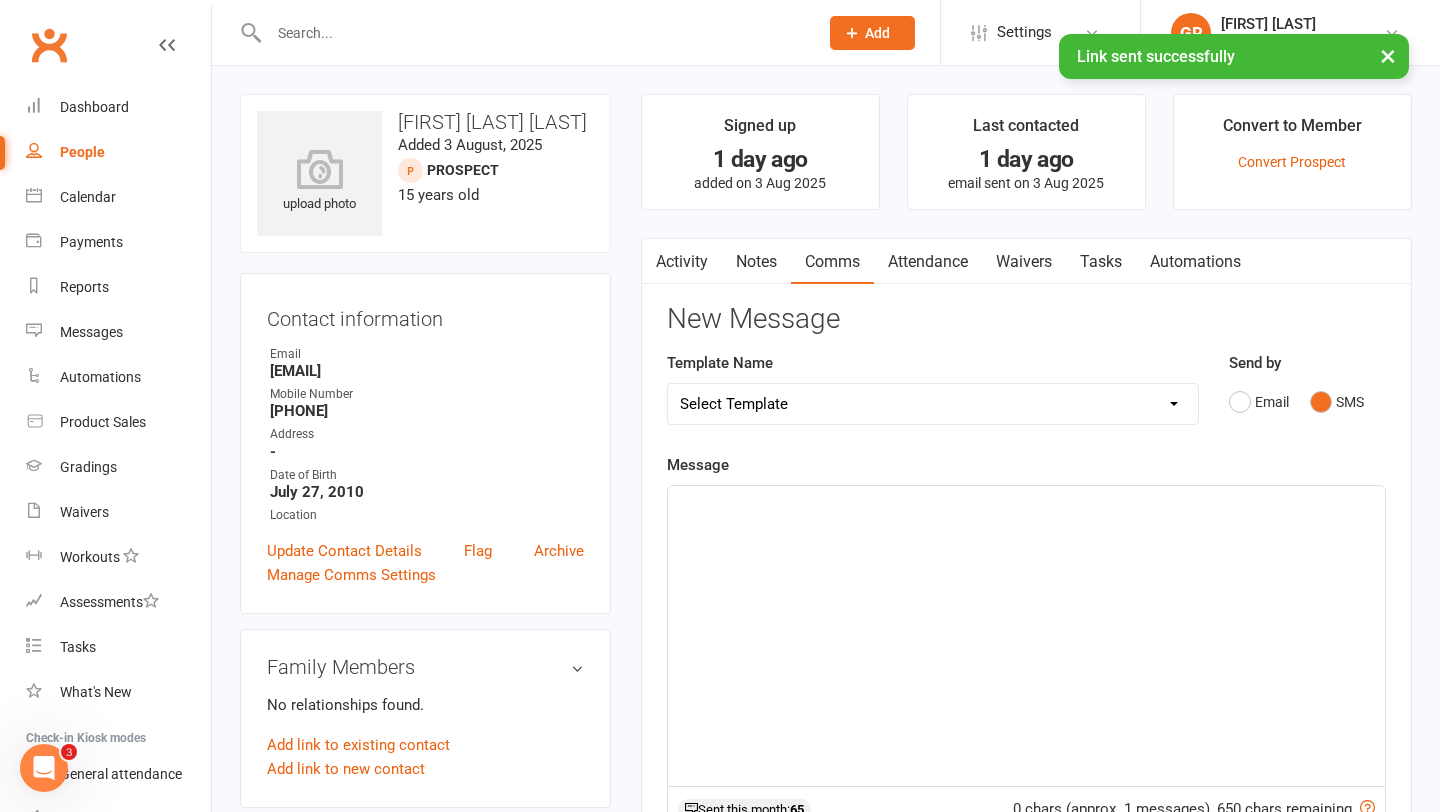 click on "﻿" 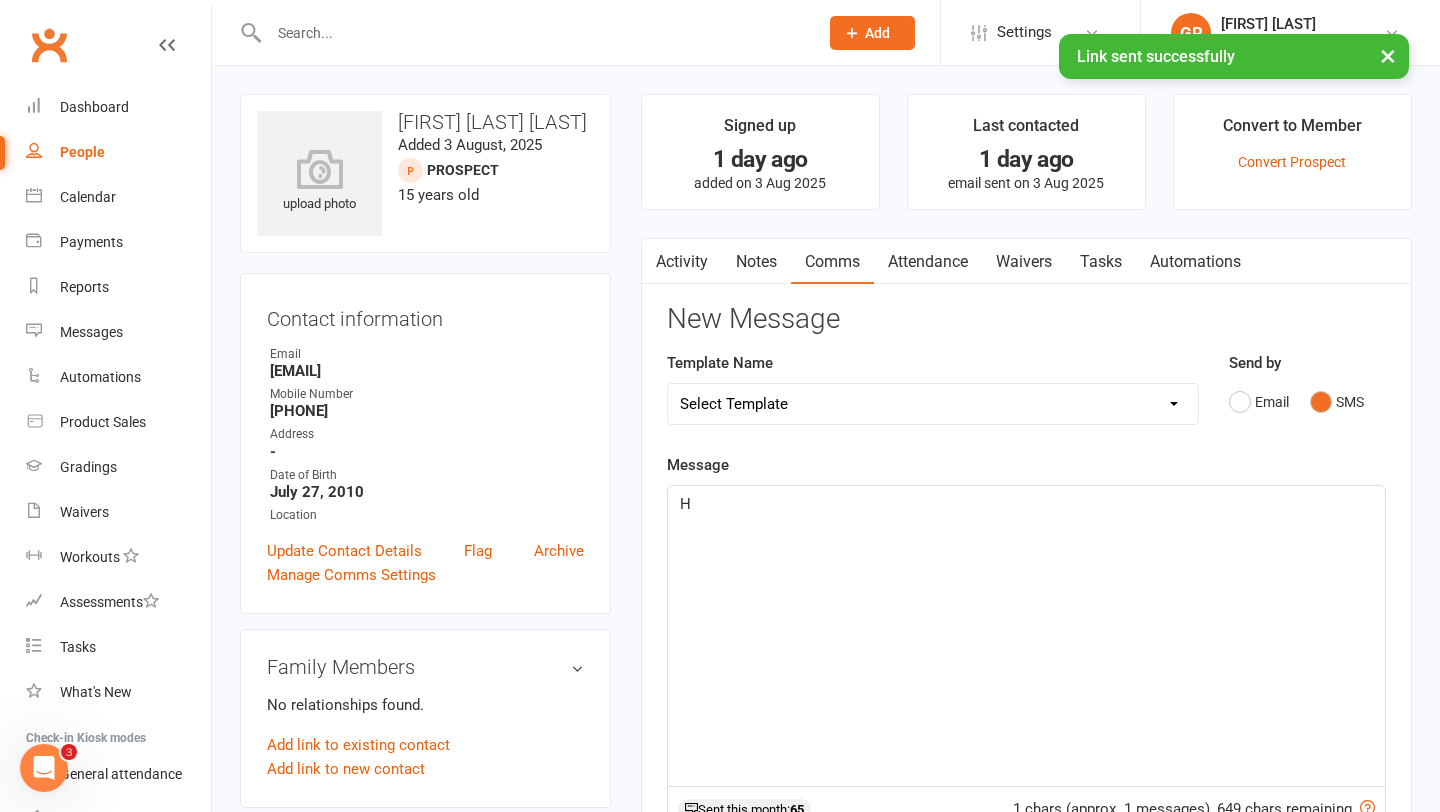type 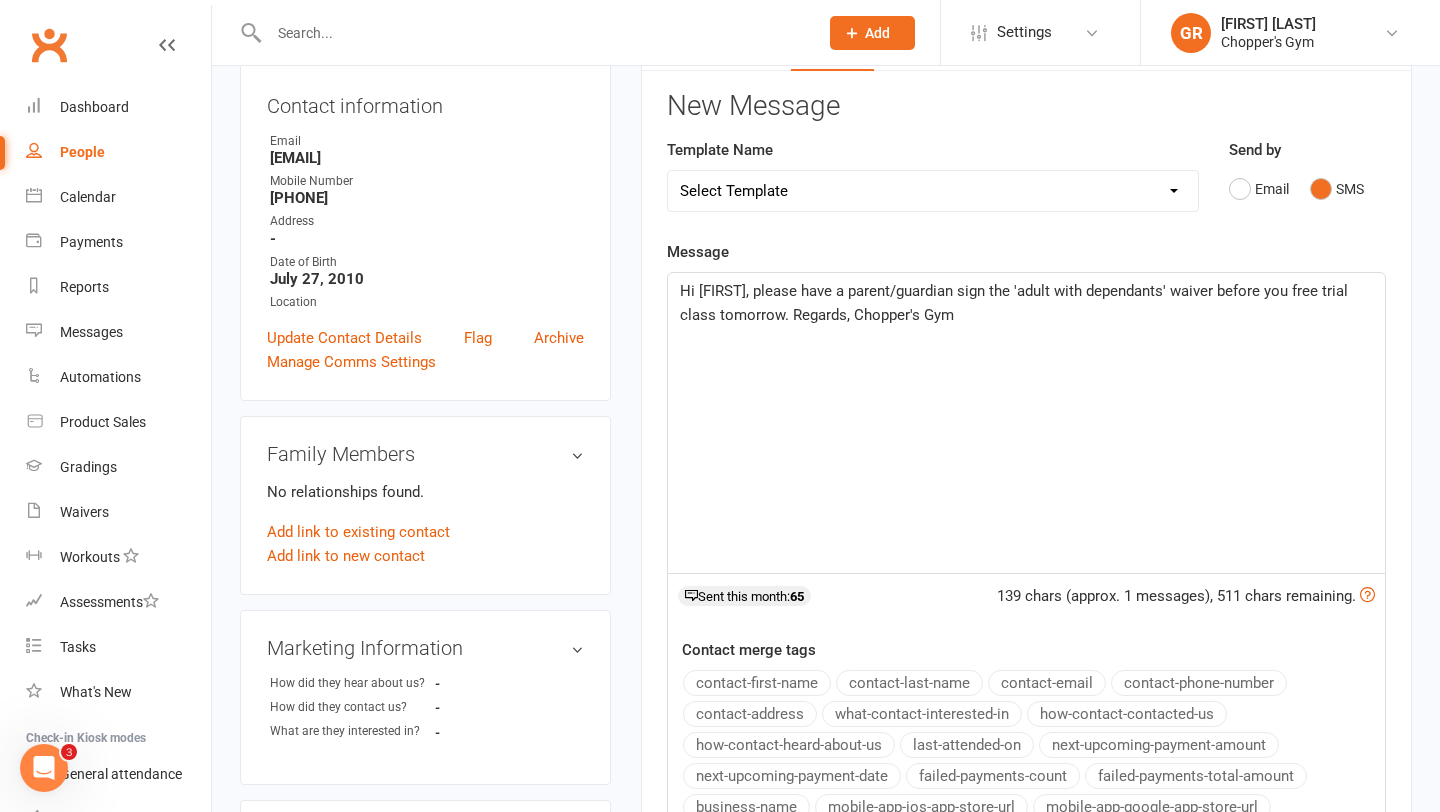 scroll, scrollTop: 398, scrollLeft: 0, axis: vertical 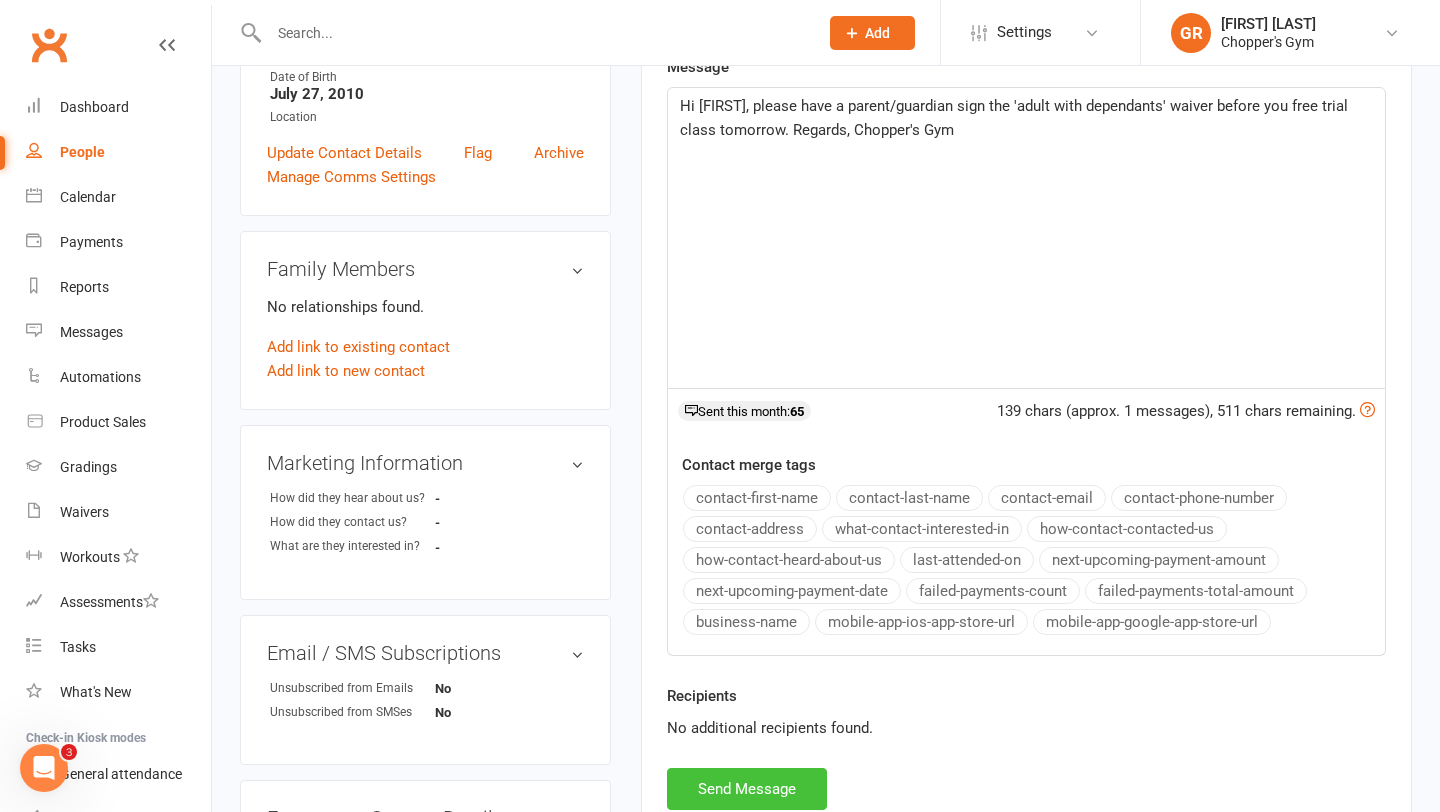 click on "Send Message" at bounding box center [747, 789] 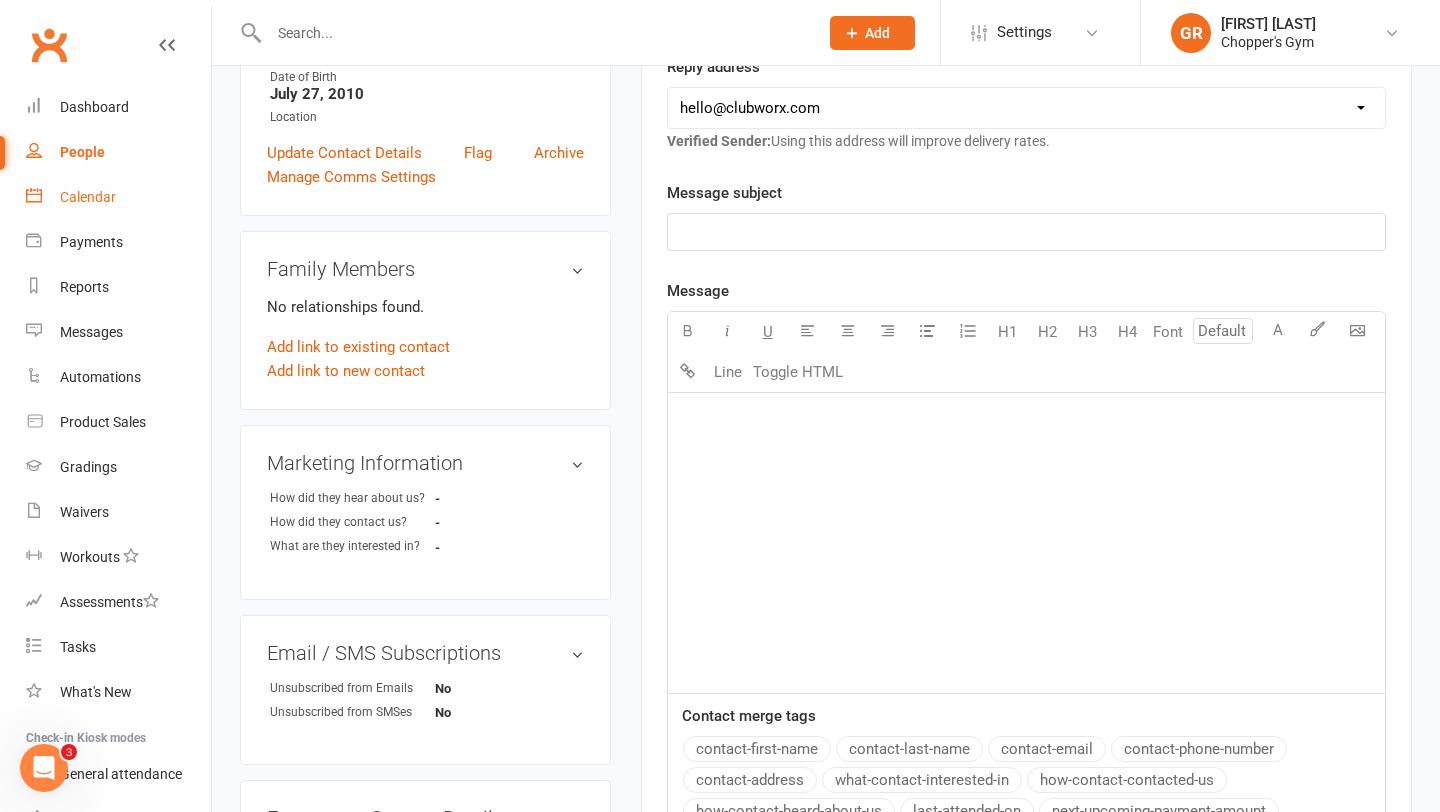 click on "Calendar" at bounding box center [88, 197] 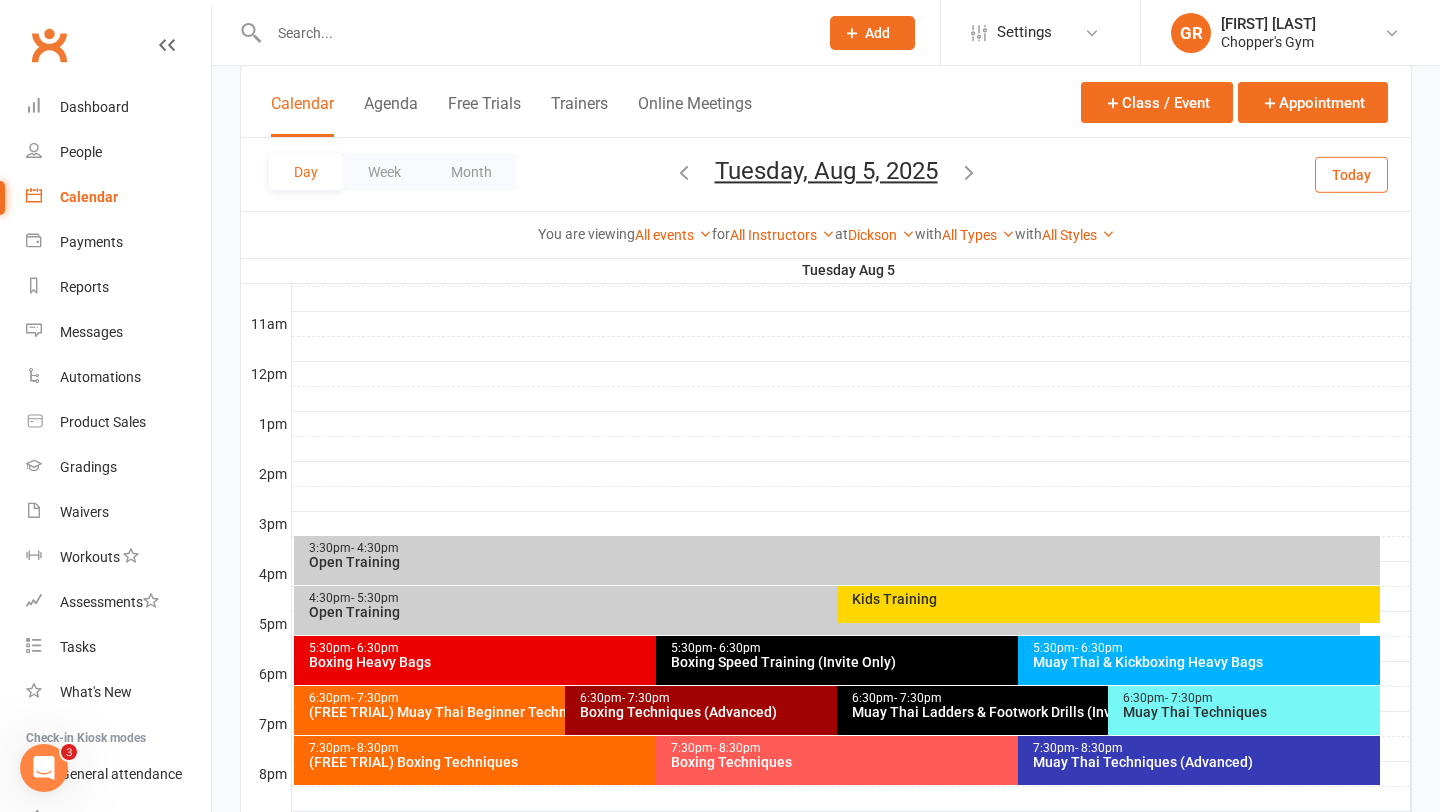 scroll, scrollTop: 651, scrollLeft: 0, axis: vertical 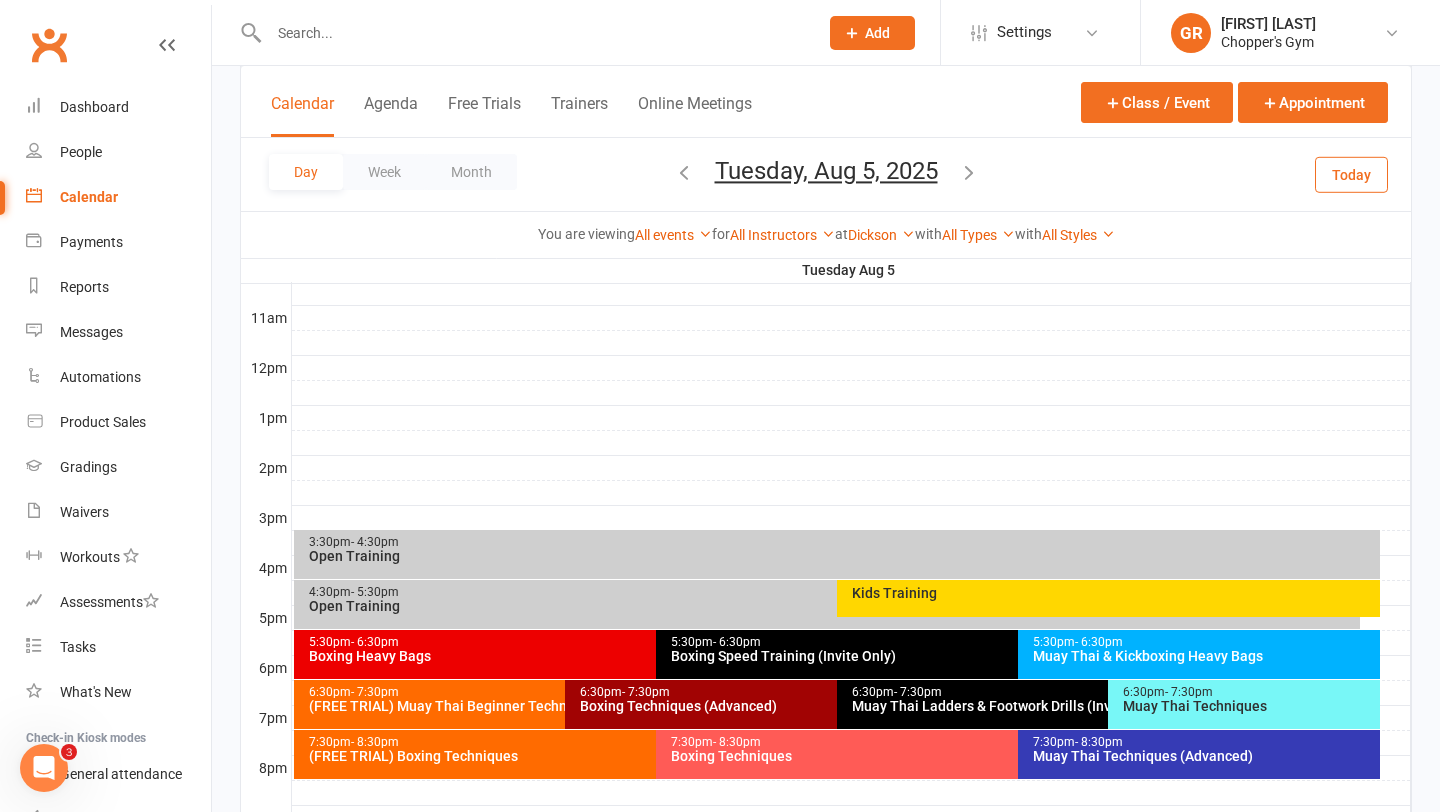 click on "7:30pm  - 8:30pm" at bounding box center [651, 742] 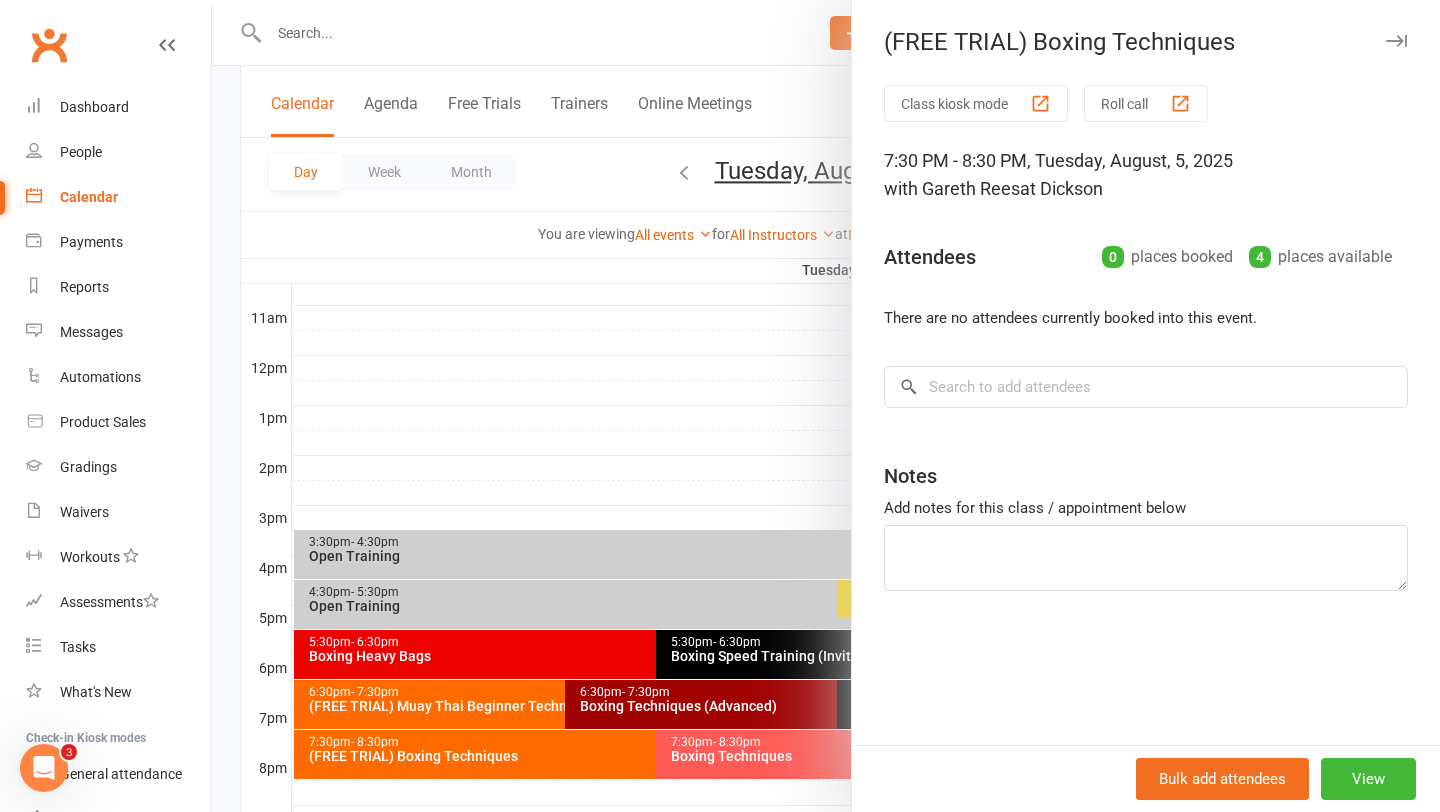 click at bounding box center (826, 406) 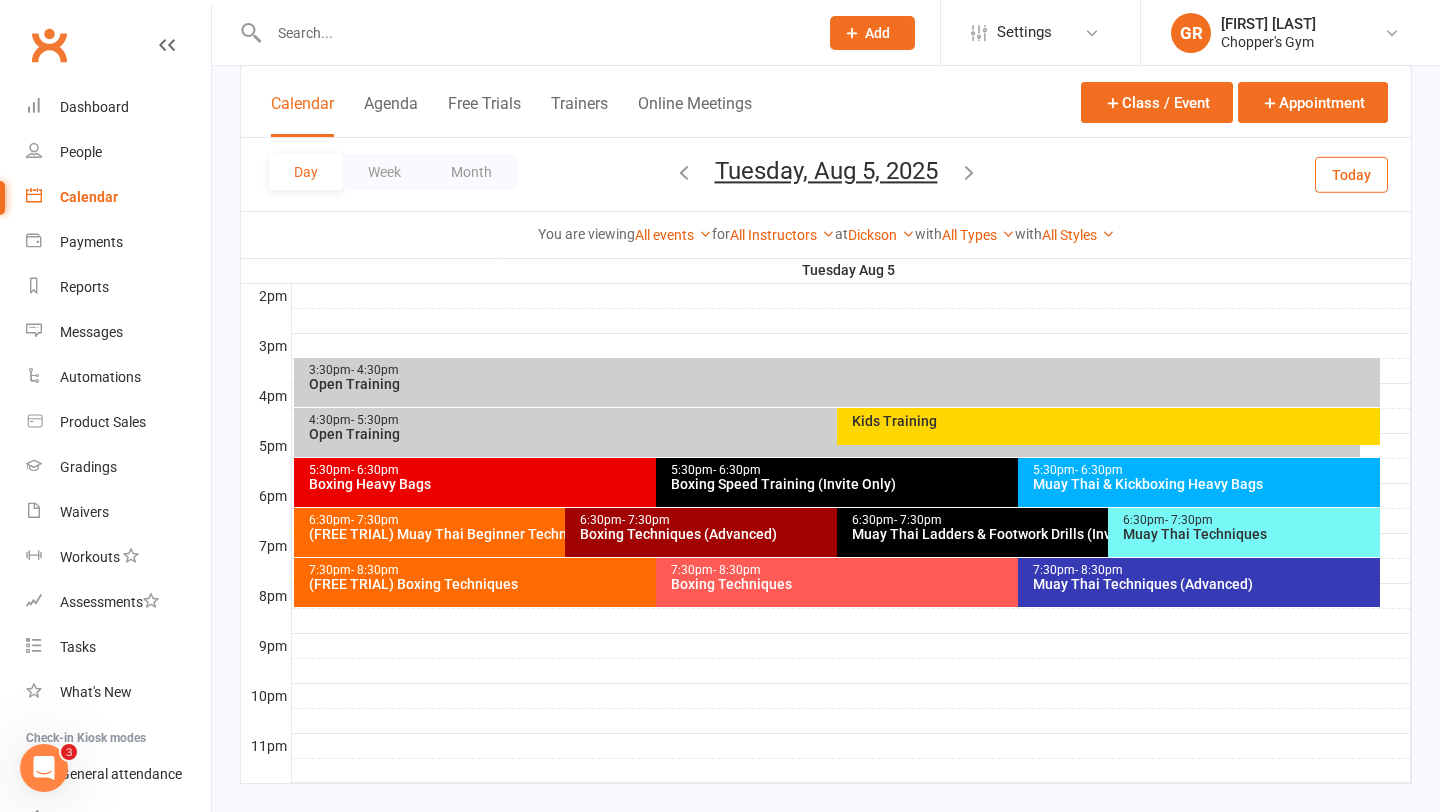 scroll, scrollTop: 835, scrollLeft: 0, axis: vertical 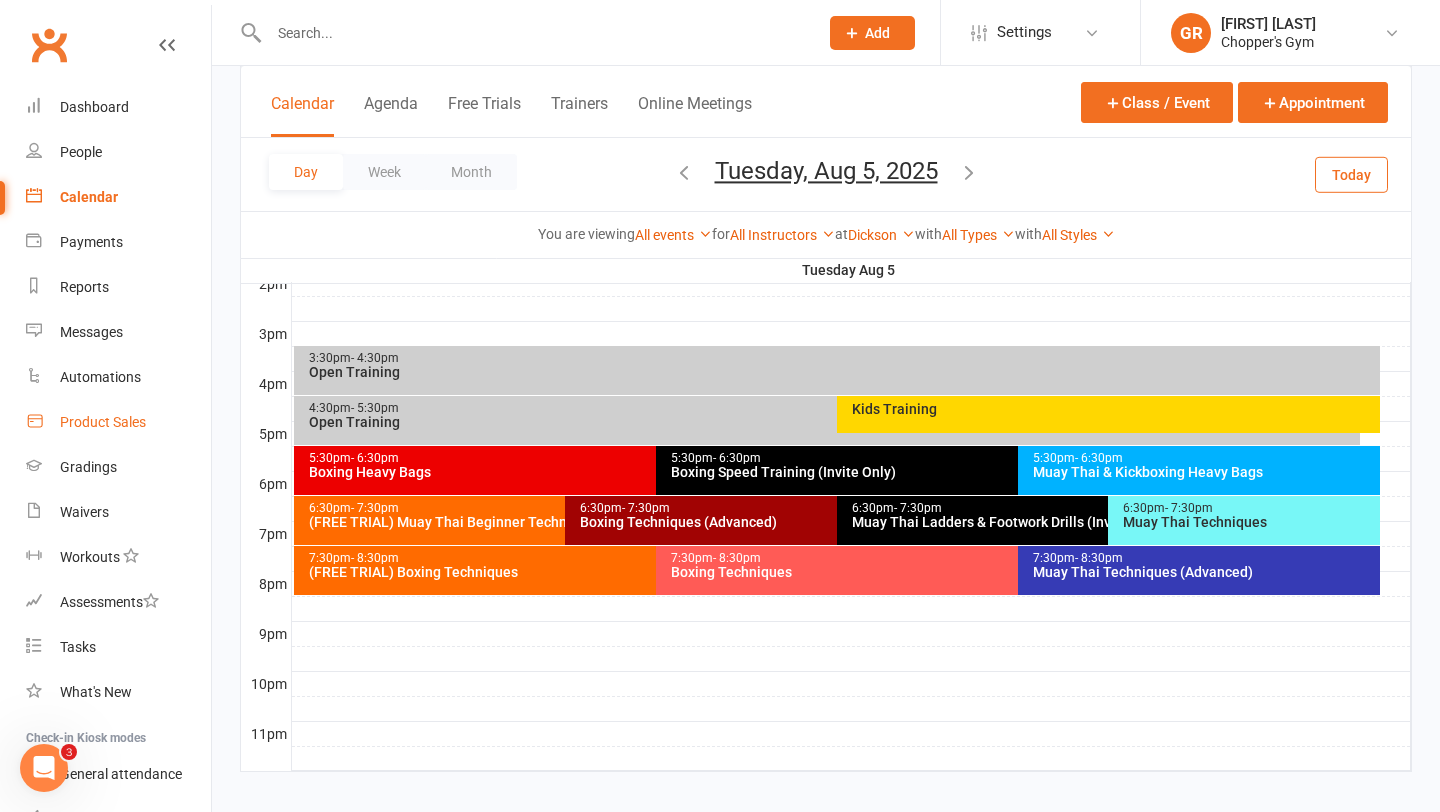 click on "Product Sales" at bounding box center (118, 422) 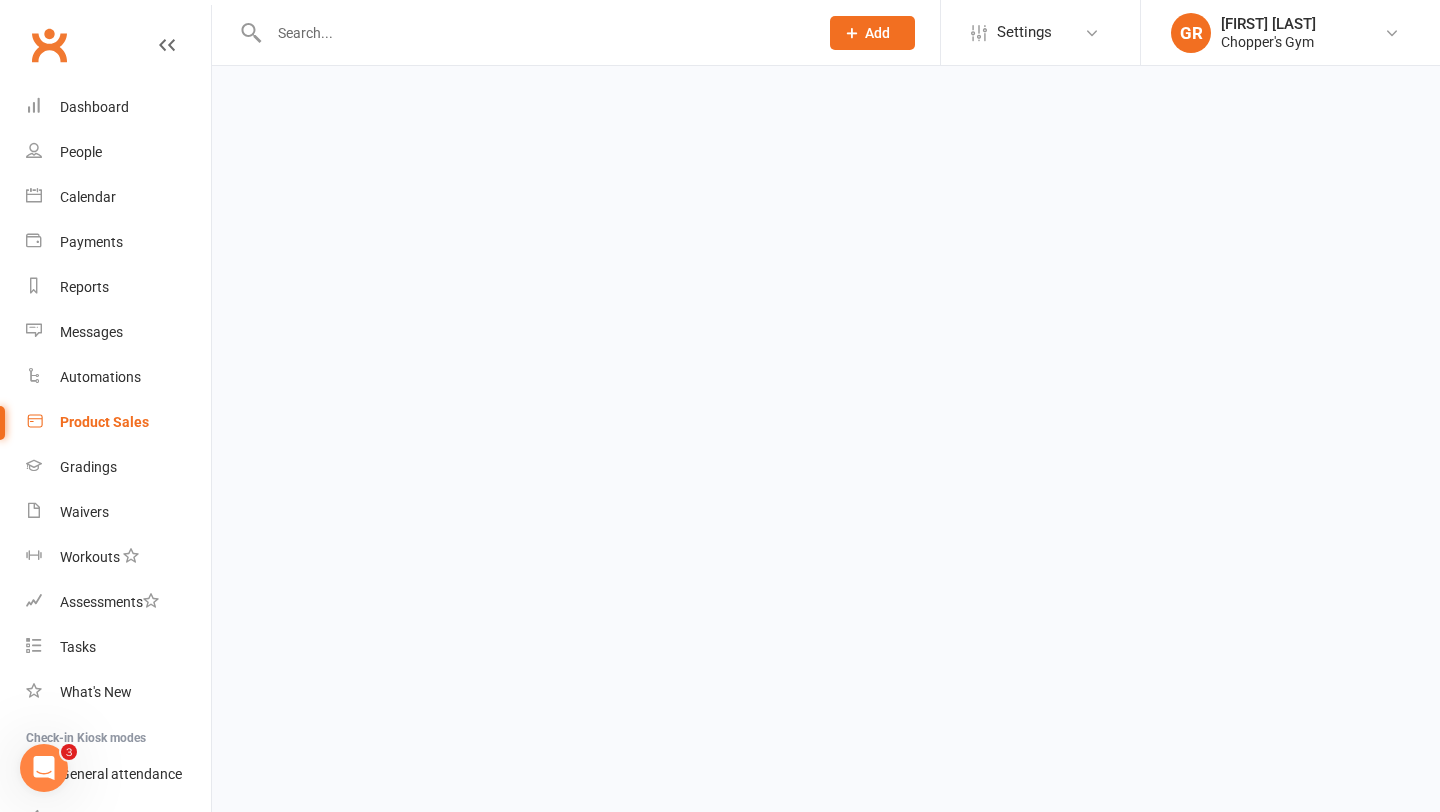 scroll, scrollTop: 0, scrollLeft: 0, axis: both 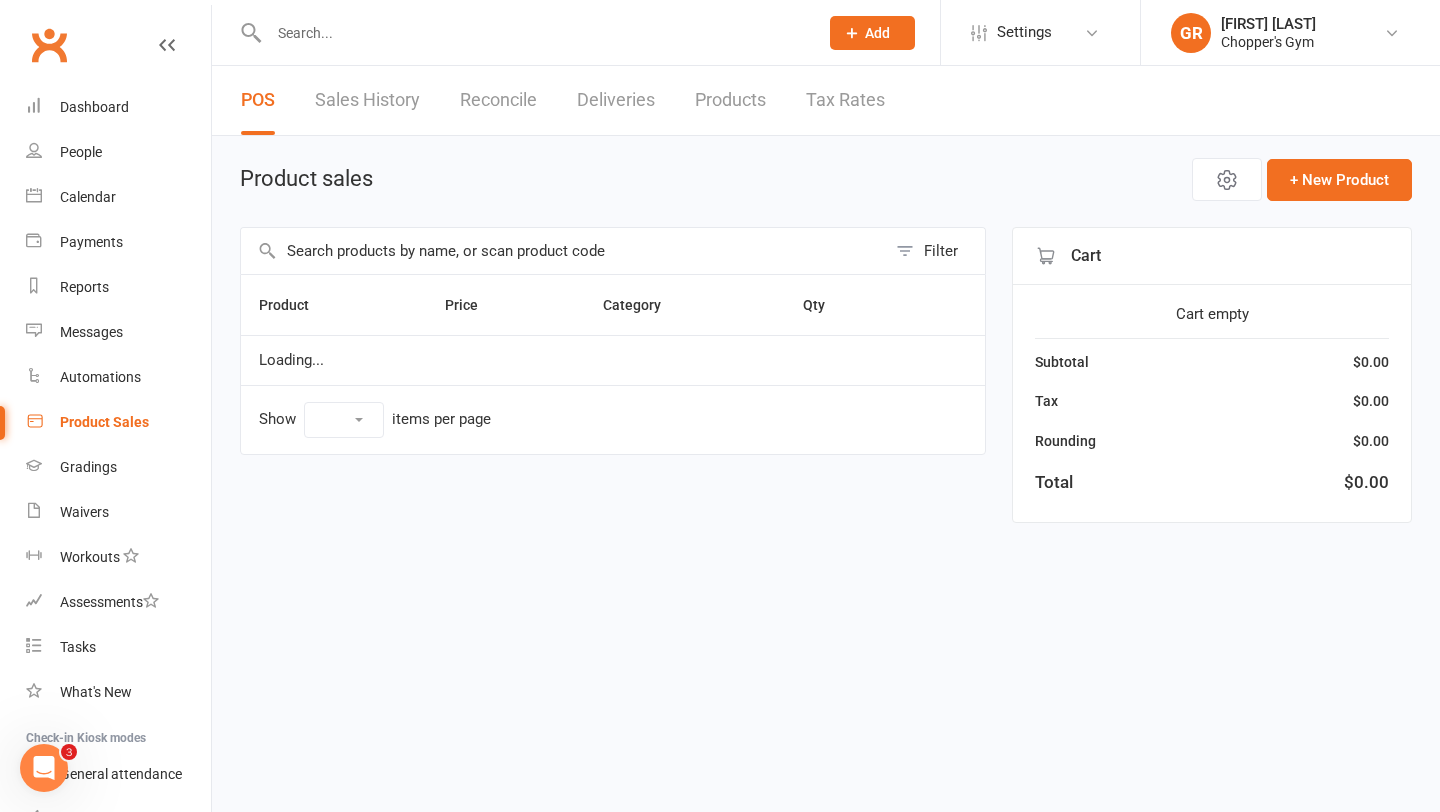 select on "100" 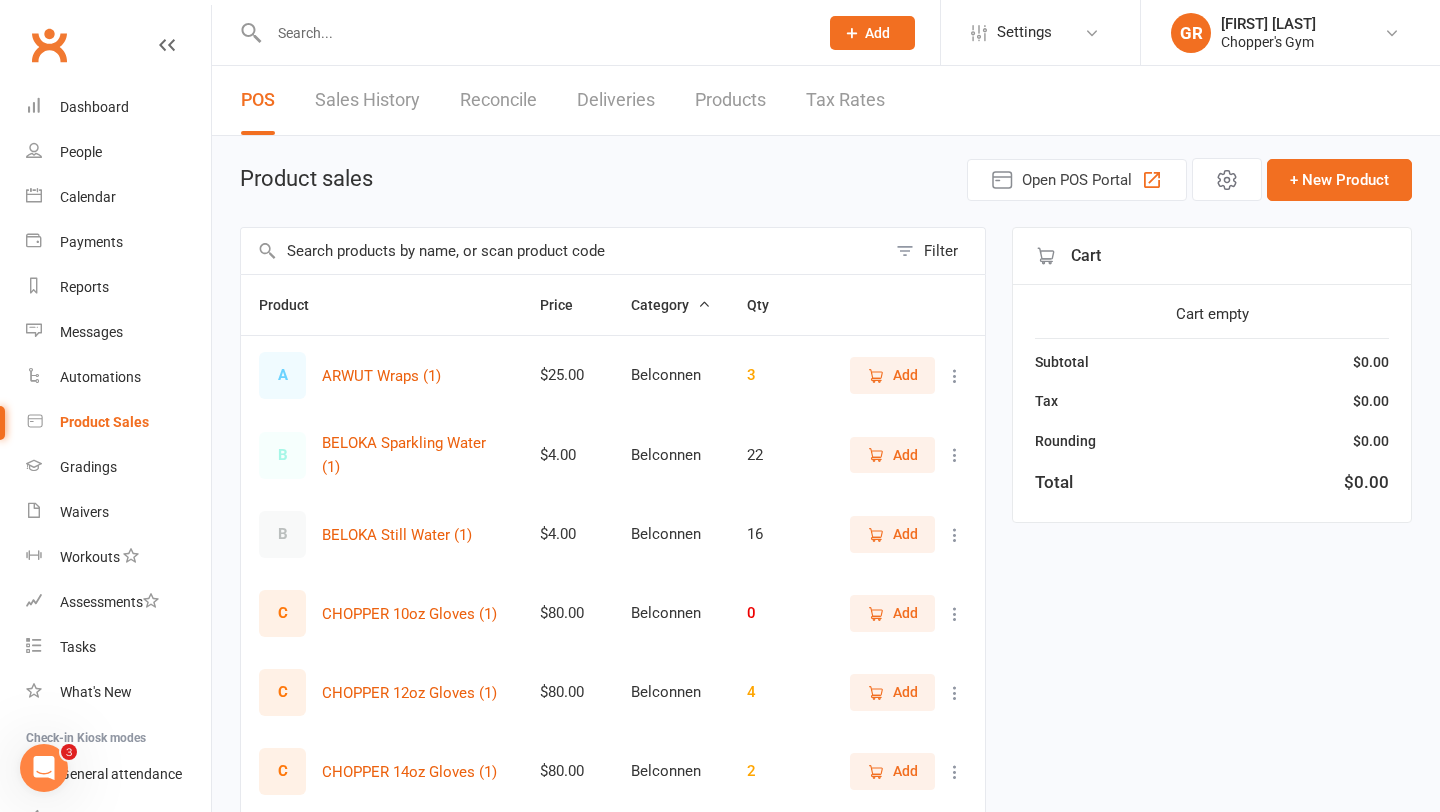 click at bounding box center [563, 251] 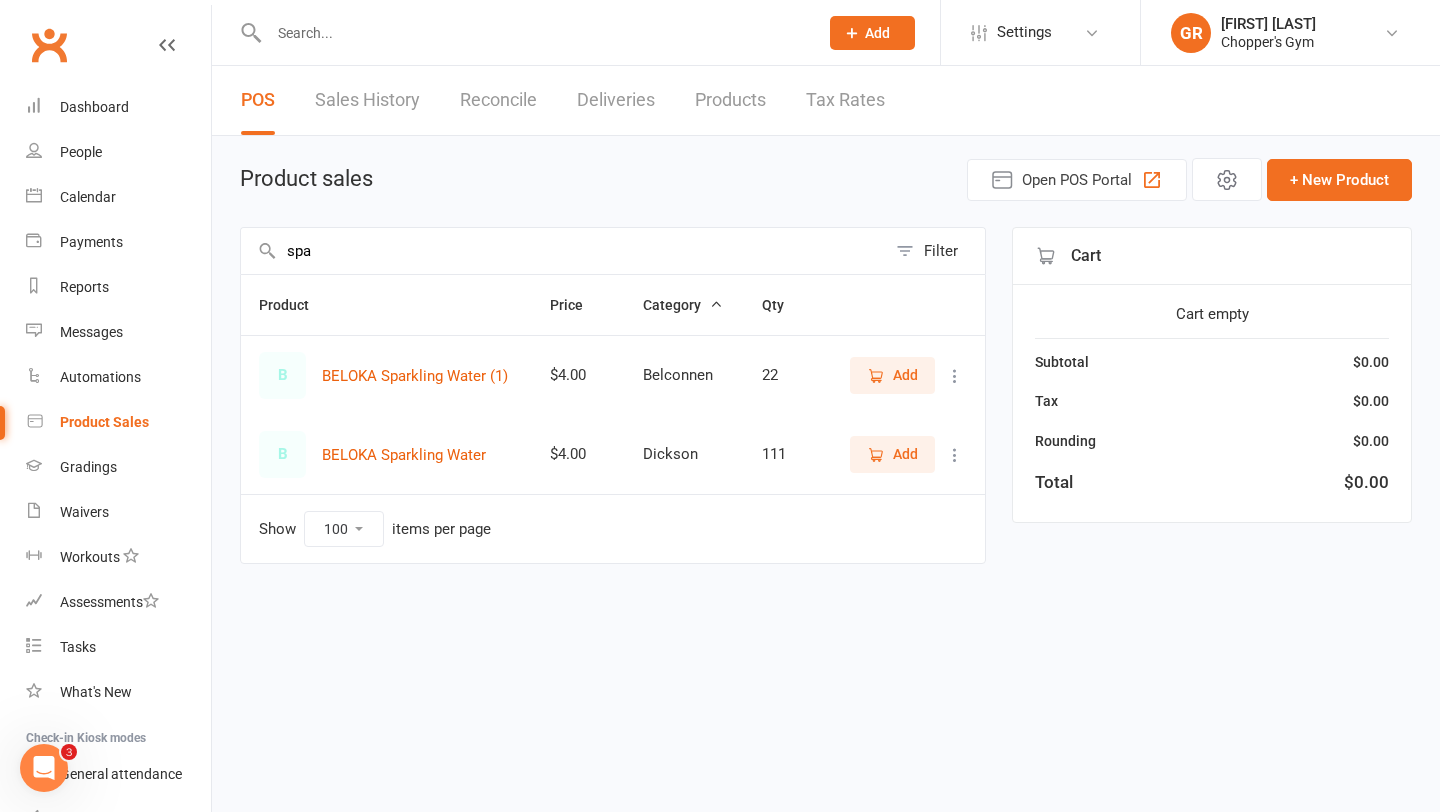 type on "spa" 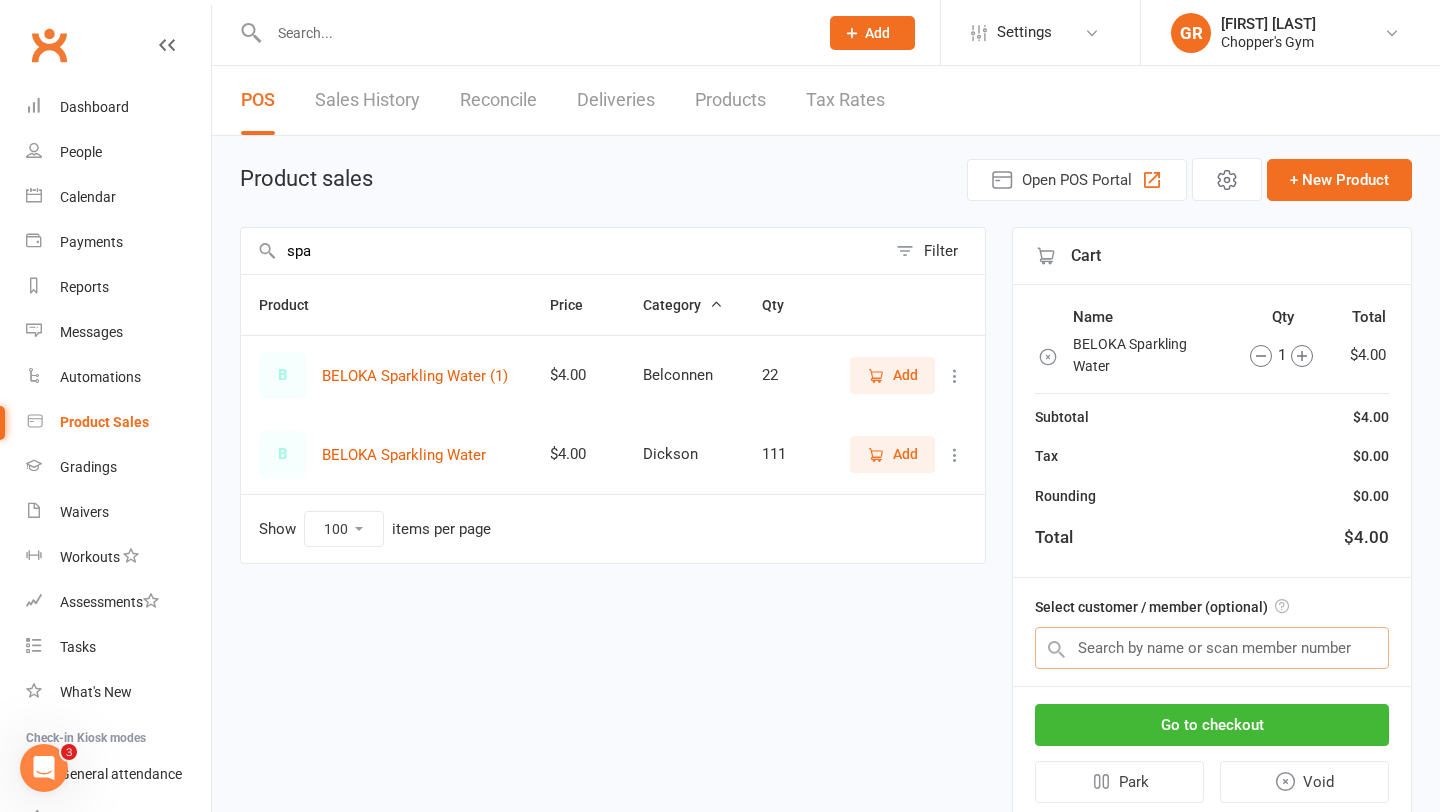 click at bounding box center (1212, 648) 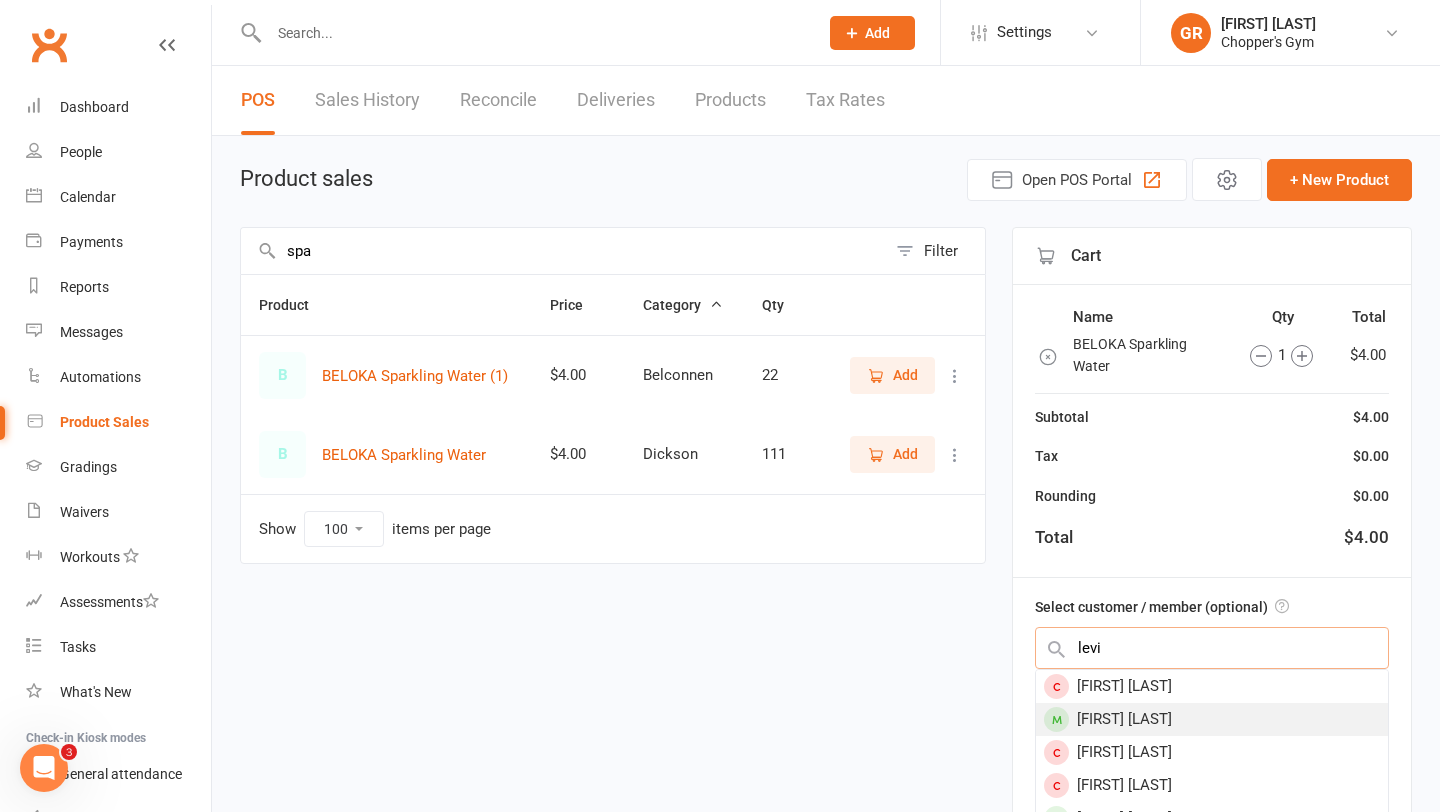 type on "levi" 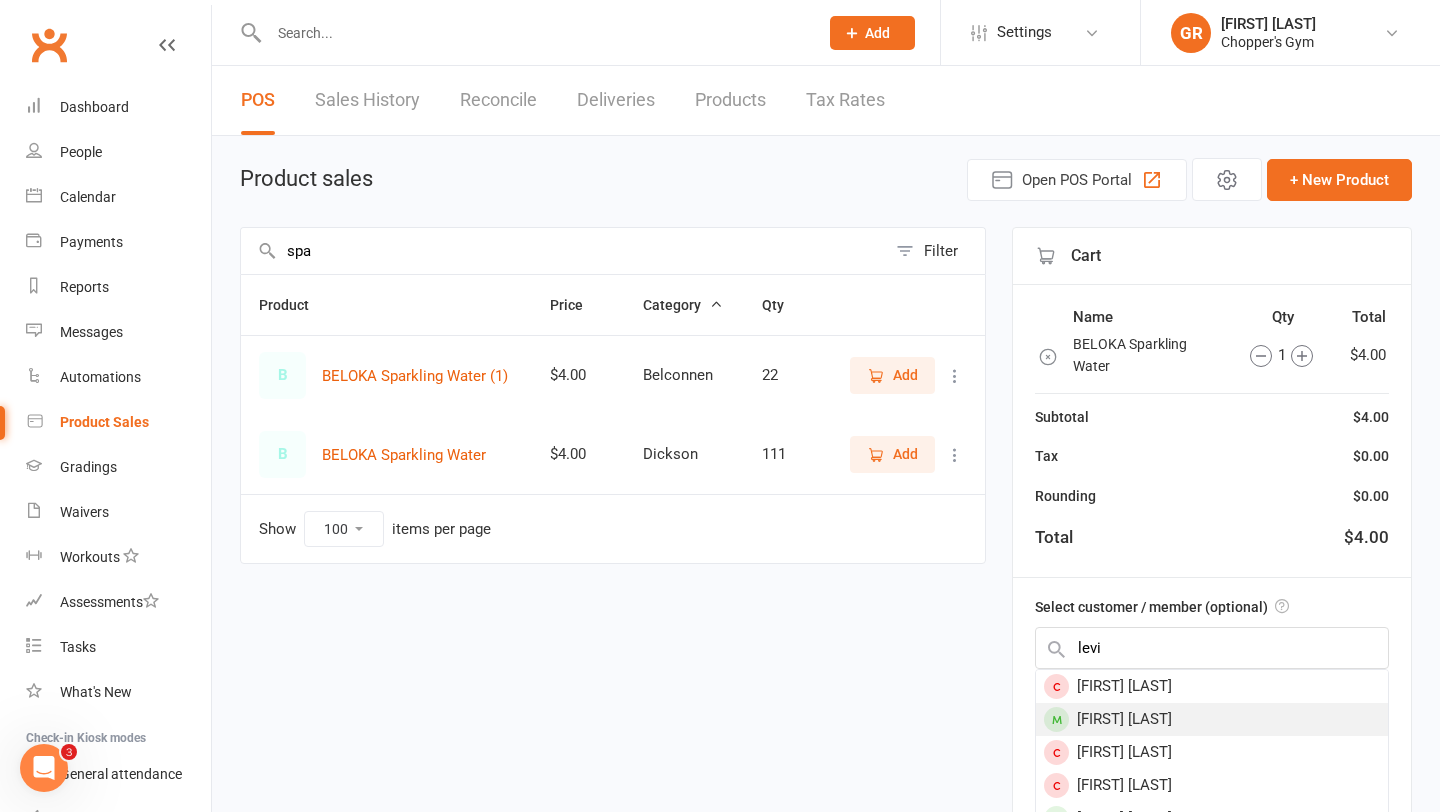 click on "[FIRST] [LAST]" at bounding box center (1212, 719) 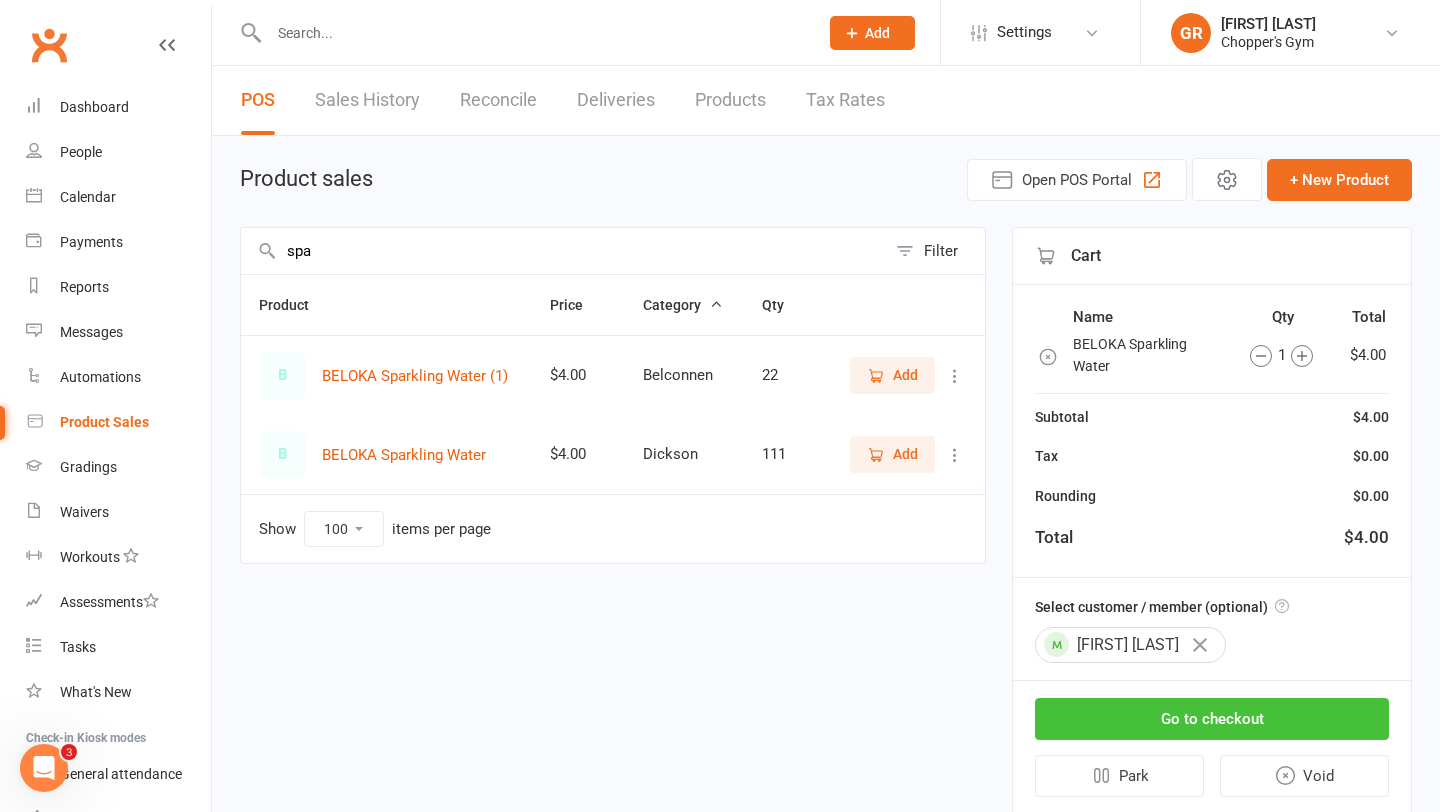 click on "Go to checkout" at bounding box center (1212, 719) 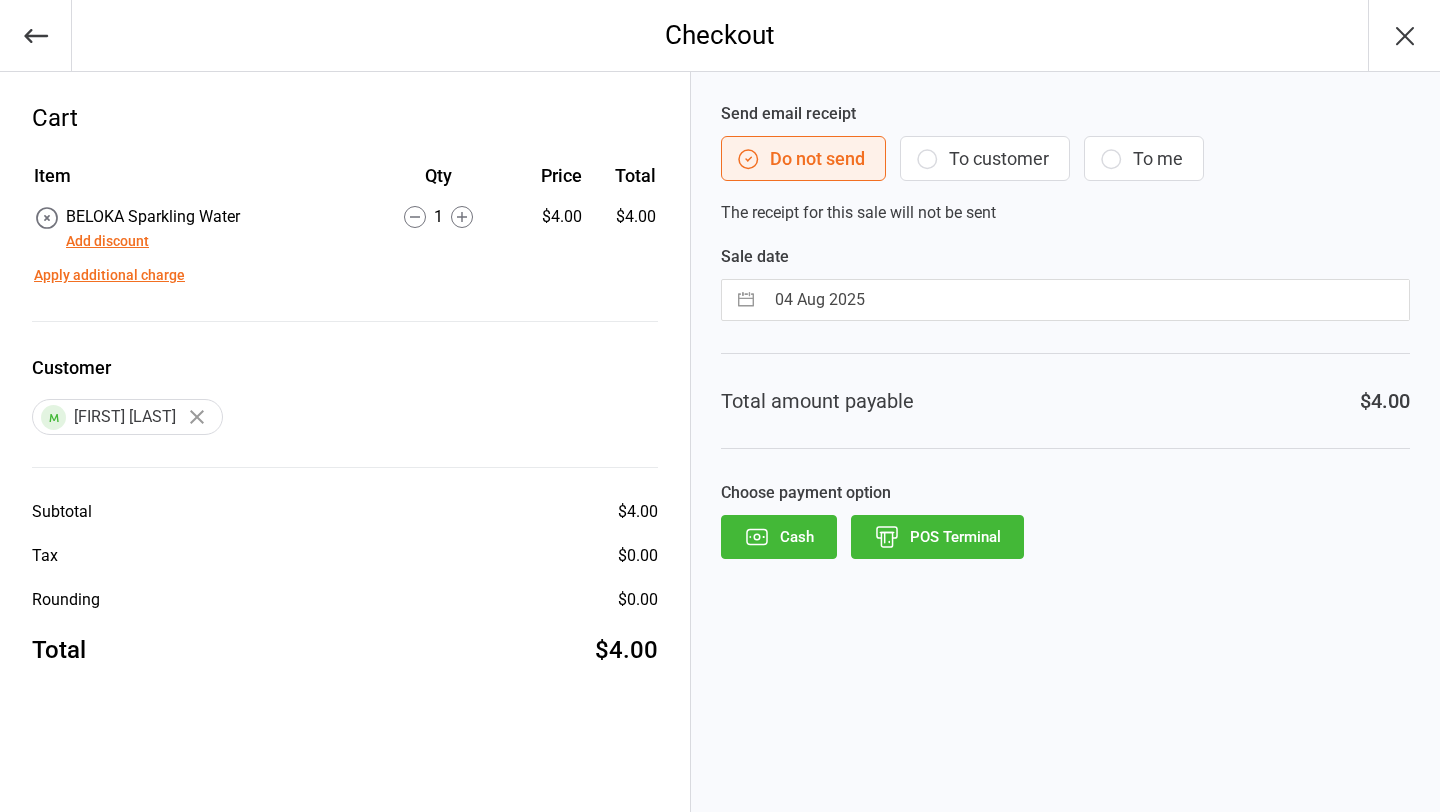 scroll, scrollTop: 0, scrollLeft: 0, axis: both 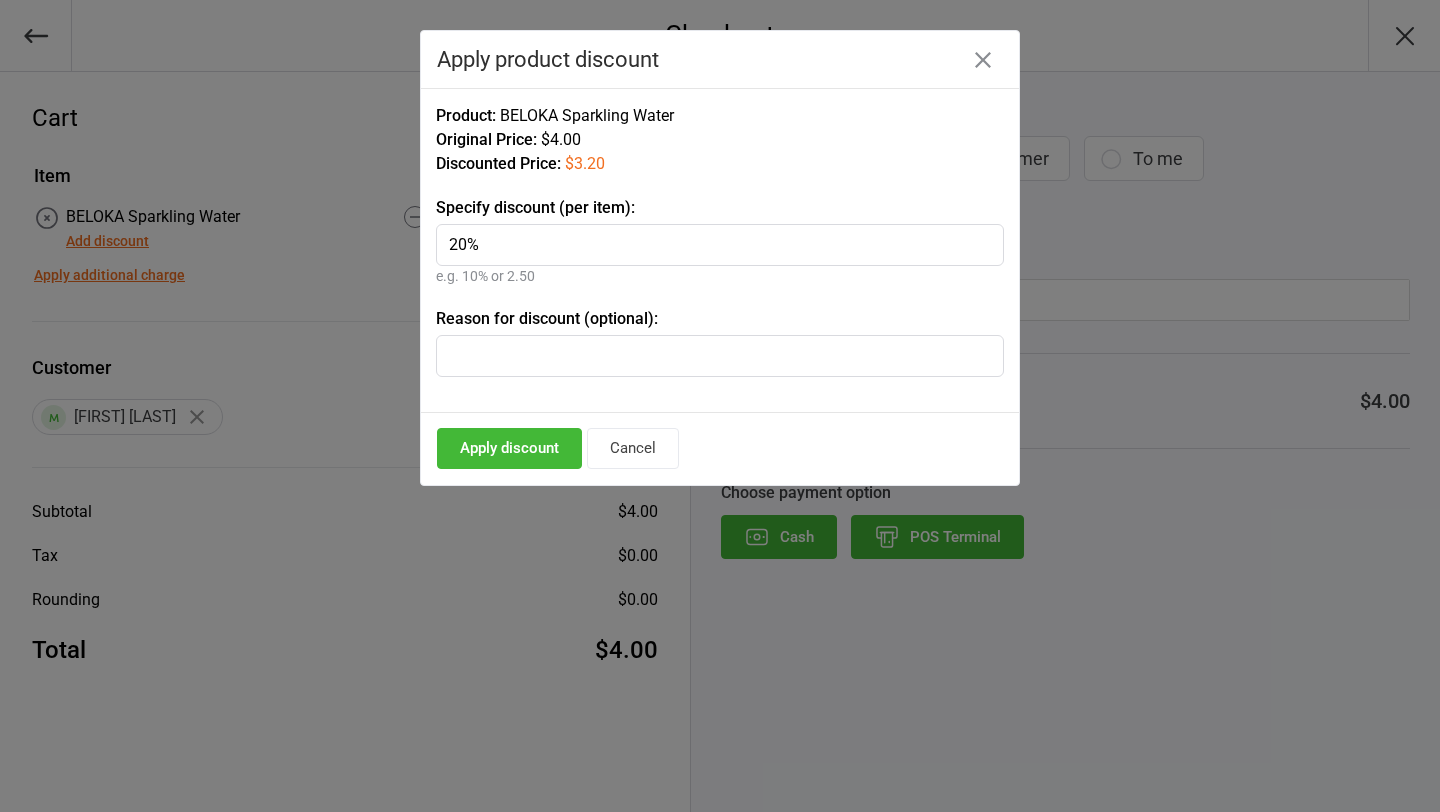 type on "20%" 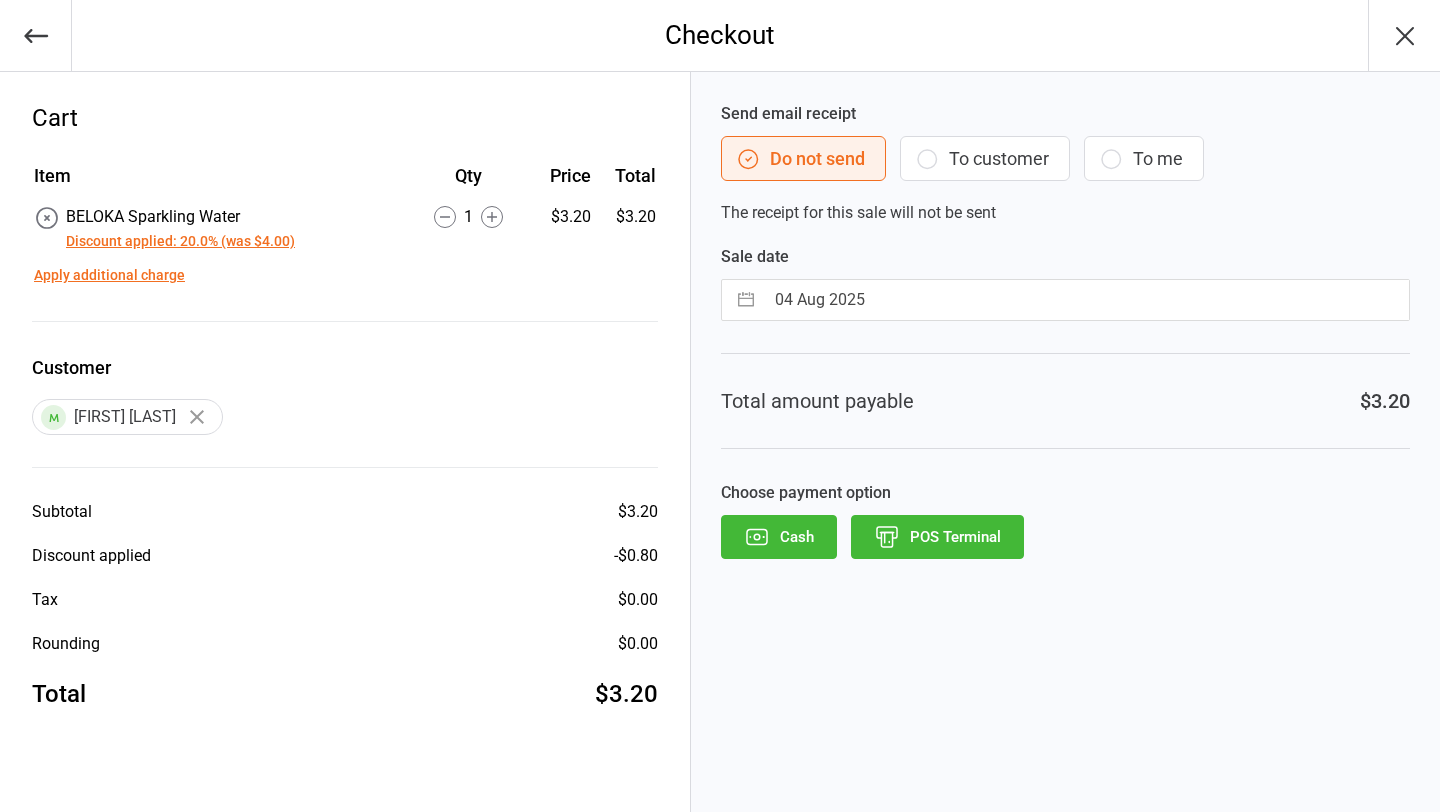 click on "POS Terminal" at bounding box center (937, 537) 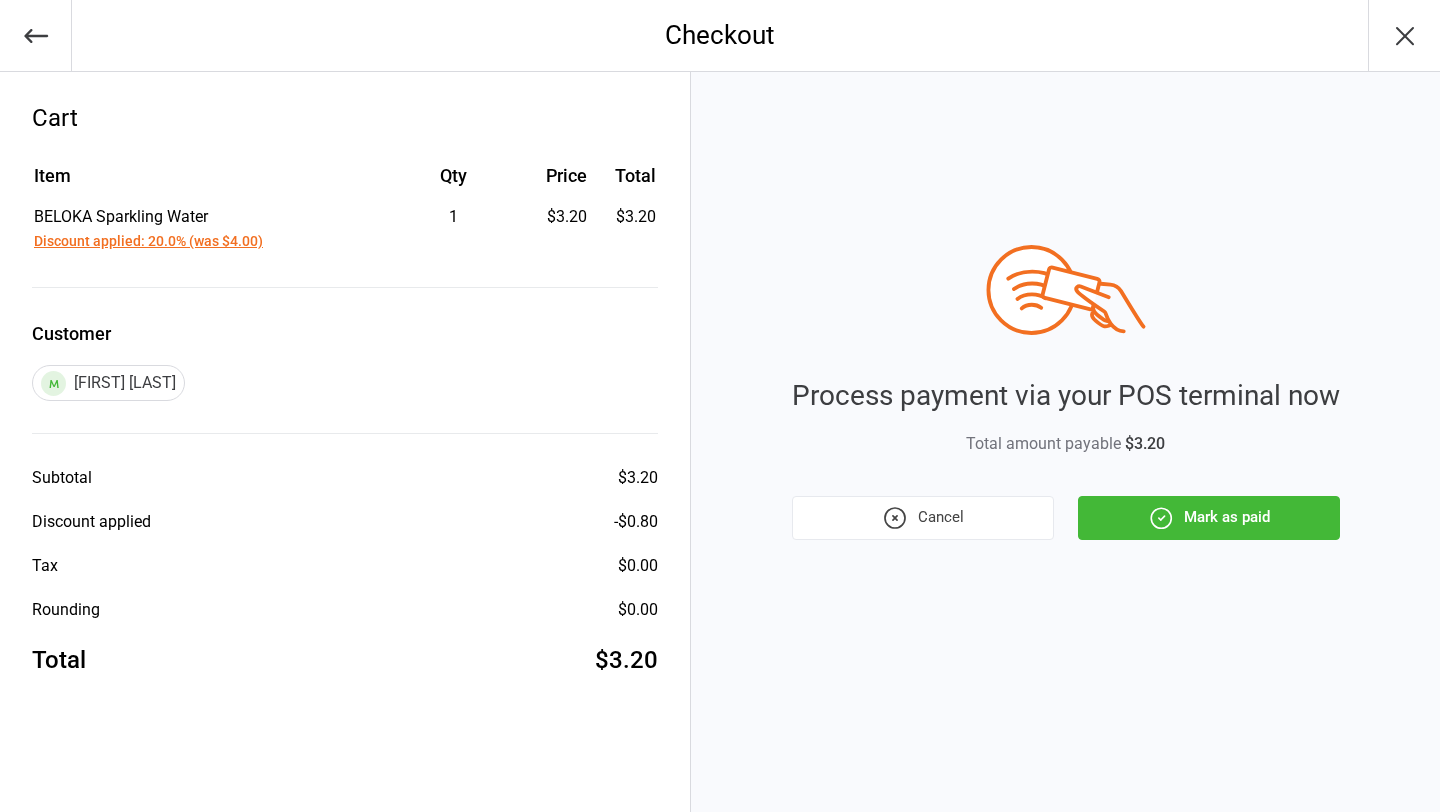 click 